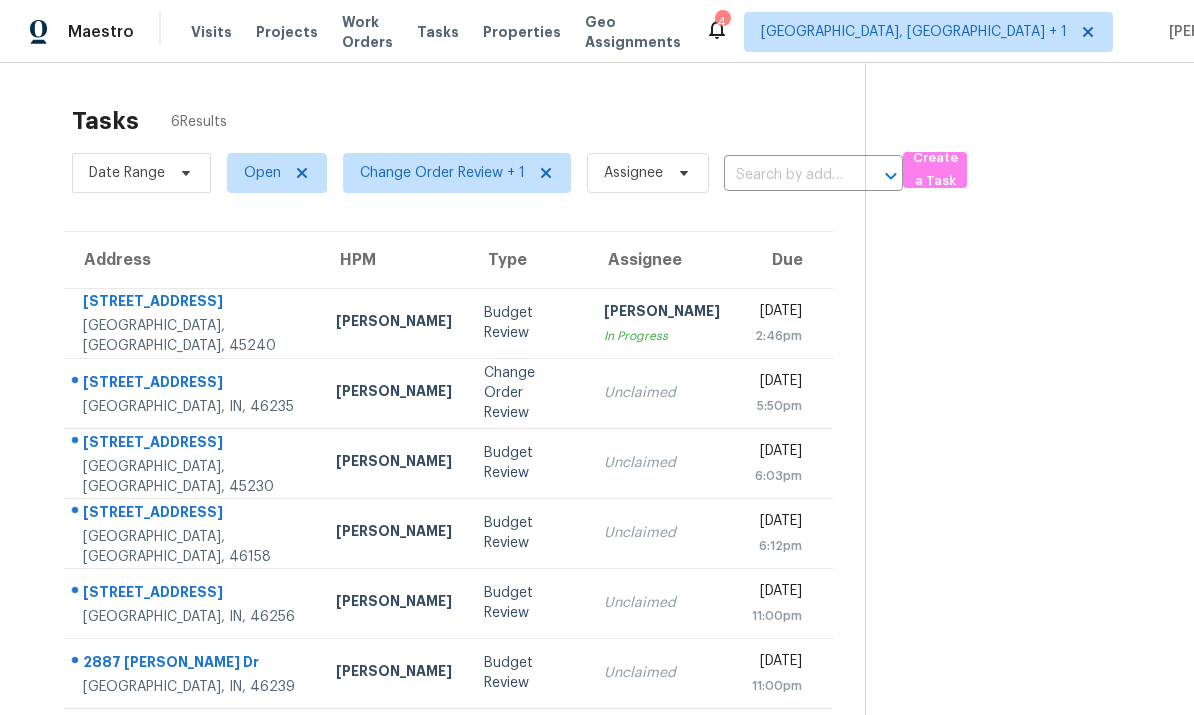 scroll, scrollTop: 0, scrollLeft: 0, axis: both 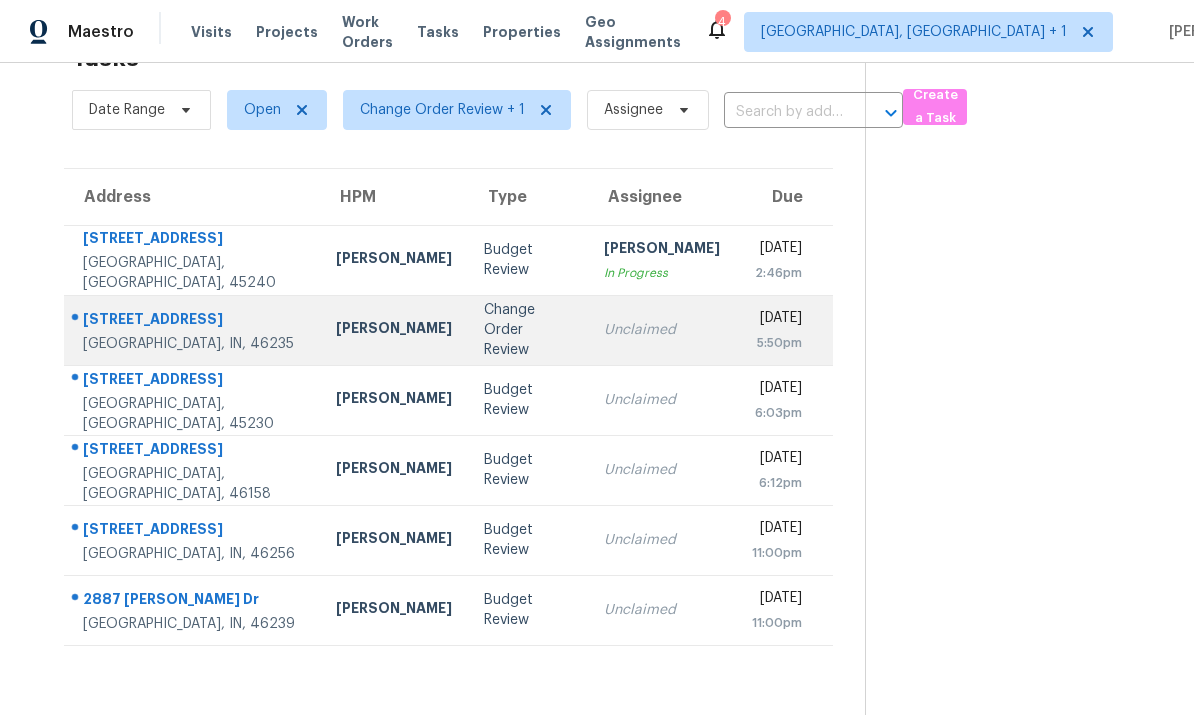 click on "Indianapolis, IN, 46235" at bounding box center [193, 344] 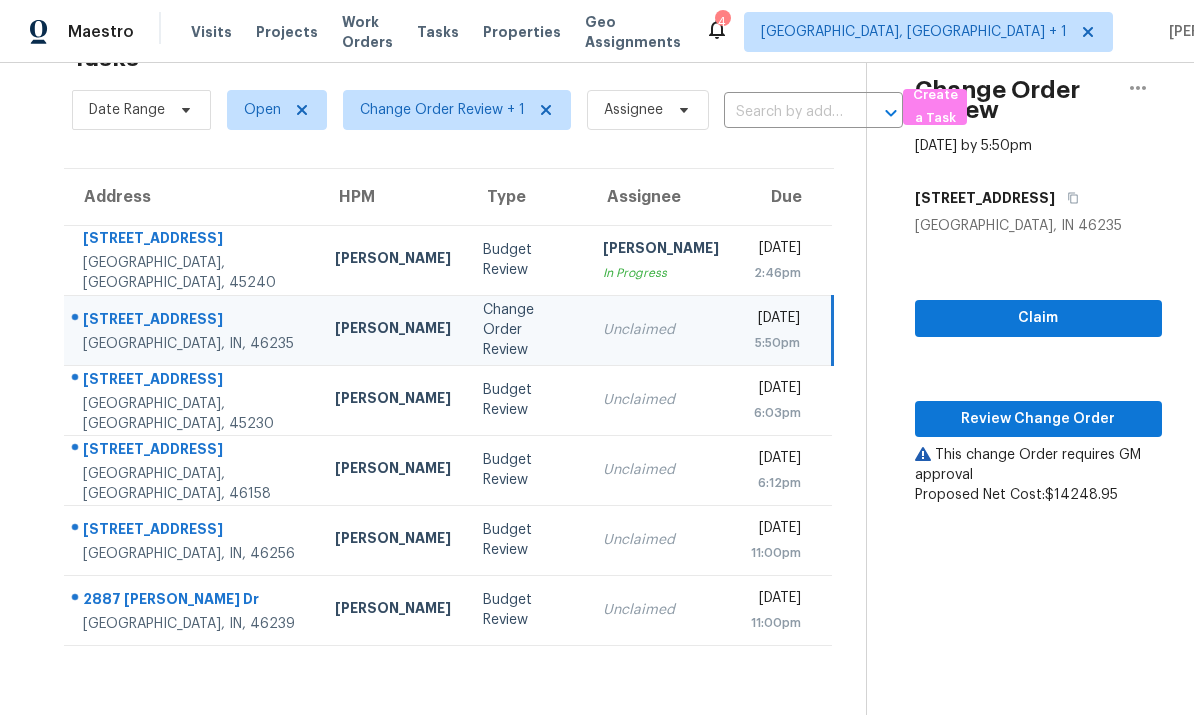 scroll, scrollTop: 75, scrollLeft: 0, axis: vertical 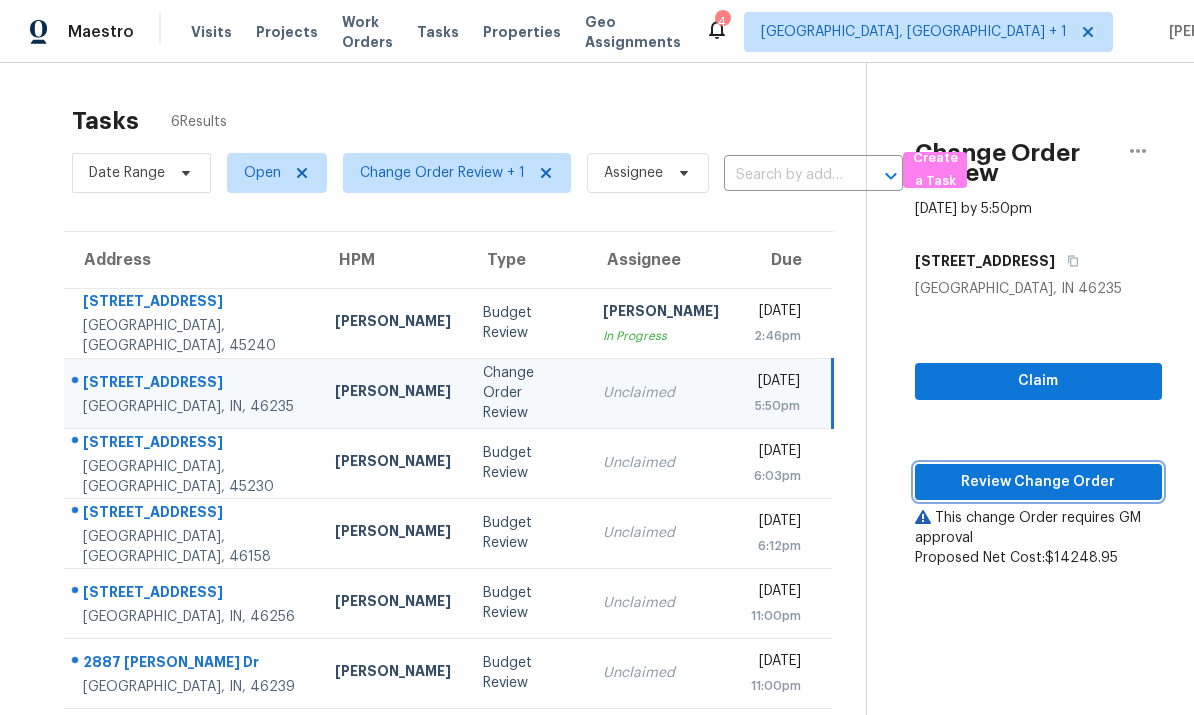 click on "Review Change Order" at bounding box center (1039, 482) 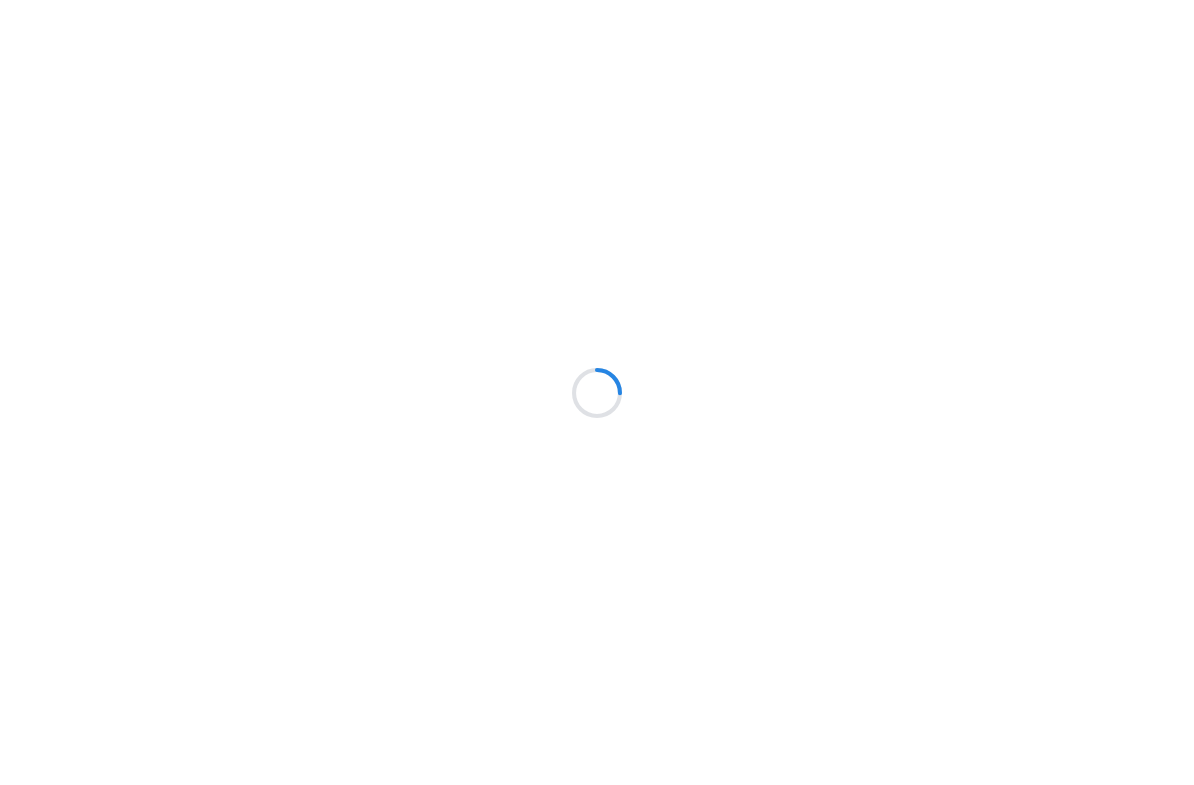 scroll, scrollTop: 0, scrollLeft: 0, axis: both 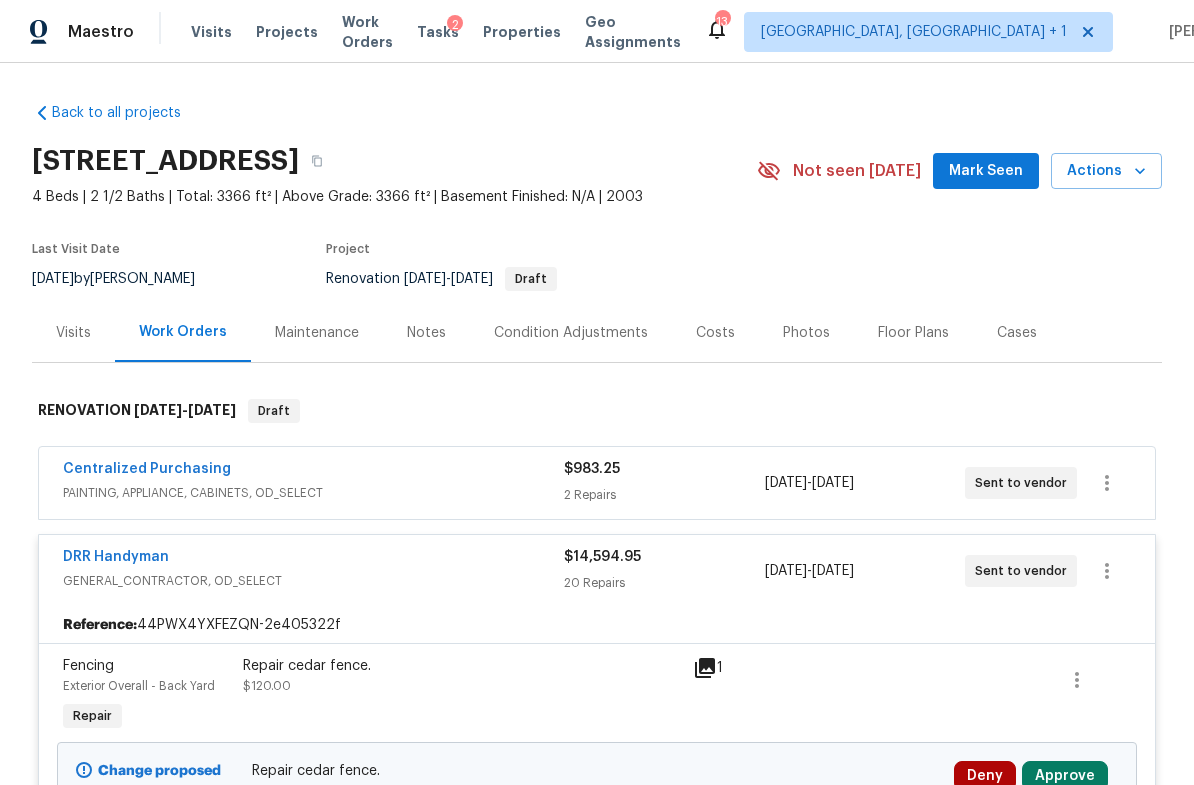 click on "Notes" at bounding box center [426, 333] 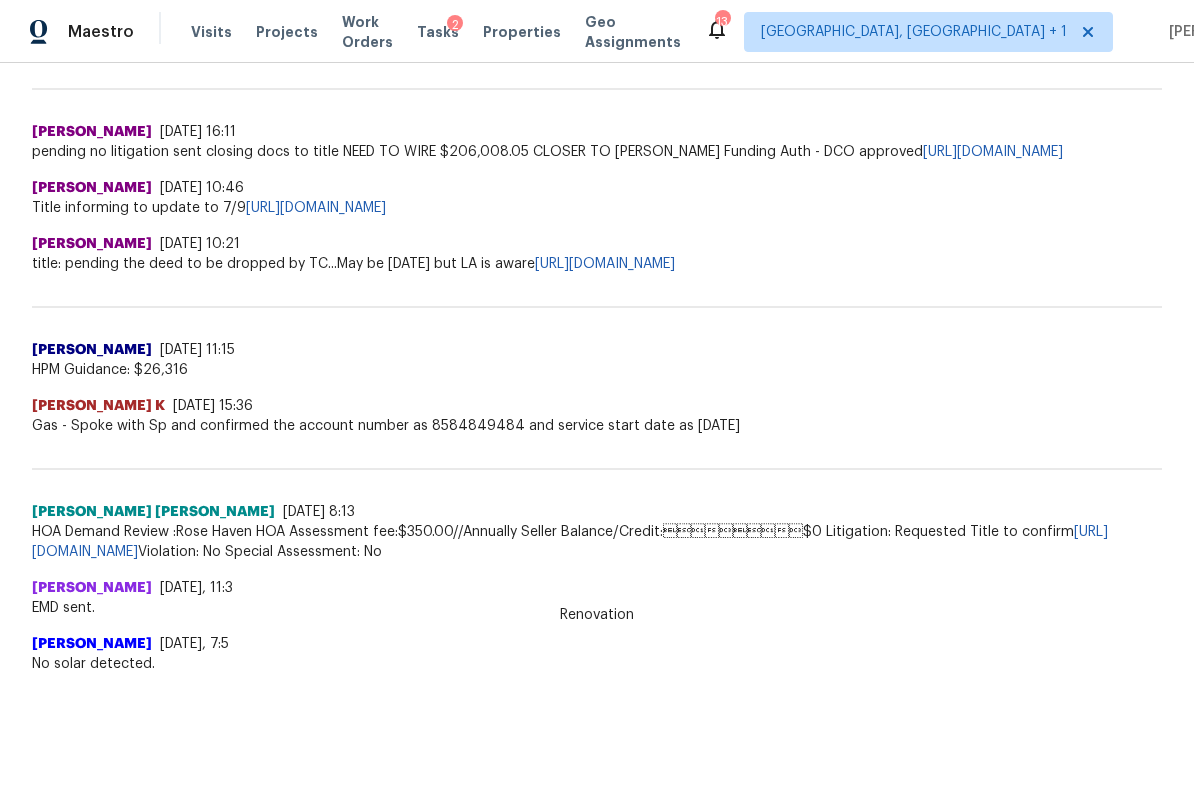 scroll, scrollTop: 1051, scrollLeft: 0, axis: vertical 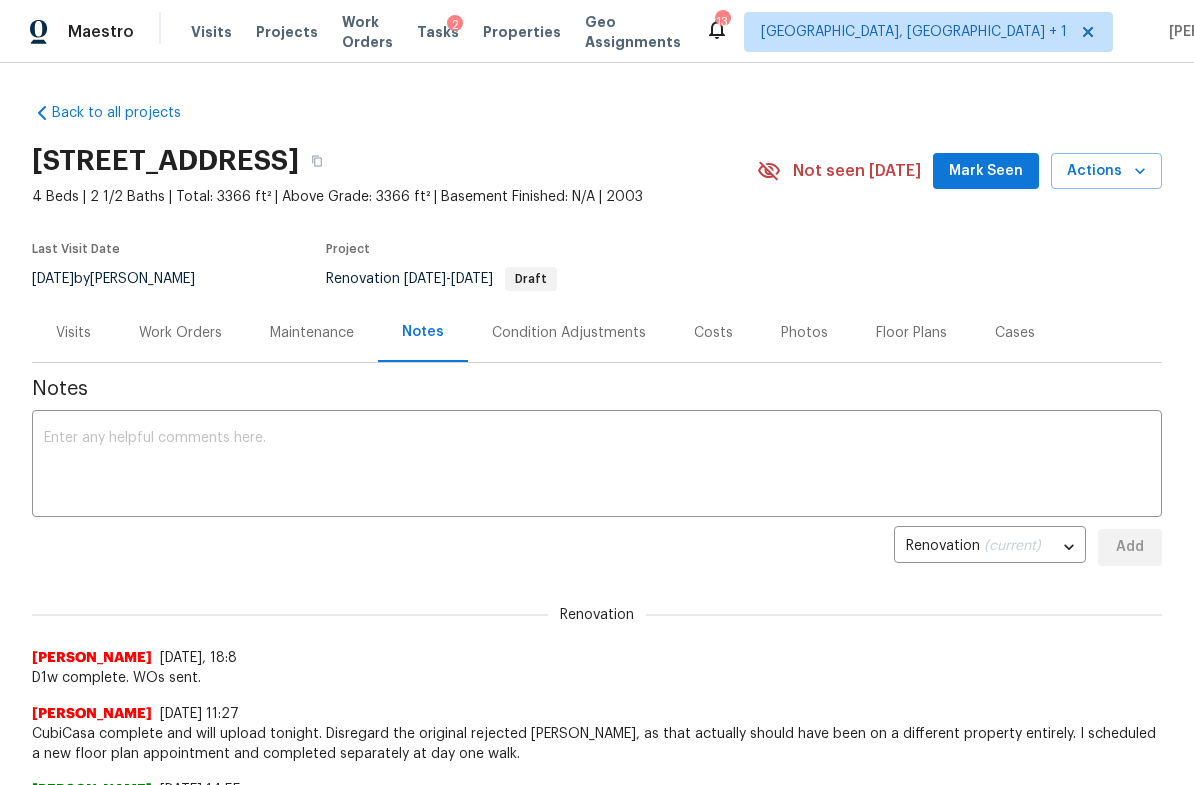 click on "Condition Adjustments" at bounding box center [569, 333] 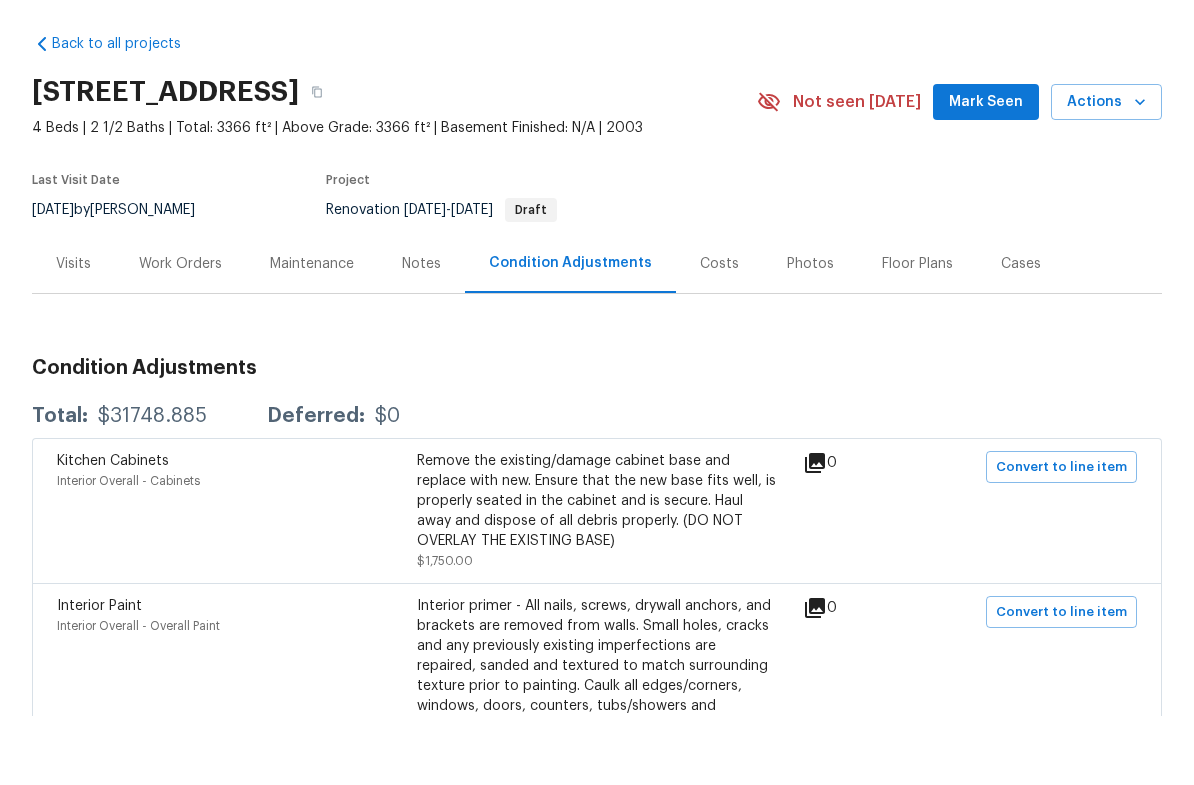 click on "Kitchen Cabinets Interior Overall - Cabinets Remove the existing/damage cabinet base and replace with new. Ensure that the new base fits well, is properly seated in the cabinet and is secure. Haul away and dispose of all debris properly. (DO NOT OVERLAY THE EXISTING BASE) $1,750.00   0 Convert to line item" at bounding box center [597, 579] 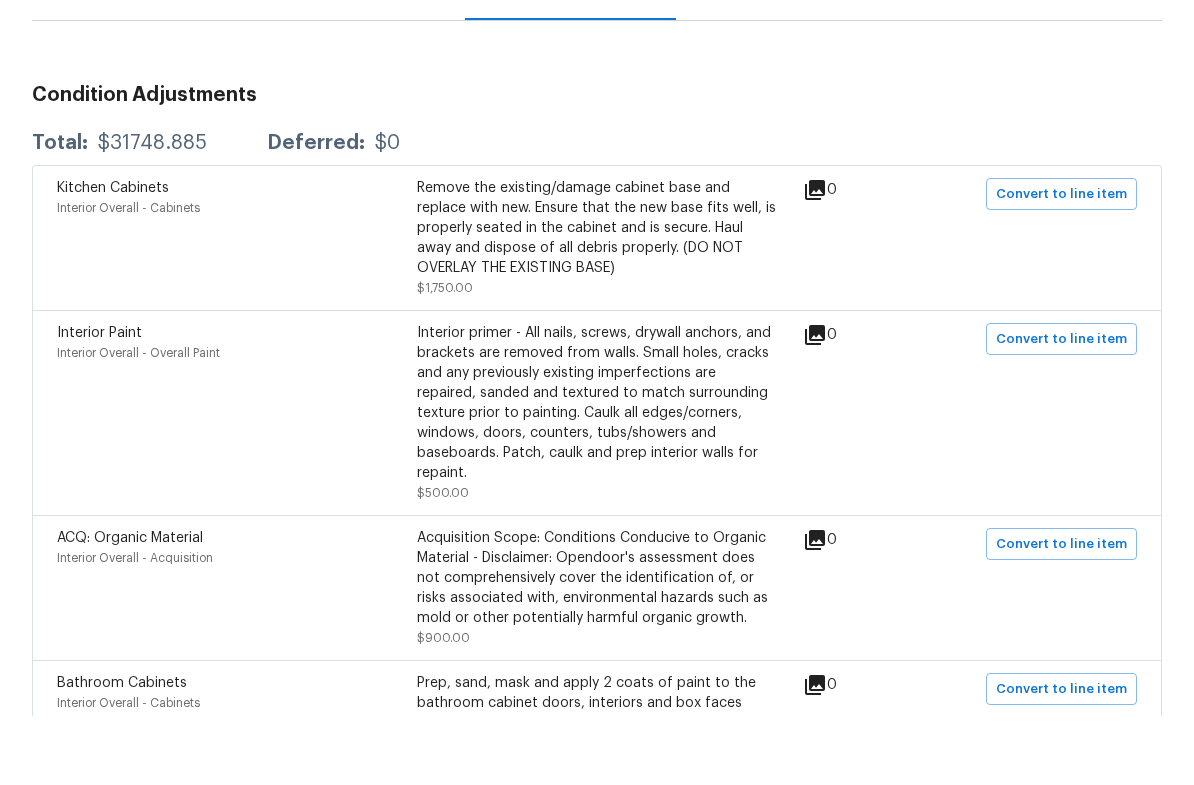 scroll, scrollTop: 274, scrollLeft: 0, axis: vertical 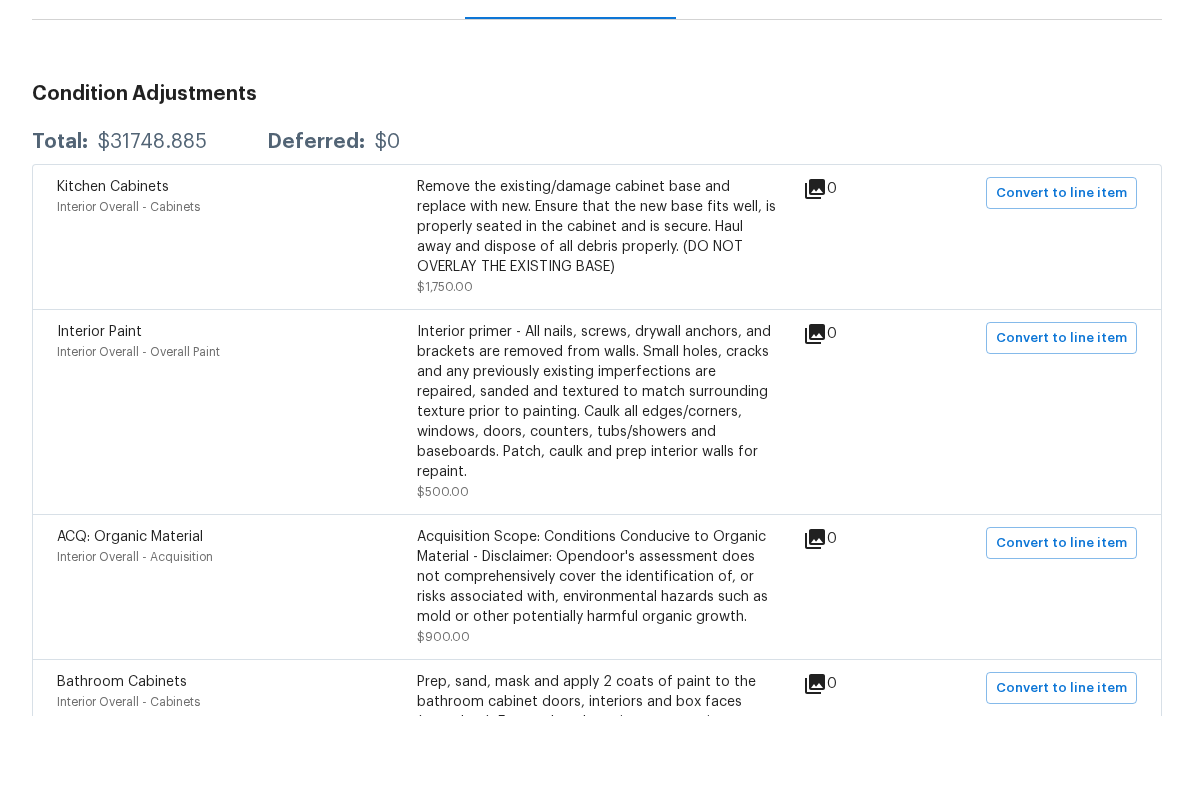 click on "Remove the existing/damage cabinet base and replace with new. Ensure that the new base fits well, is properly seated in the cabinet and is secure. Haul away and dispose of all debris properly. (DO NOT OVERLAY THE EXISTING BASE)" at bounding box center (597, 296) 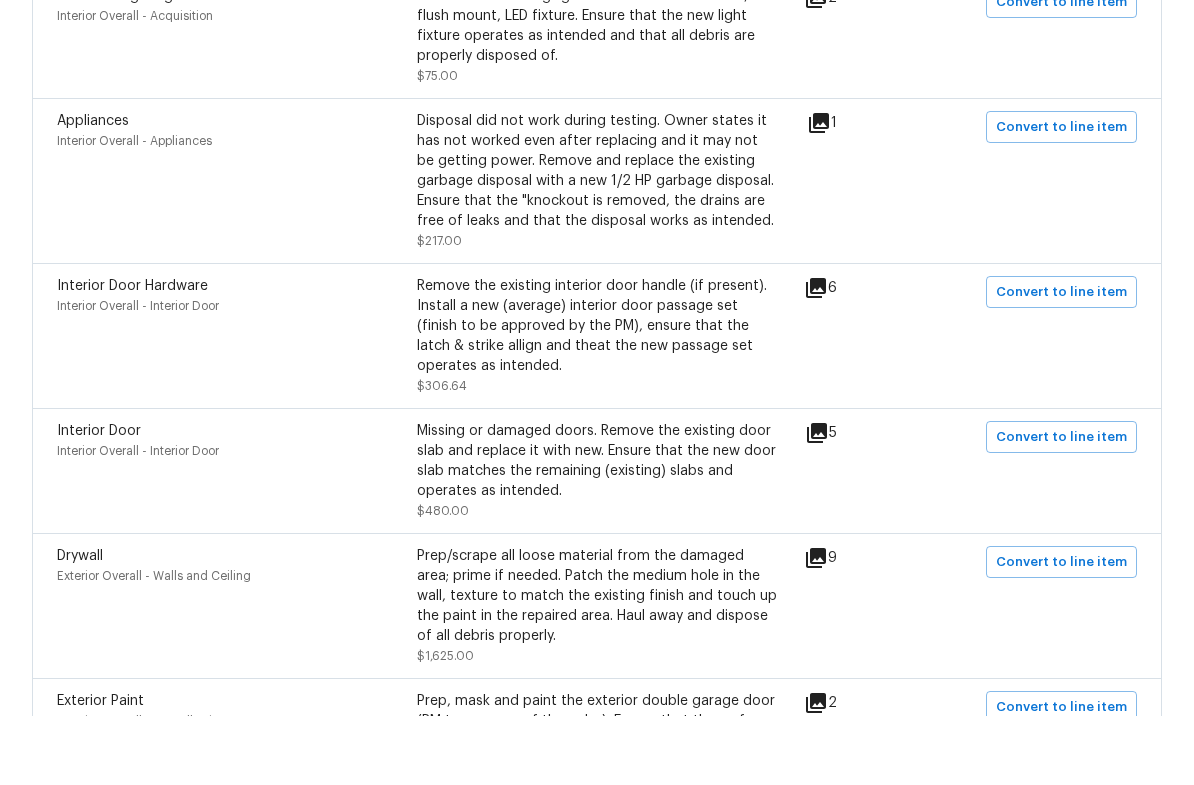 scroll, scrollTop: 2132, scrollLeft: 0, axis: vertical 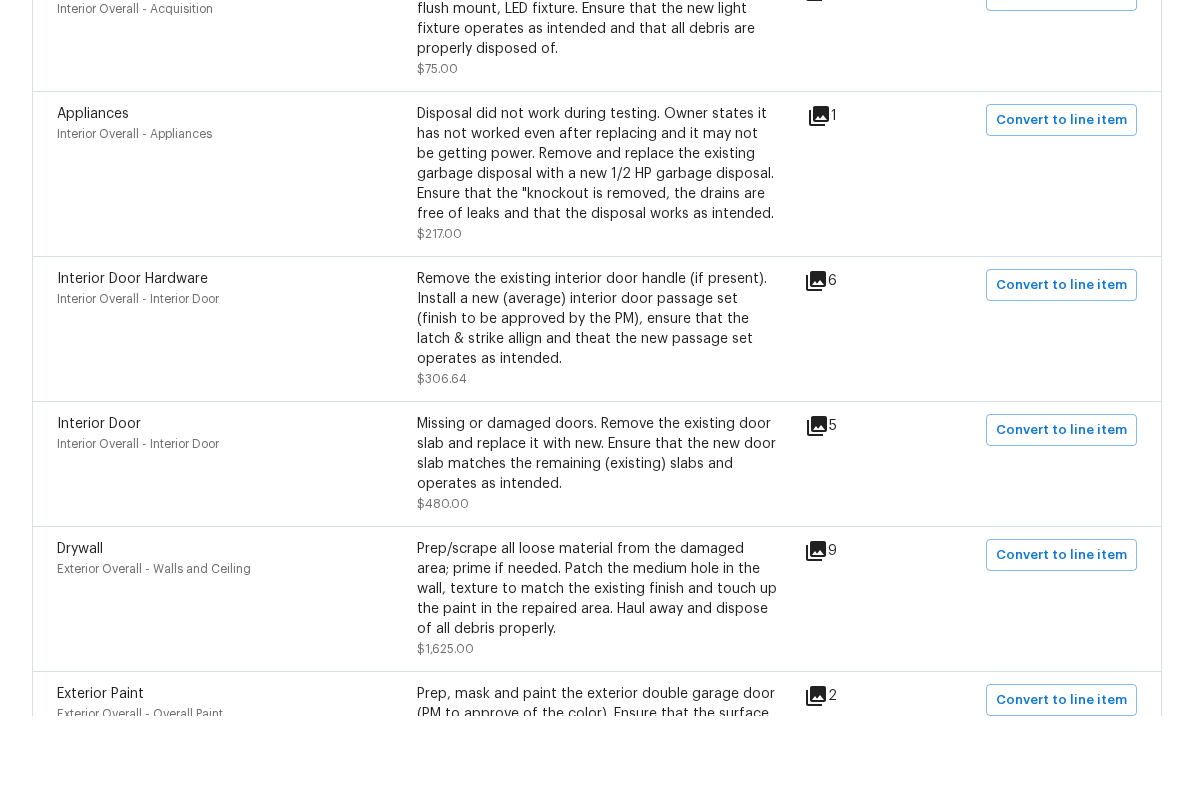 click on "Prep/scrape all loose material from the damaged area; prime if needed. Patch the medium hole in the wall, texture to match the existing finish and touch up the paint in the repaired area. Haul away and dispose of all debris properly." at bounding box center (597, 658) 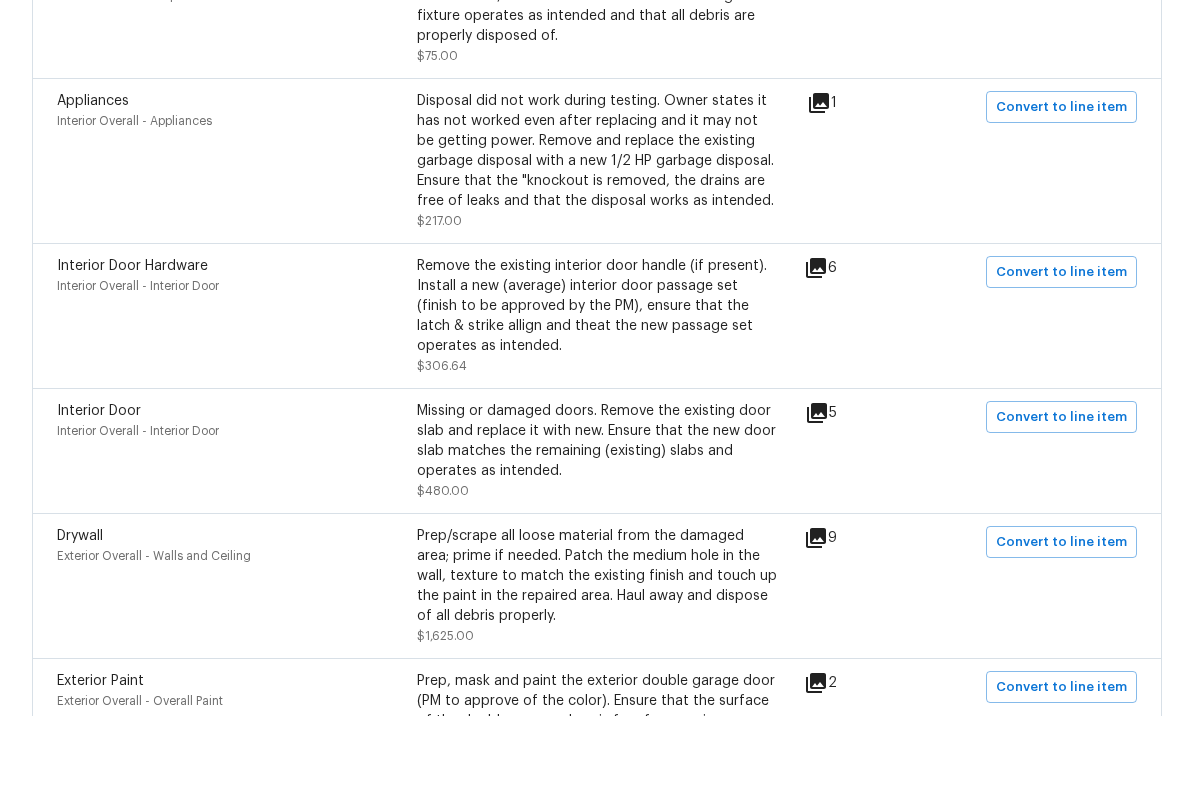 click on "Drywall Exterior Overall - Walls and Ceiling Prep/scrape all loose material from the damaged area; prime if needed. Patch the medium hole in the wall, texture to match the existing finish and touch up the paint in the repaired area. Haul away and dispose of all debris properly. $1,625.00   9 Convert to line item" at bounding box center (597, 654) 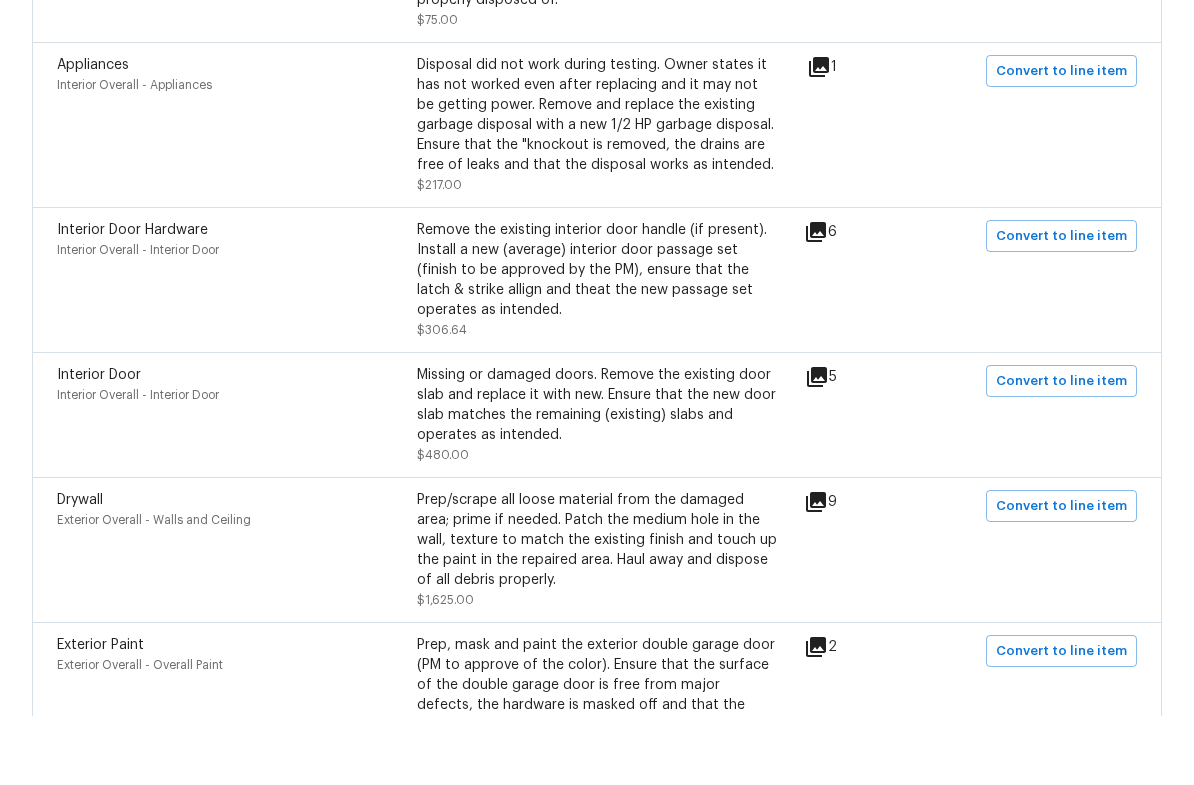 scroll, scrollTop: 2195, scrollLeft: 0, axis: vertical 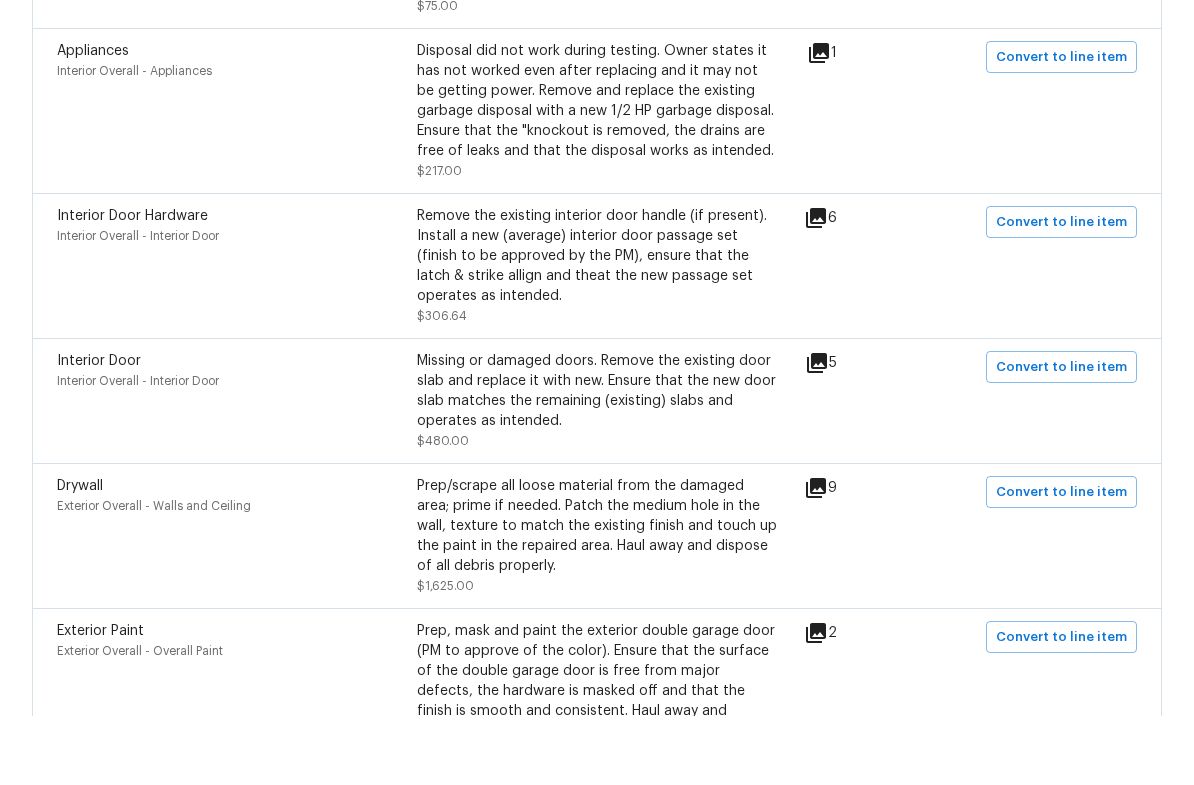 click on "Prep/scrape all loose material from the damaged area; prime if needed. Patch the medium hole in the wall, texture to match the existing finish and touch up the paint in the repaired area. Haul away and dispose of all debris properly." at bounding box center [597, 595] 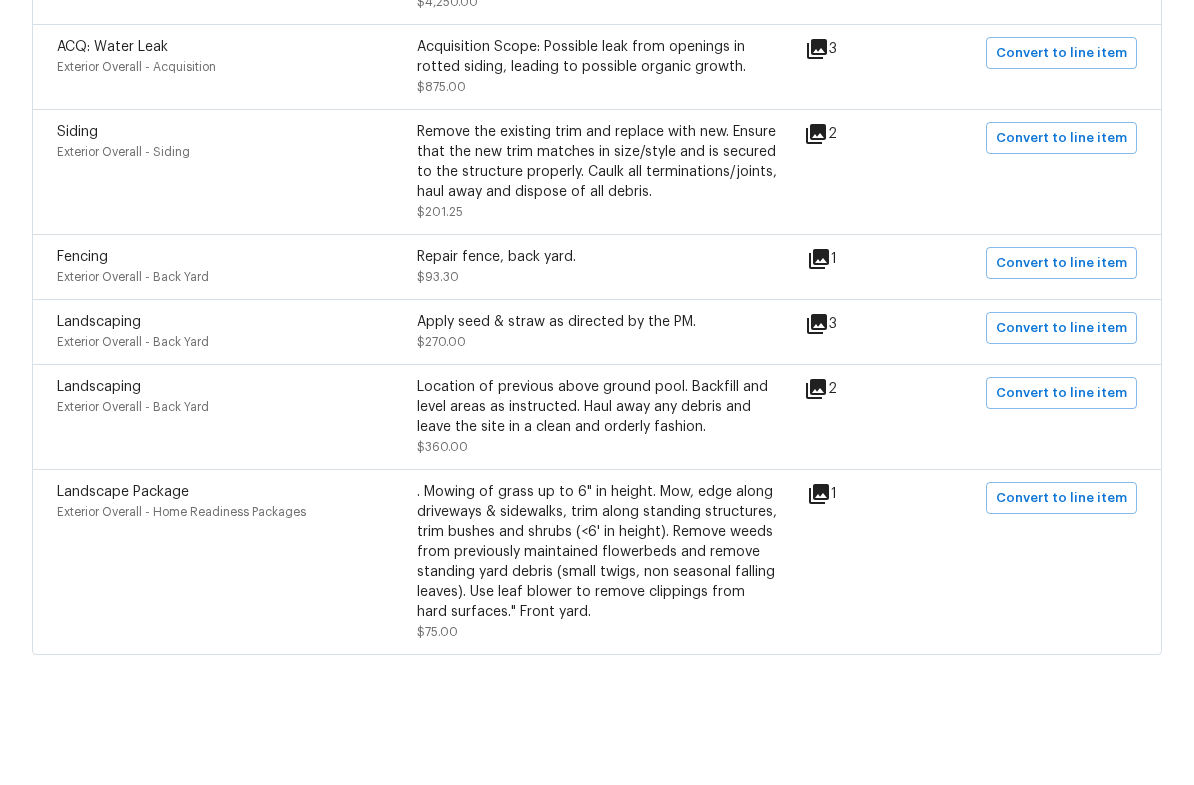 scroll, scrollTop: 3628, scrollLeft: 0, axis: vertical 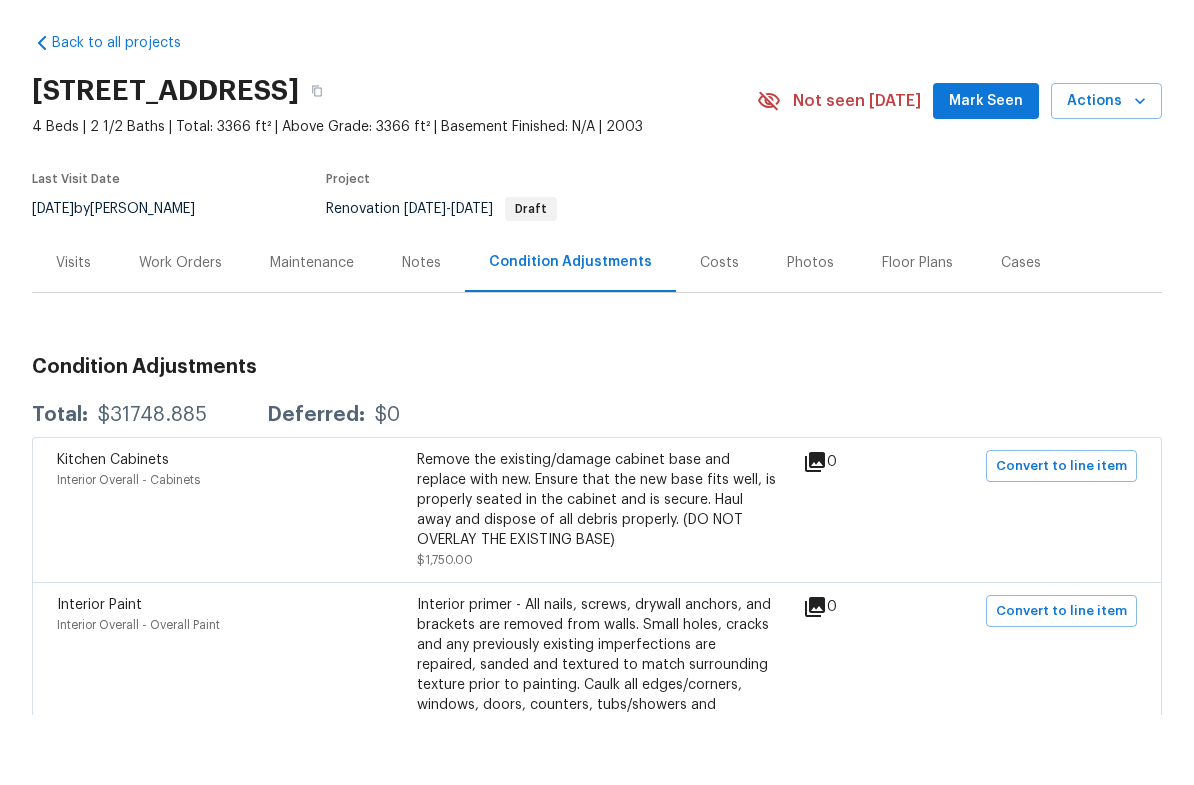 click on "Visits" at bounding box center [73, 333] 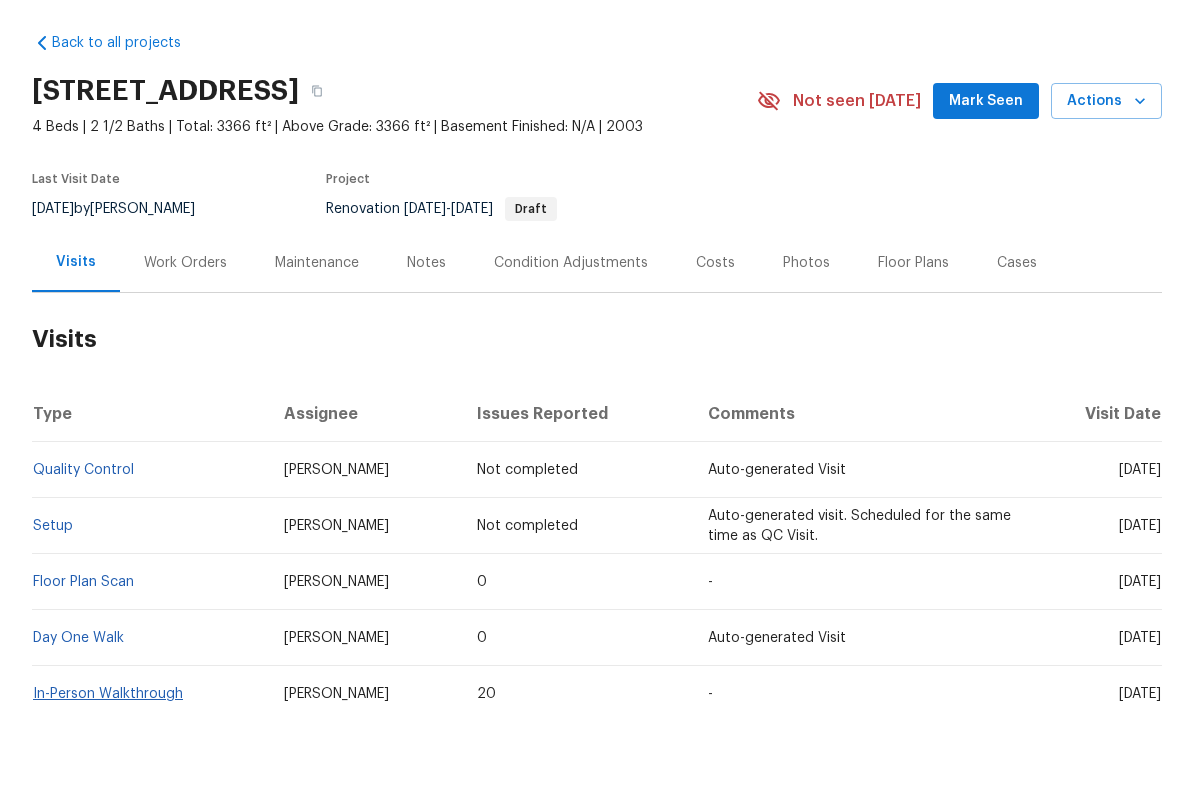 click on "In-Person Walkthrough" at bounding box center [108, 764] 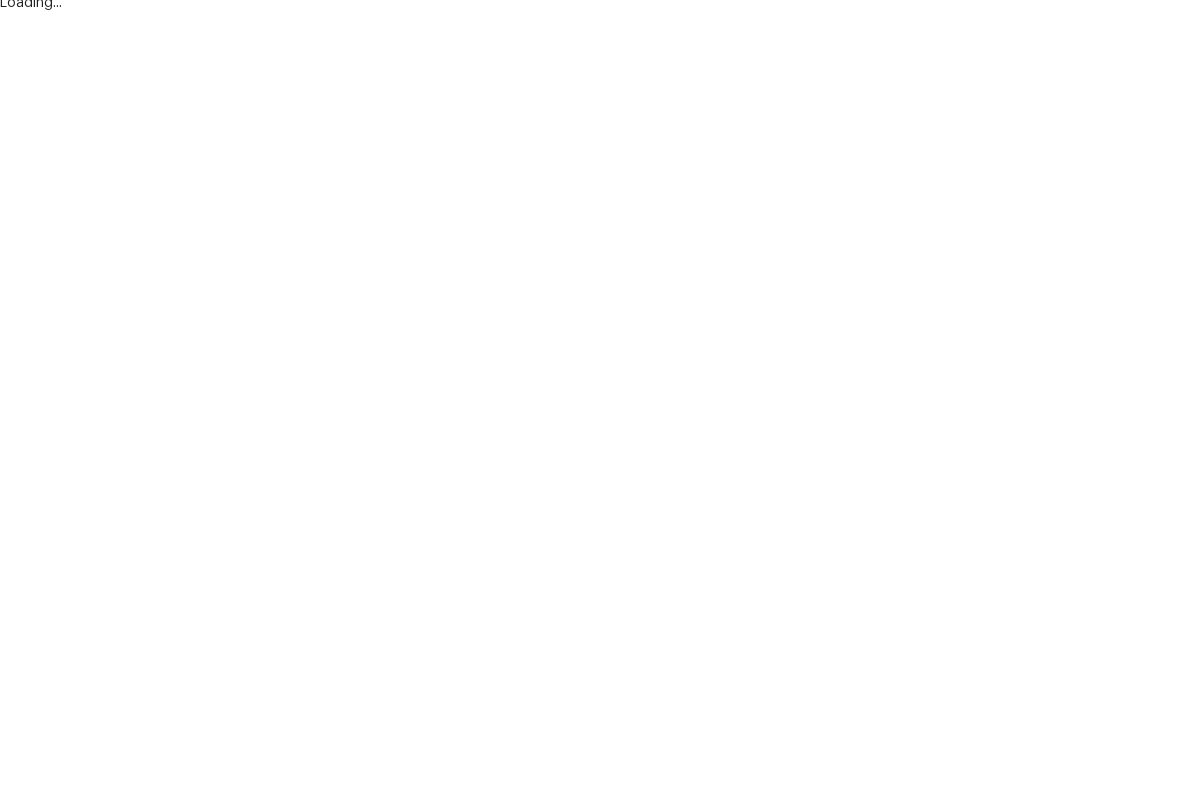 scroll, scrollTop: 0, scrollLeft: 0, axis: both 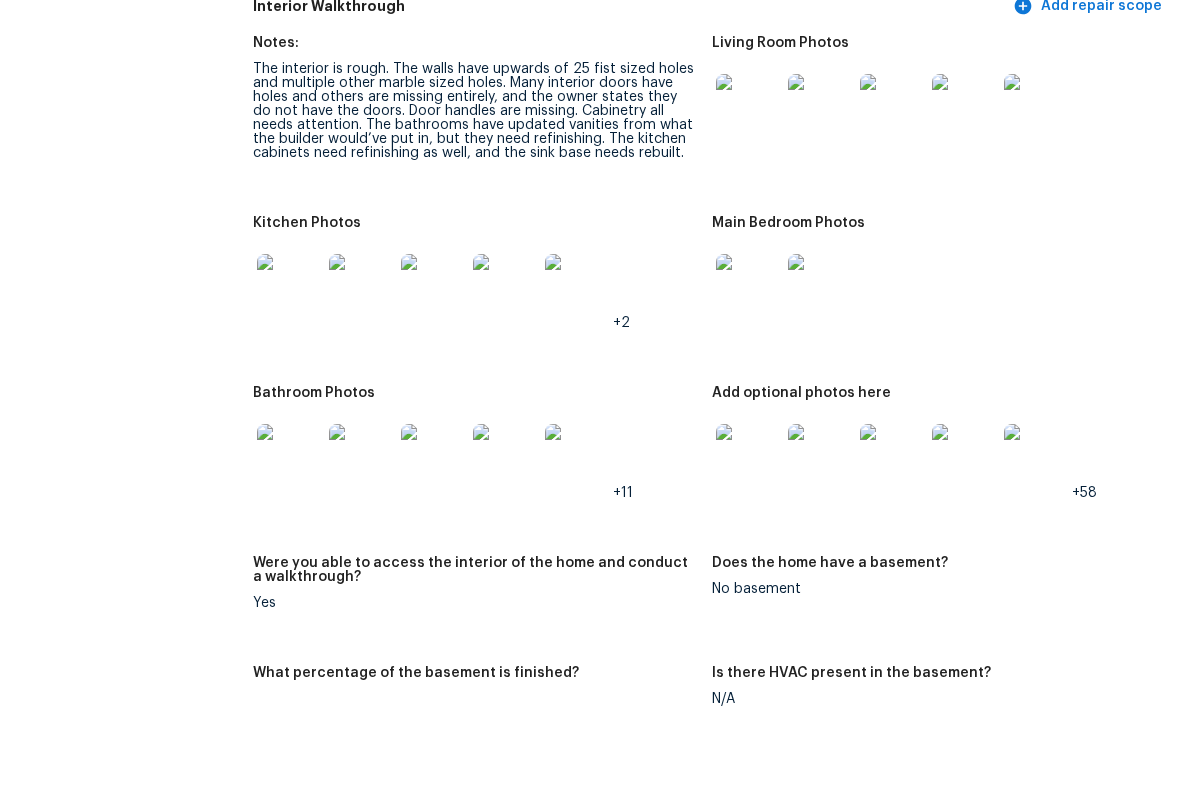 click at bounding box center (289, 356) 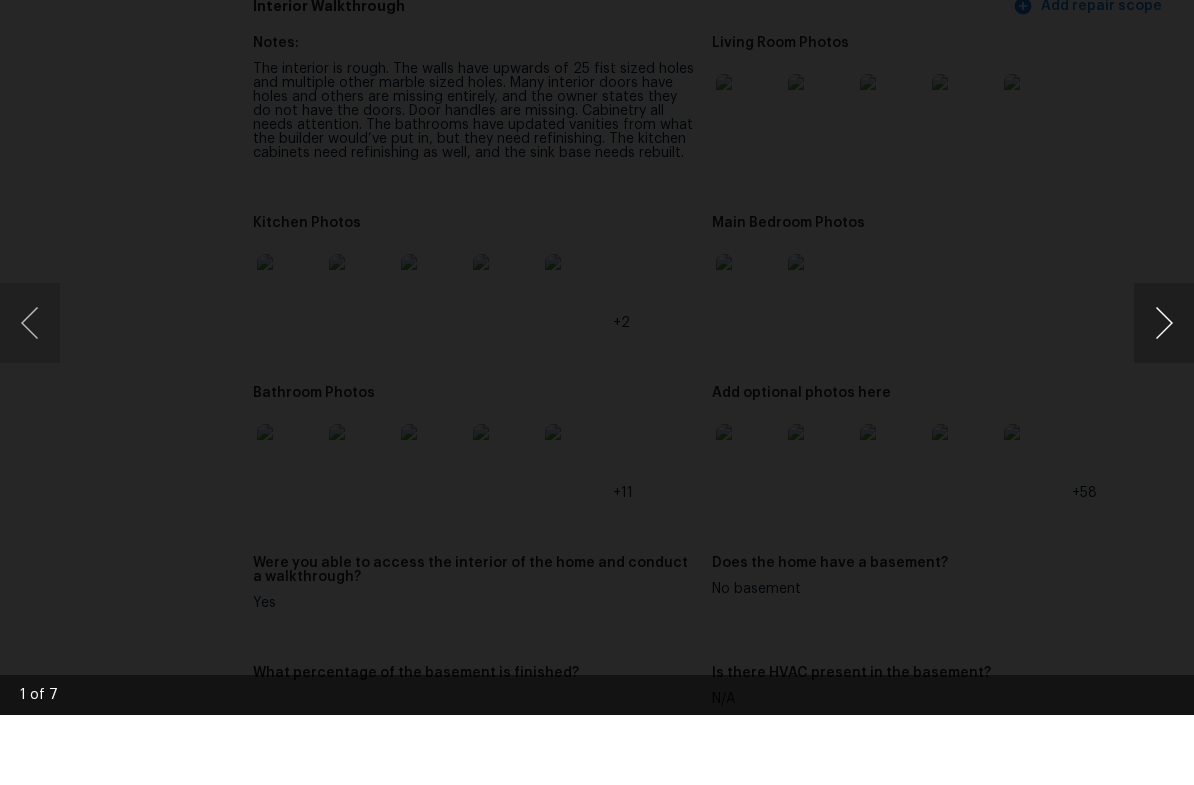 click at bounding box center (1164, 393) 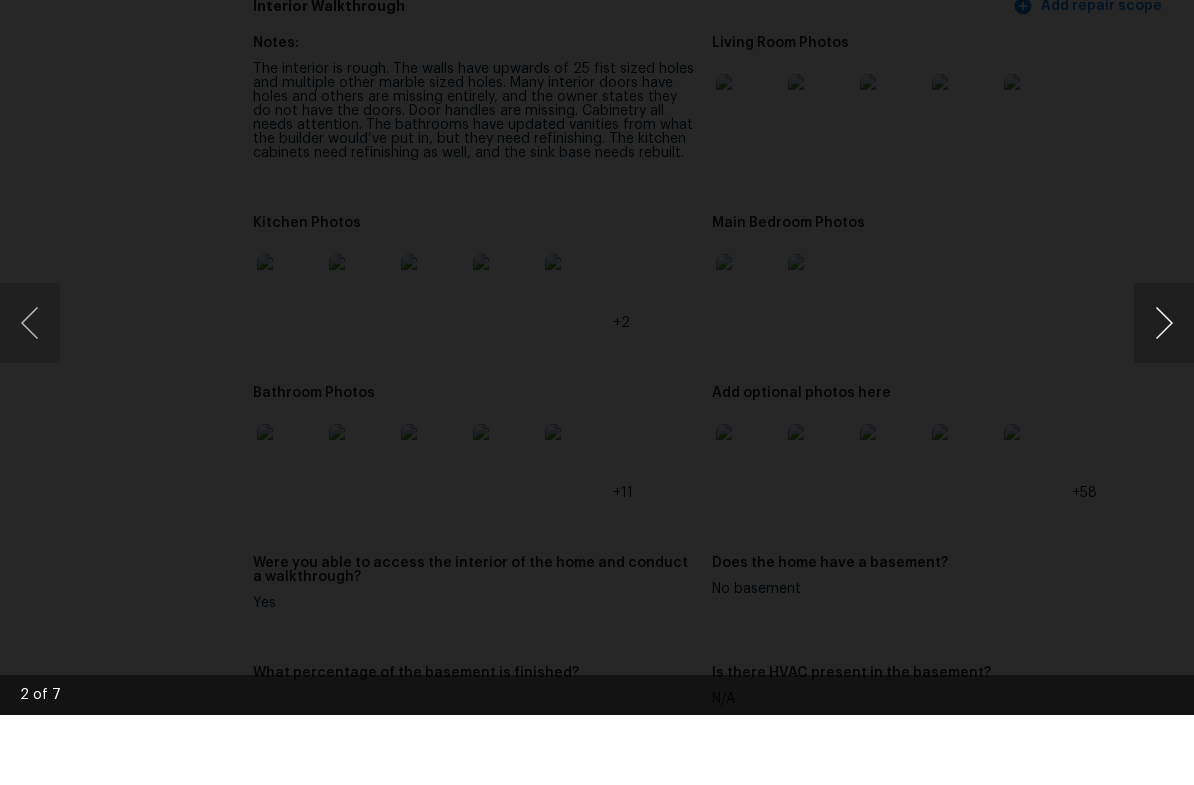 click at bounding box center (1164, 393) 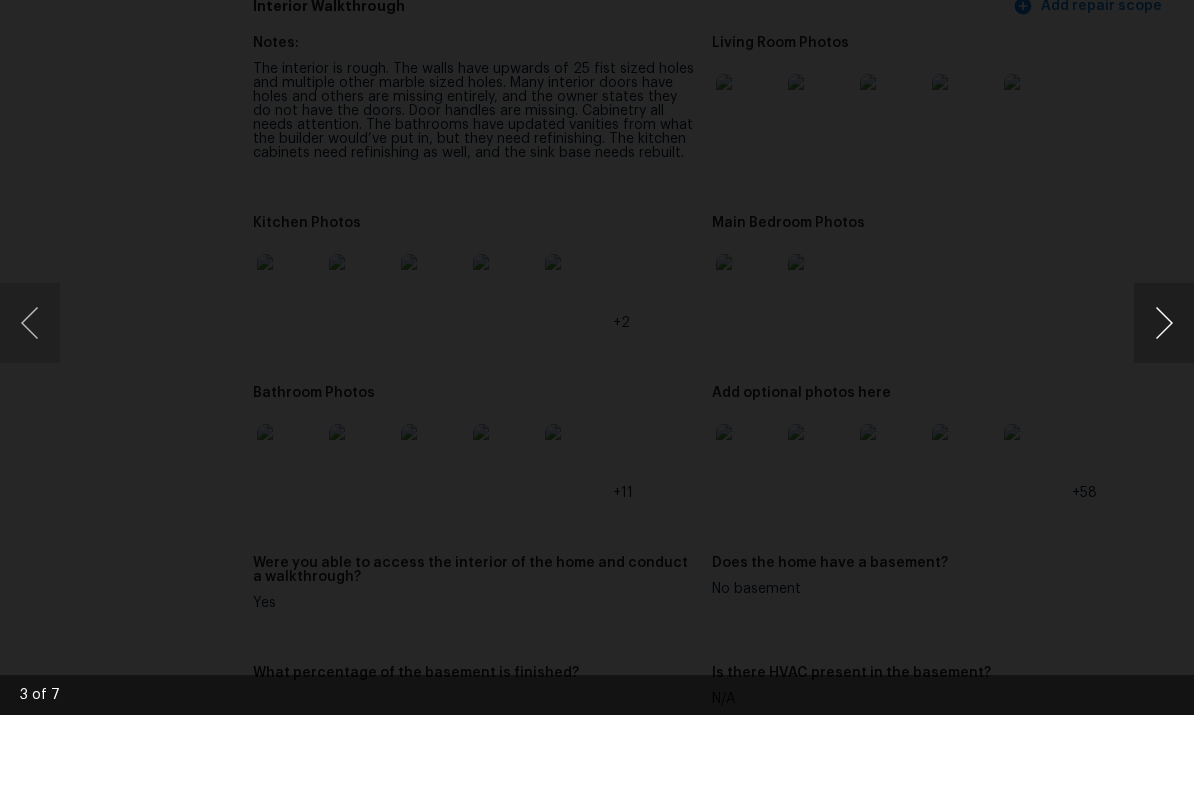 click at bounding box center (1164, 393) 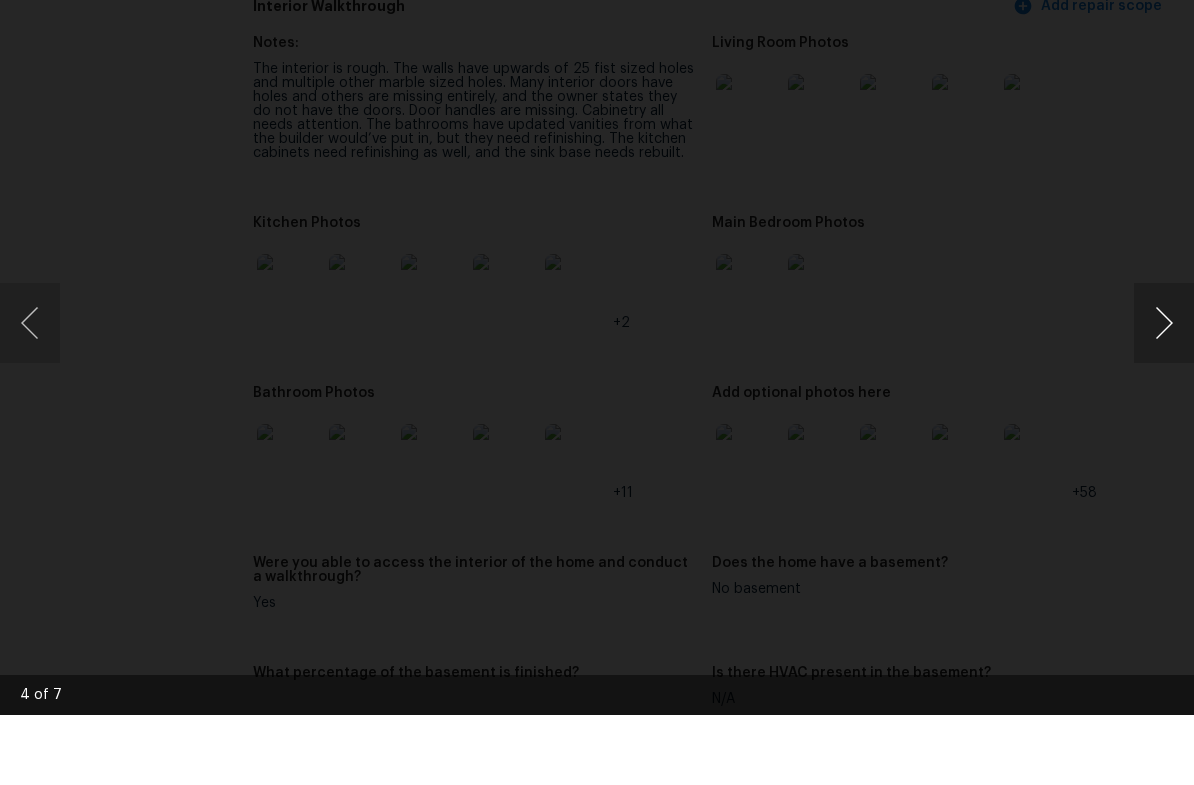 click at bounding box center [1164, 393] 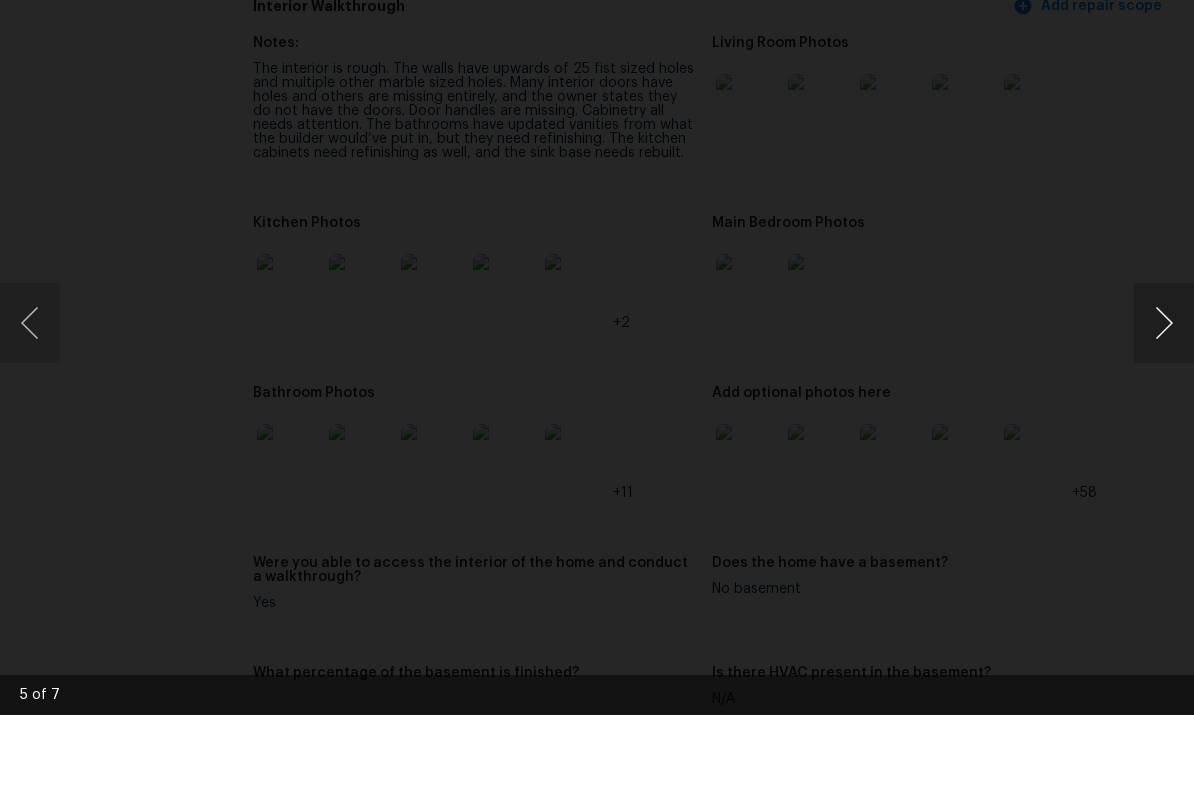 click at bounding box center (1164, 393) 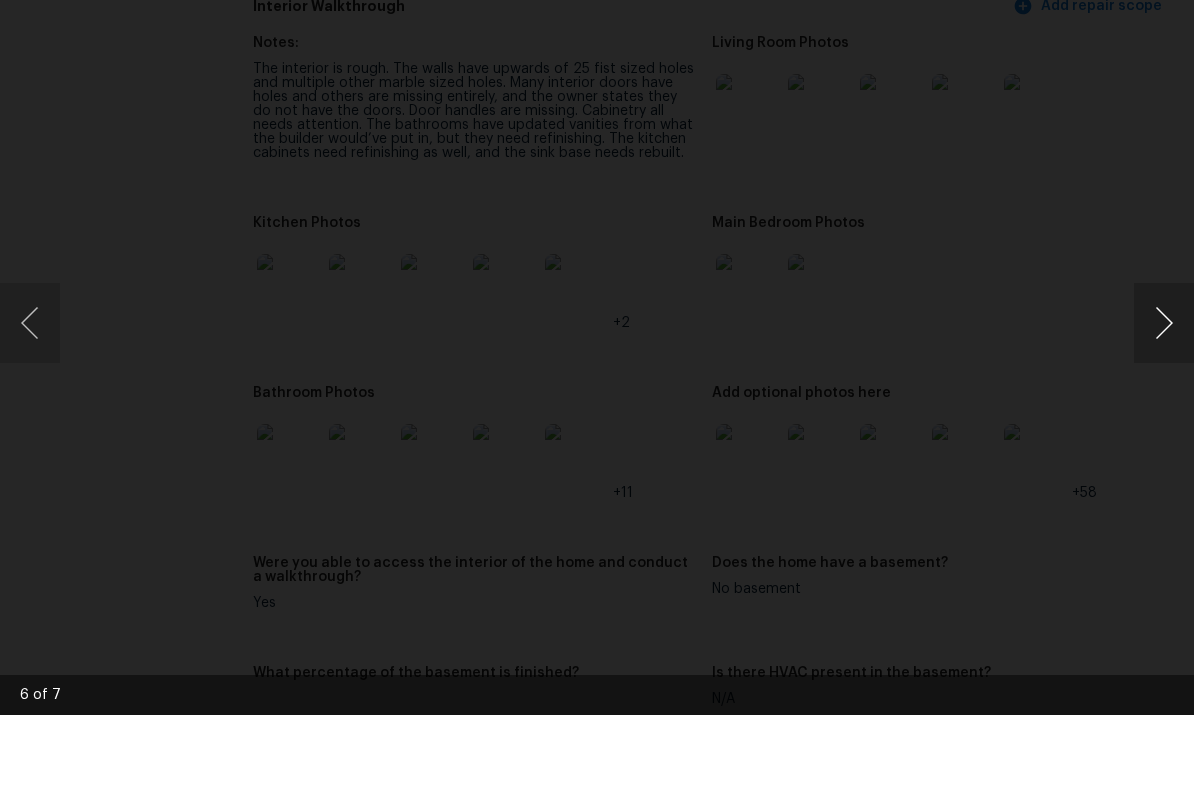 click at bounding box center [1164, 393] 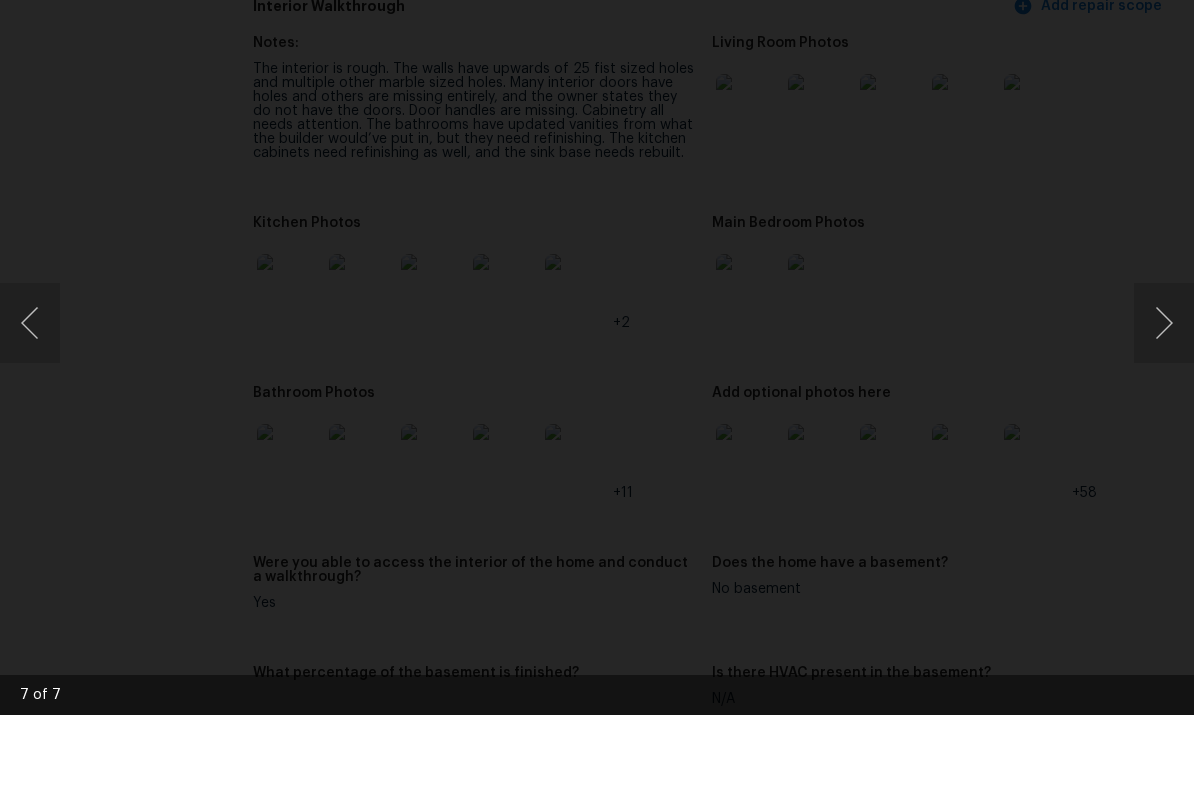 click at bounding box center [597, 392] 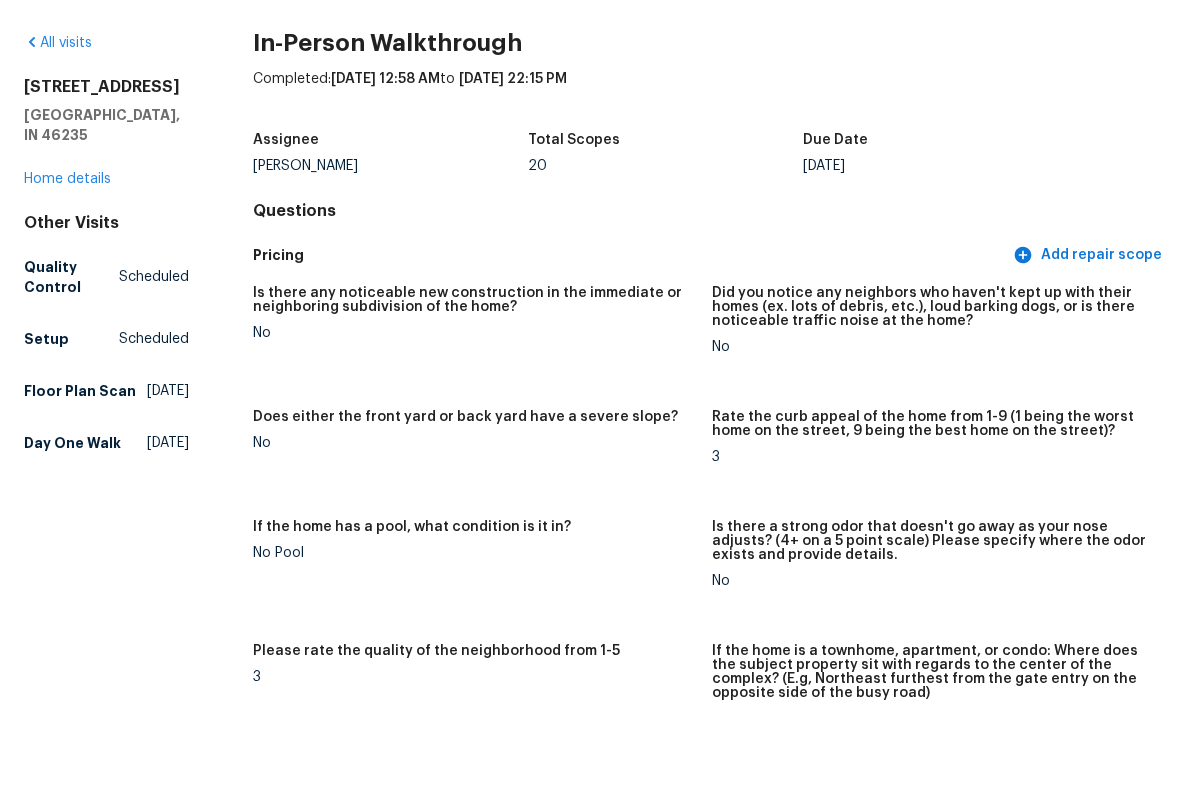scroll, scrollTop: 0, scrollLeft: 0, axis: both 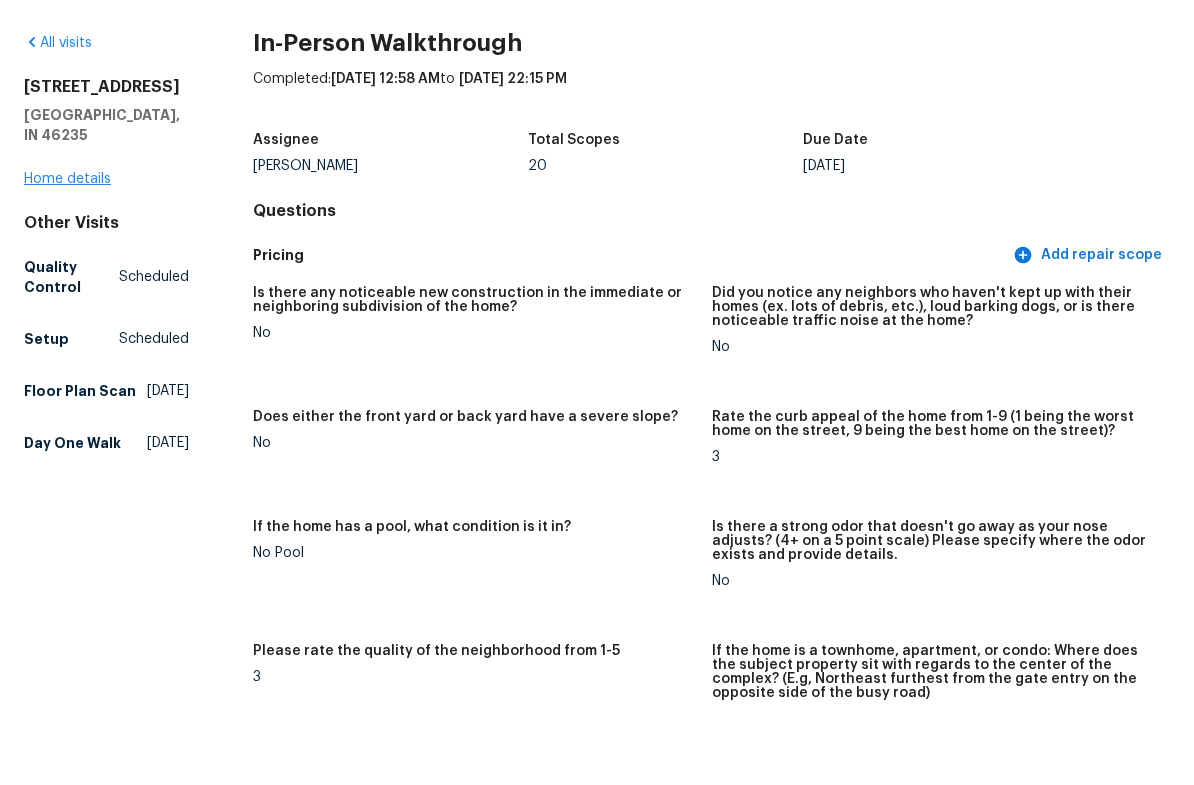 click on "Home details" at bounding box center [67, 249] 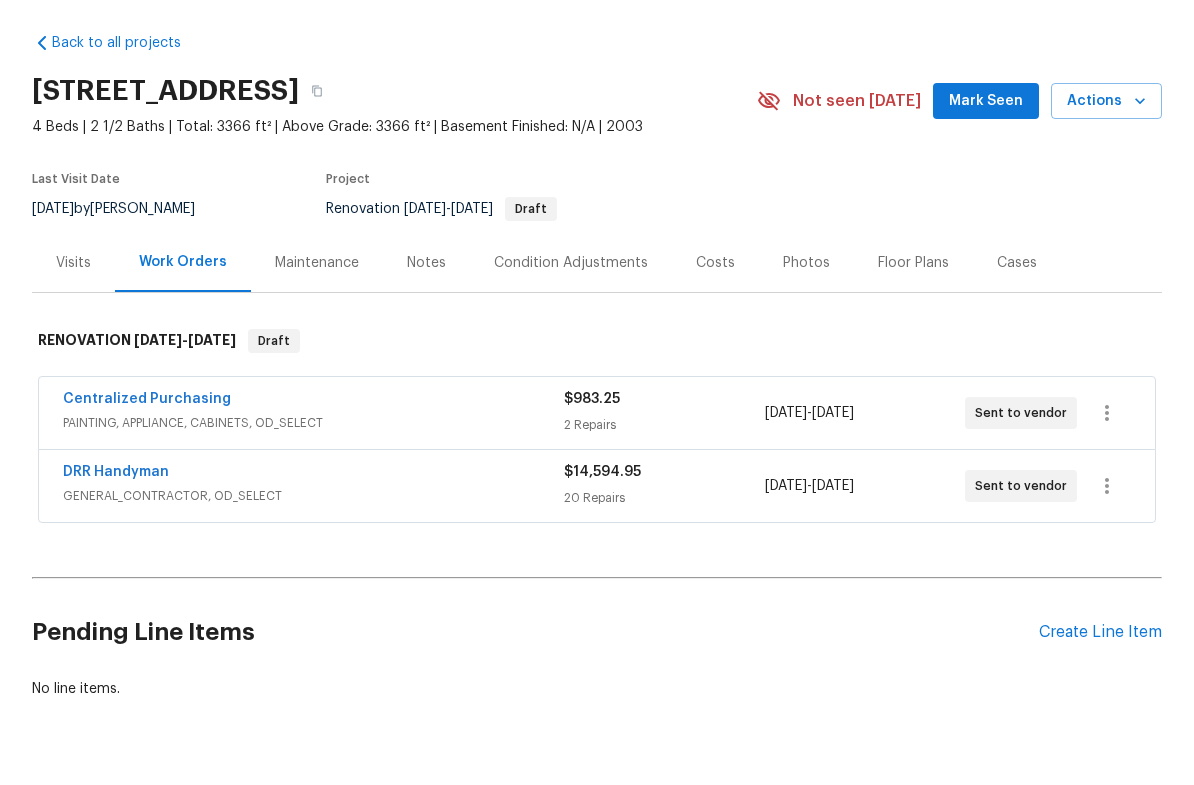 click on "PAINTING, APPLIANCE, CABINETS, OD_SELECT" at bounding box center [313, 493] 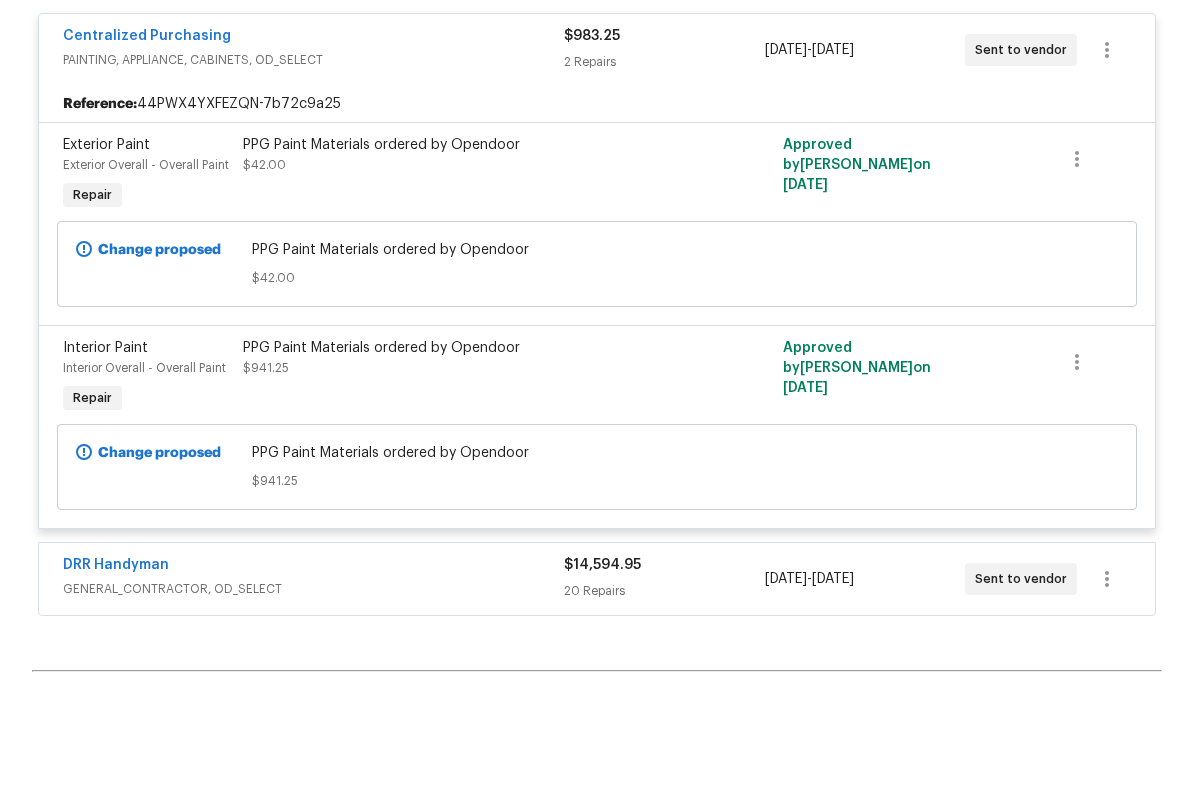 scroll, scrollTop: 380, scrollLeft: 0, axis: vertical 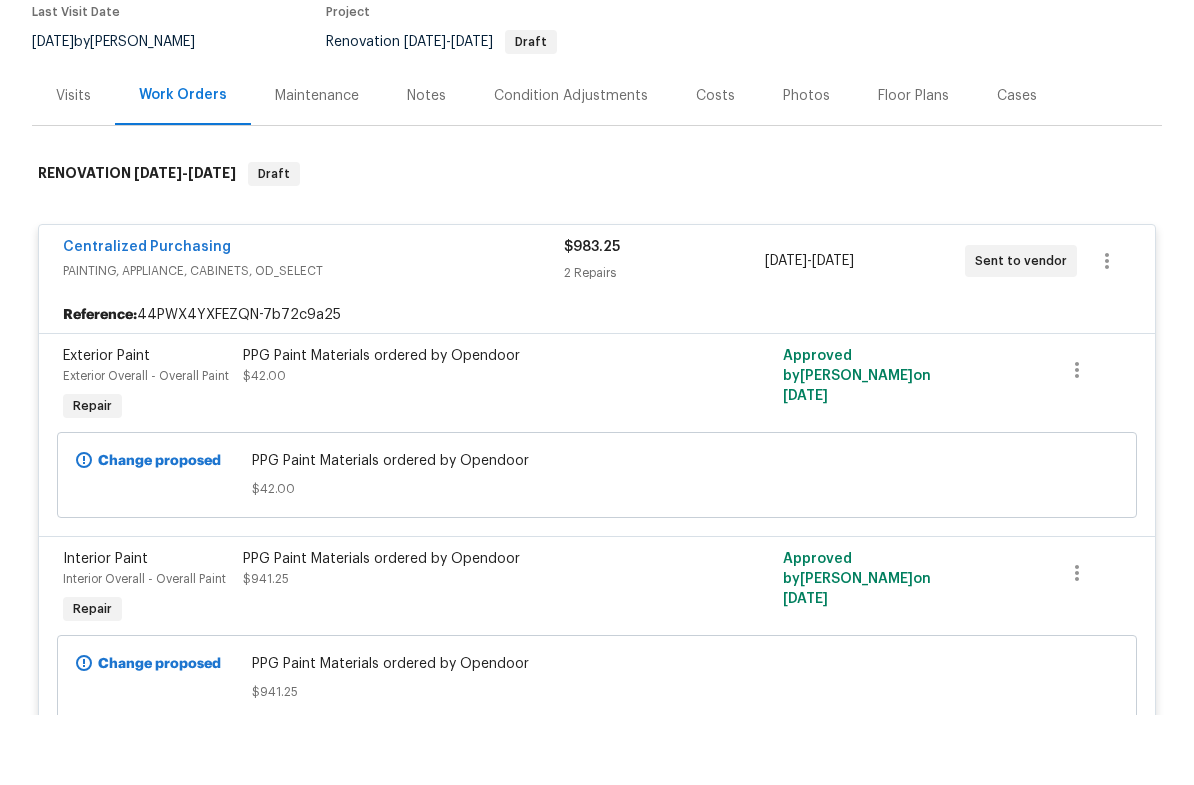 click on "Centralized Purchasing" at bounding box center [313, 319] 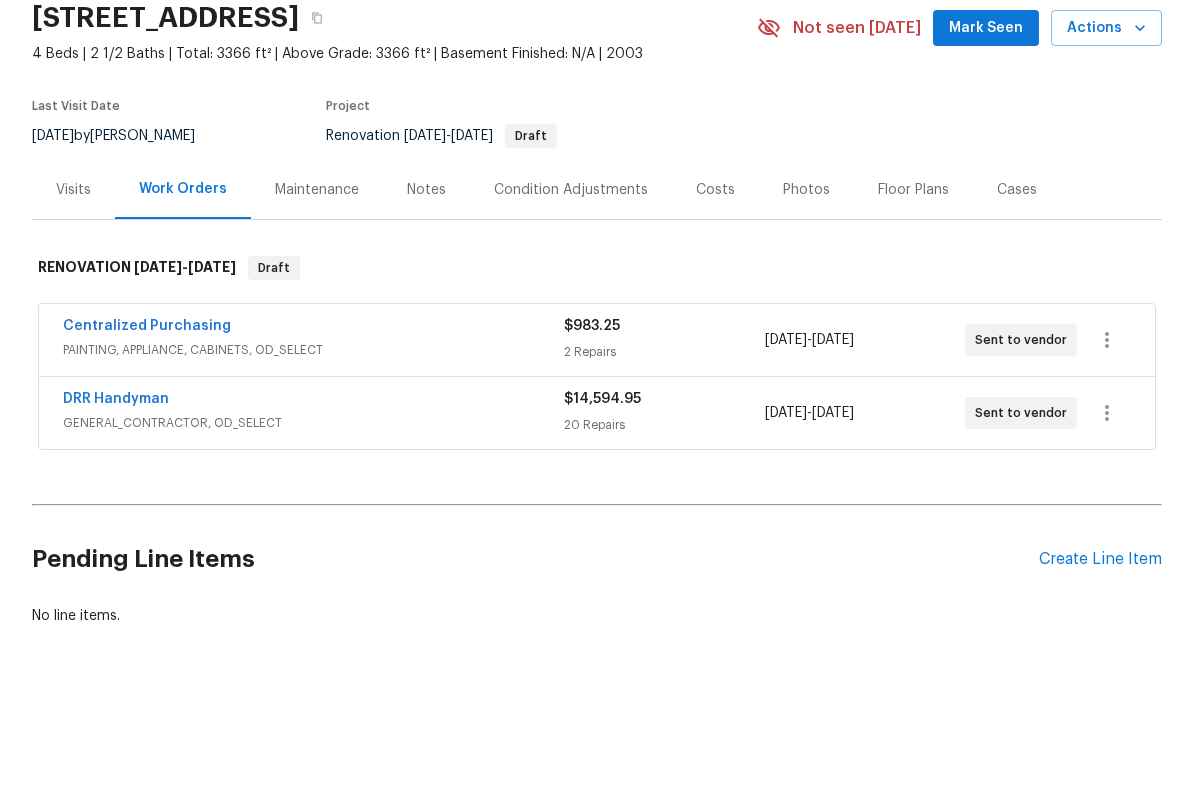 scroll, scrollTop: 70, scrollLeft: 0, axis: vertical 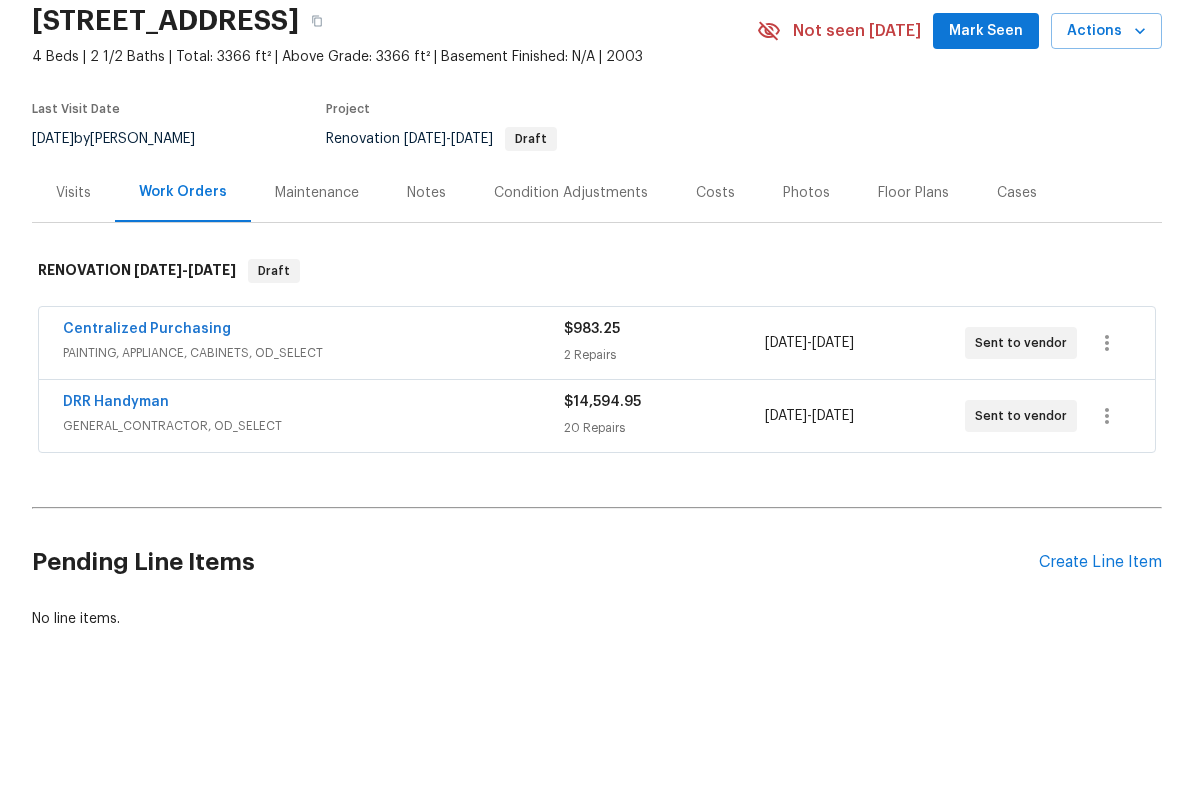 click on "GENERAL_CONTRACTOR, OD_SELECT" at bounding box center (313, 496) 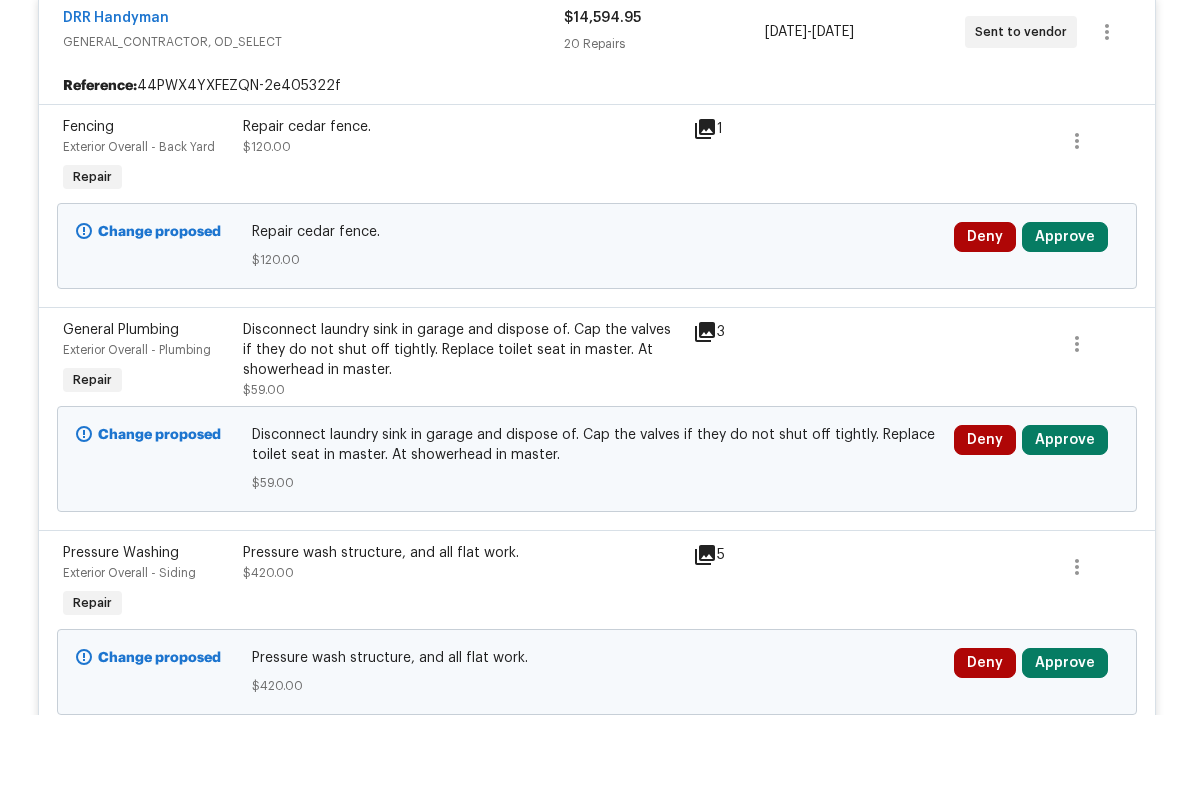scroll, scrollTop: 470, scrollLeft: 0, axis: vertical 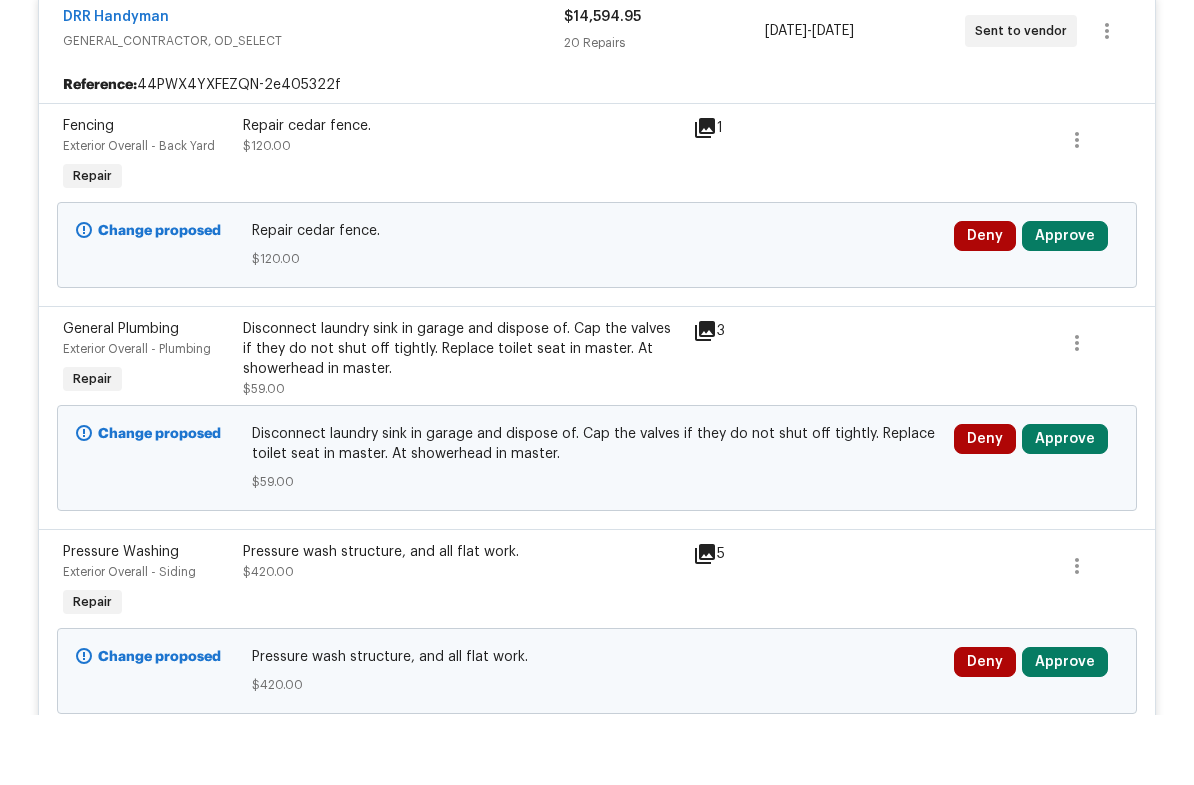 click 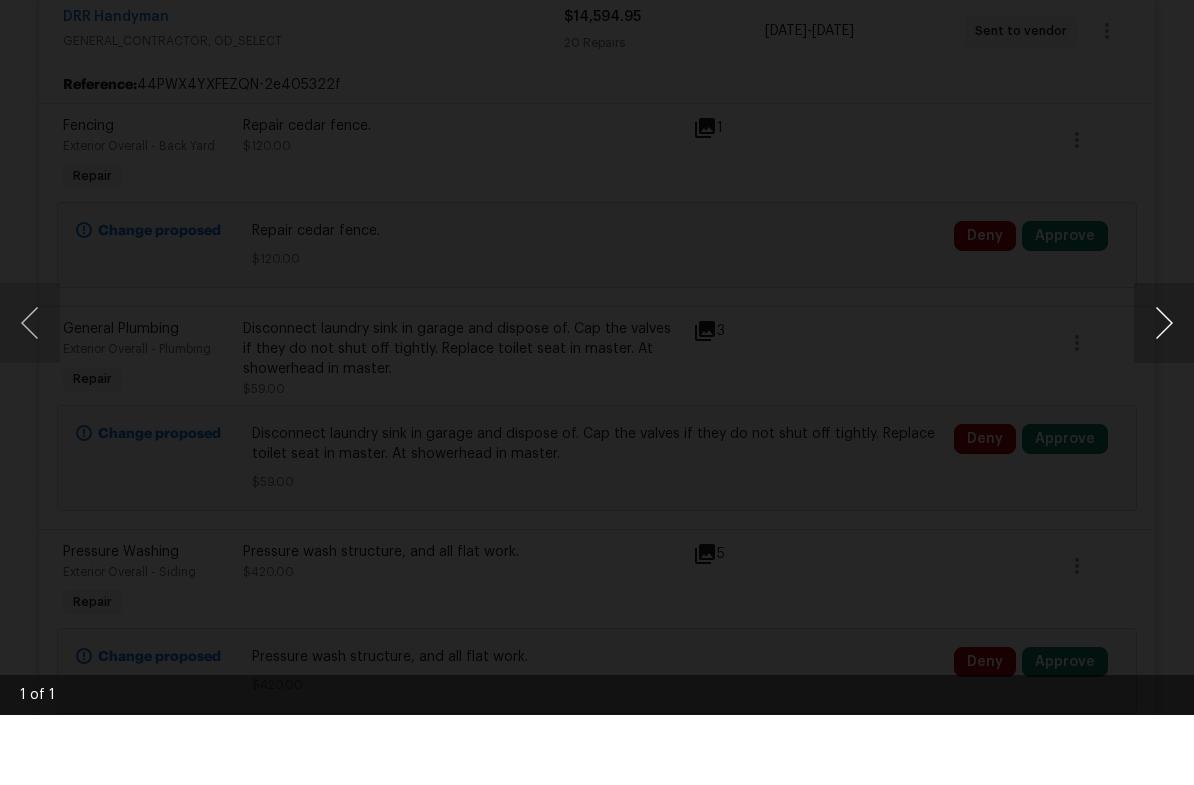 click at bounding box center [1164, 393] 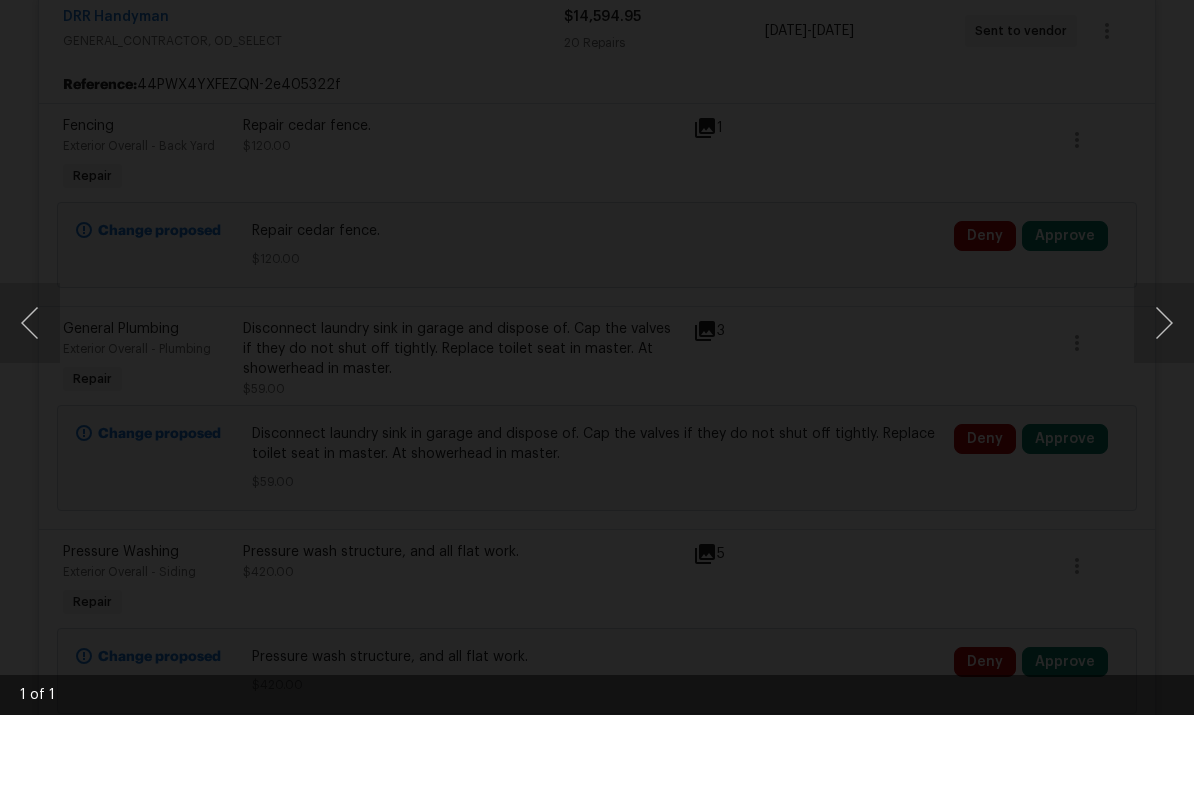 click at bounding box center [597, 392] 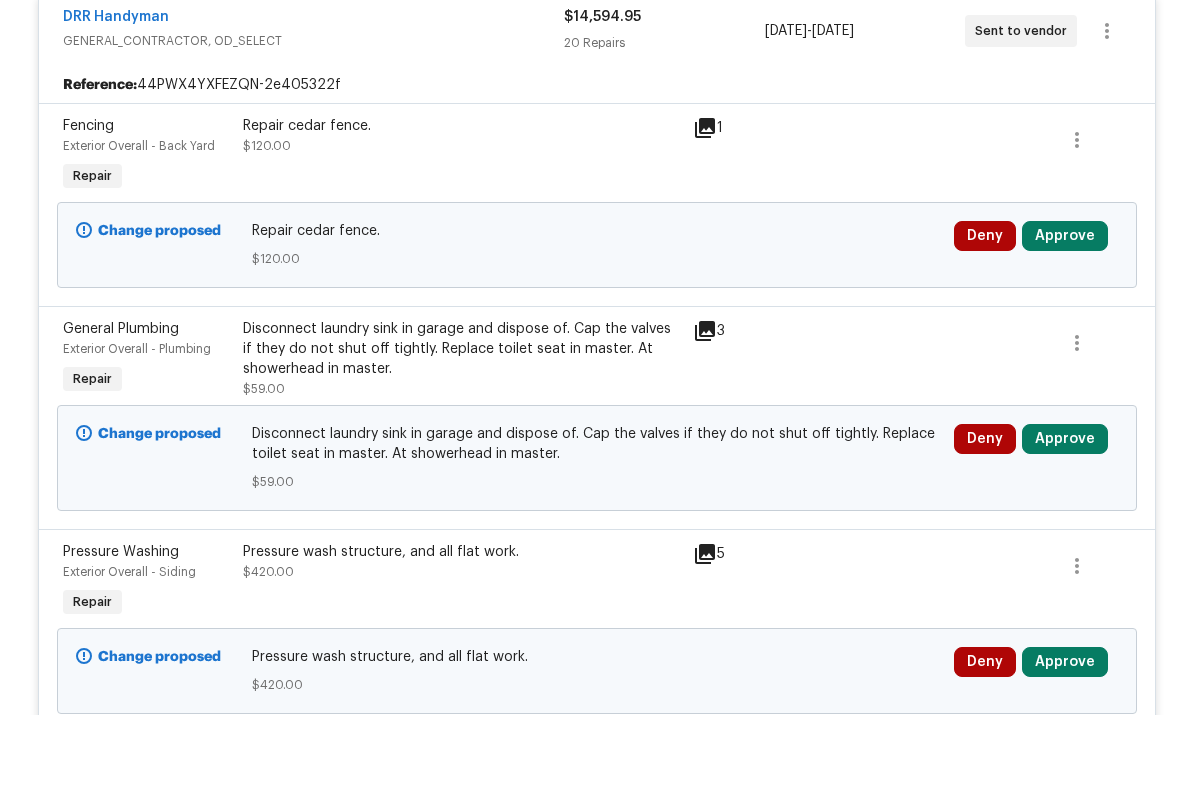 click on "Back to all projects [STREET_ADDRESS] 4 Beds | 2 1/2 Baths | Total: 3366 ft² | Above Grade: 3366 ft² | Basement Finished: N/A | 2003 Not seen [DATE] Mark Seen Actions Last Visit Date [DATE]  by  [PERSON_NAME]   Project Renovation   [DATE]  -  [DATE] Draft Visits Work Orders Maintenance Notes Condition Adjustments Costs Photos Floor Plans Cases RENOVATION   [DATE]  -  [DATE] Draft Centralized Purchasing PAINTING, APPLIANCE, CABINETS, OD_SELECT $983.25 2 Repairs [DATE]  -  [DATE] Sent to vendor DRR Handyman GENERAL_CONTRACTOR, OD_SELECT $14,594.95 20 Repairs [DATE]  -  [DATE] Sent to vendor Reference:  44PWX4YXFEZQN-2e405322f Fencing Exterior Overall - Back Yard Repair Repair cedar fence. $120.00   1 Change proposed Repair cedar fence. $120.00 Deny Approve General Plumbing Exterior Overall - Plumbing Repair Disconnect laundry sink in garage and dispose of. Cap the valves if they do not shut off tightly.
Replace toilet seat in master.
At showerhead in master." at bounding box center (597, 424) 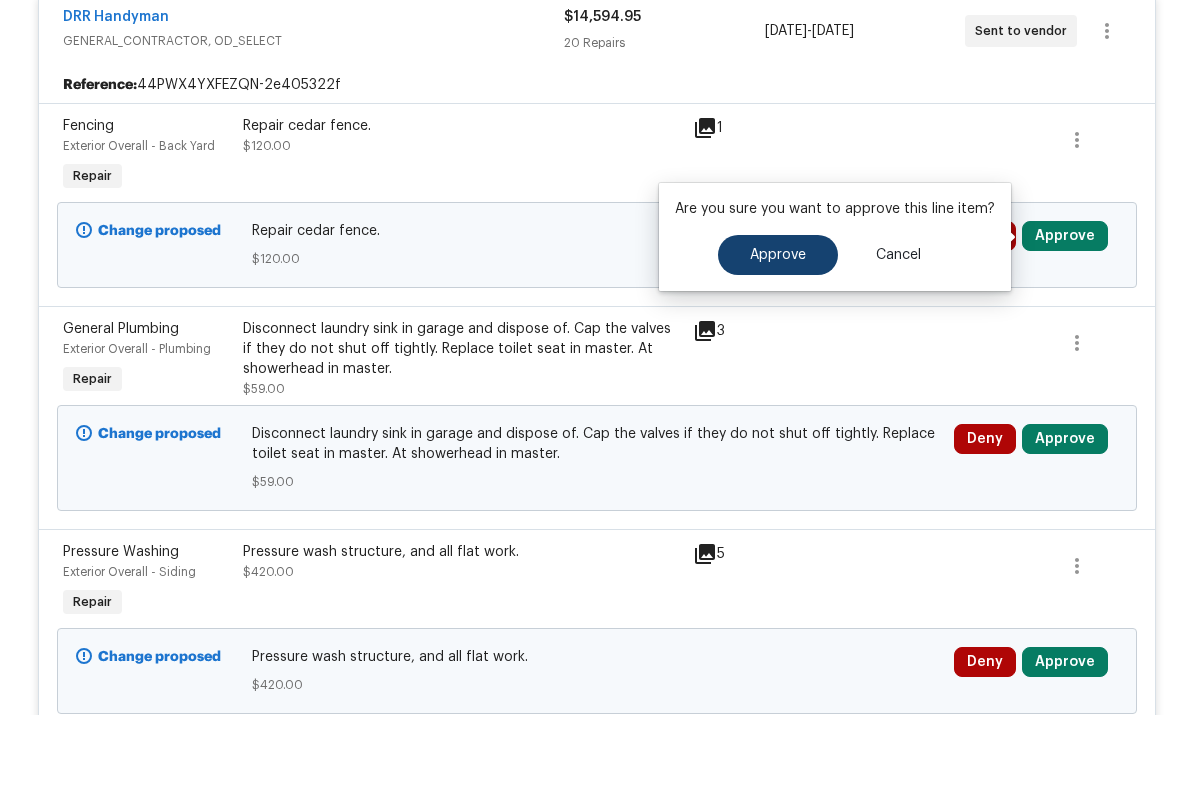 click on "Approve" at bounding box center [778, 325] 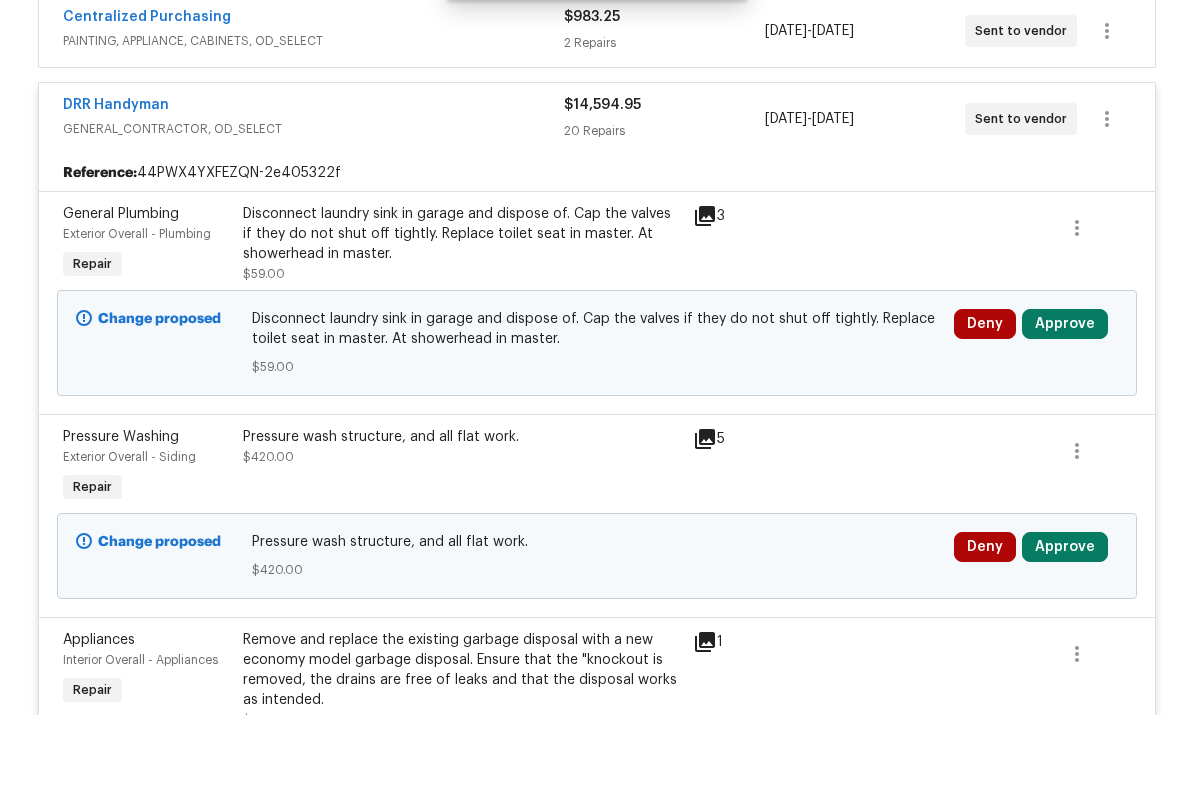 scroll, scrollTop: 381, scrollLeft: 0, axis: vertical 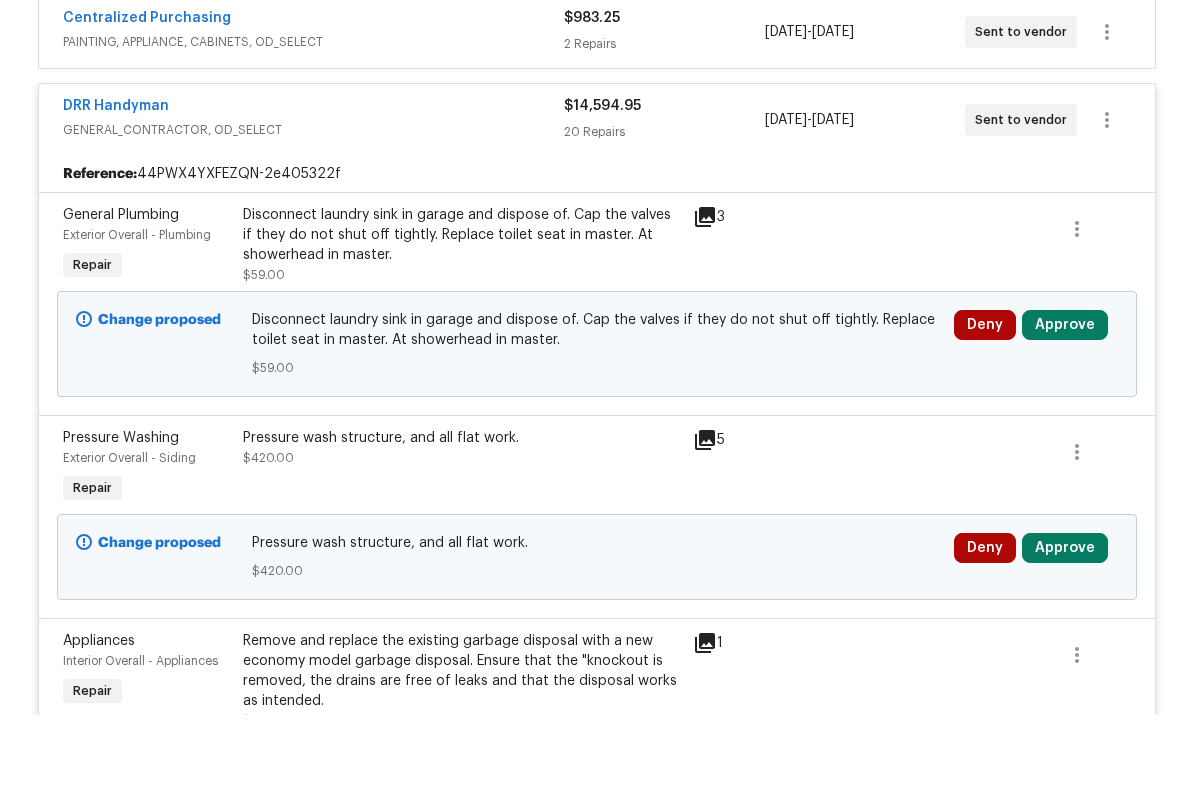 click 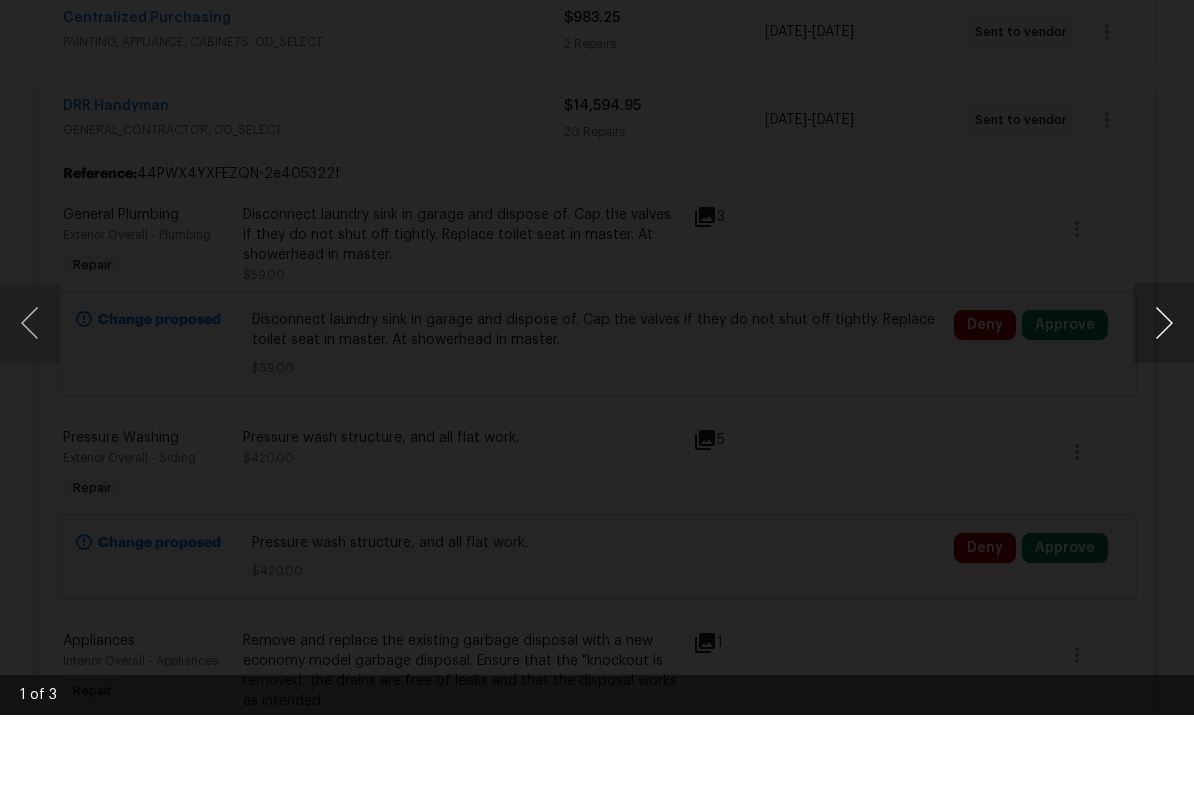 click at bounding box center [1164, 393] 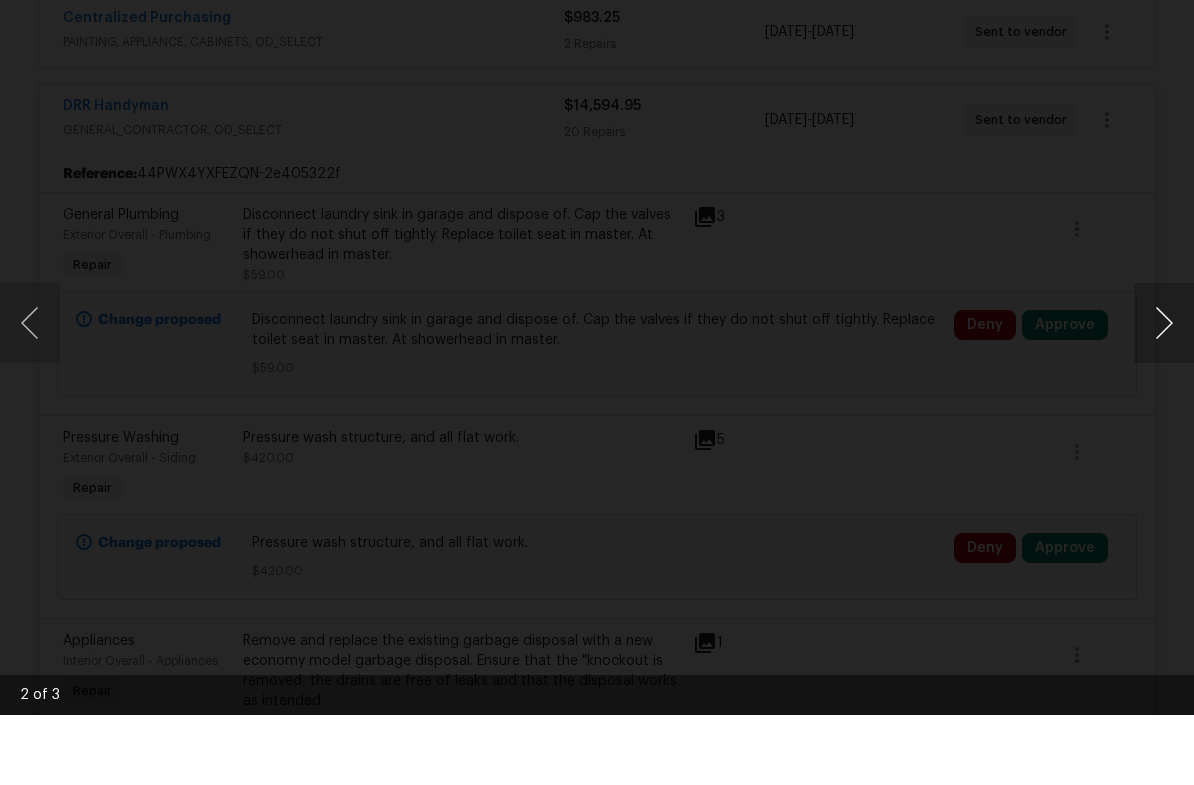 click at bounding box center (1164, 393) 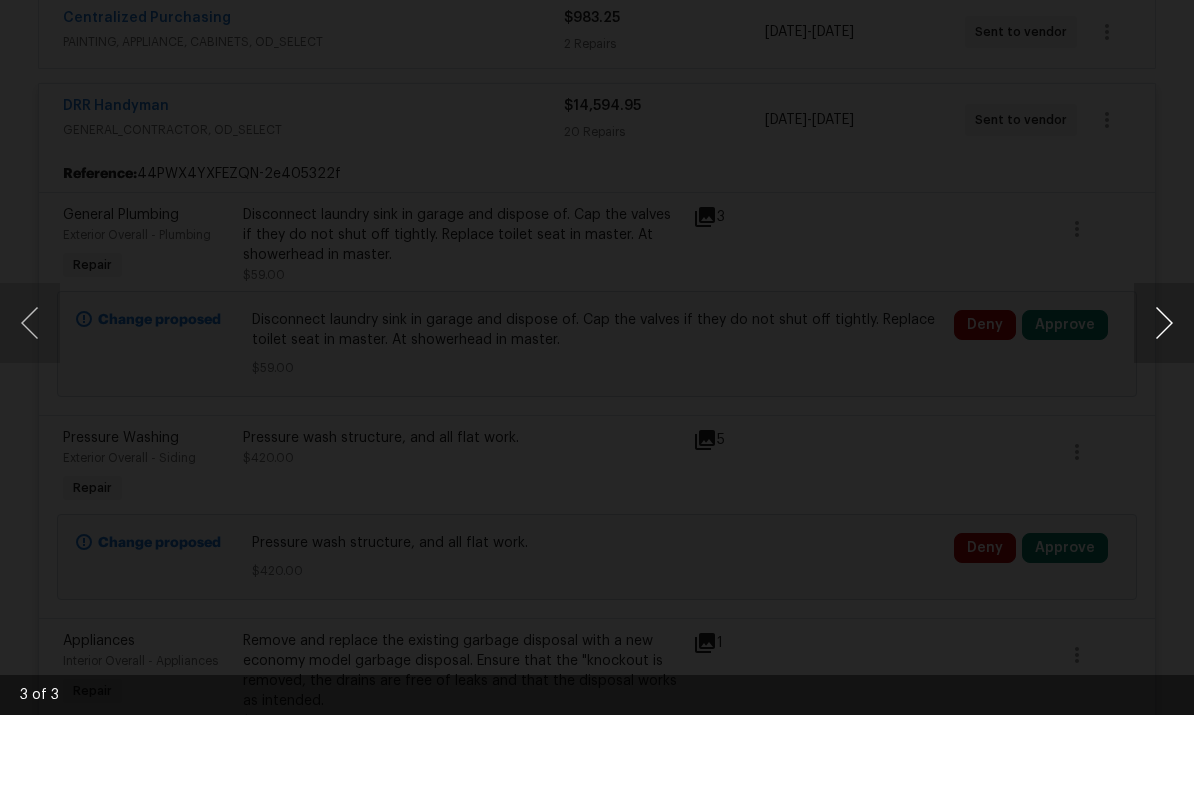 click at bounding box center (597, 392) 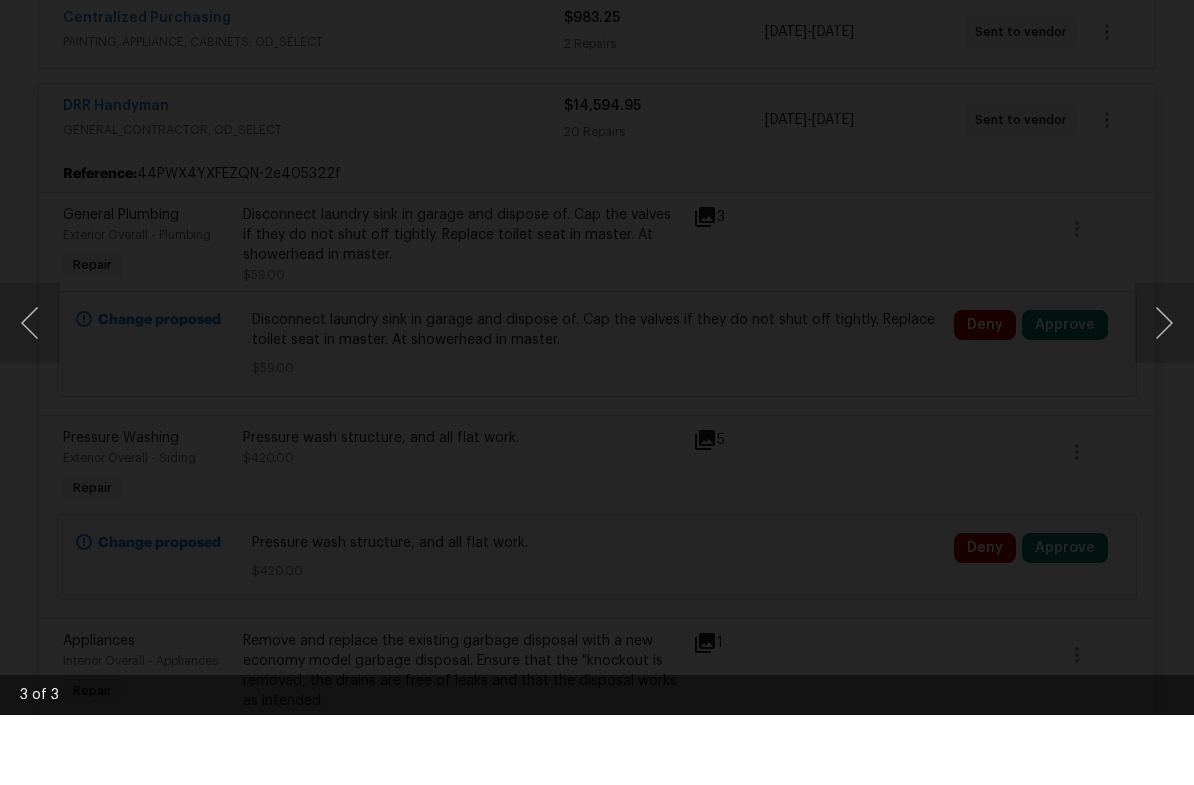 click at bounding box center (597, 392) 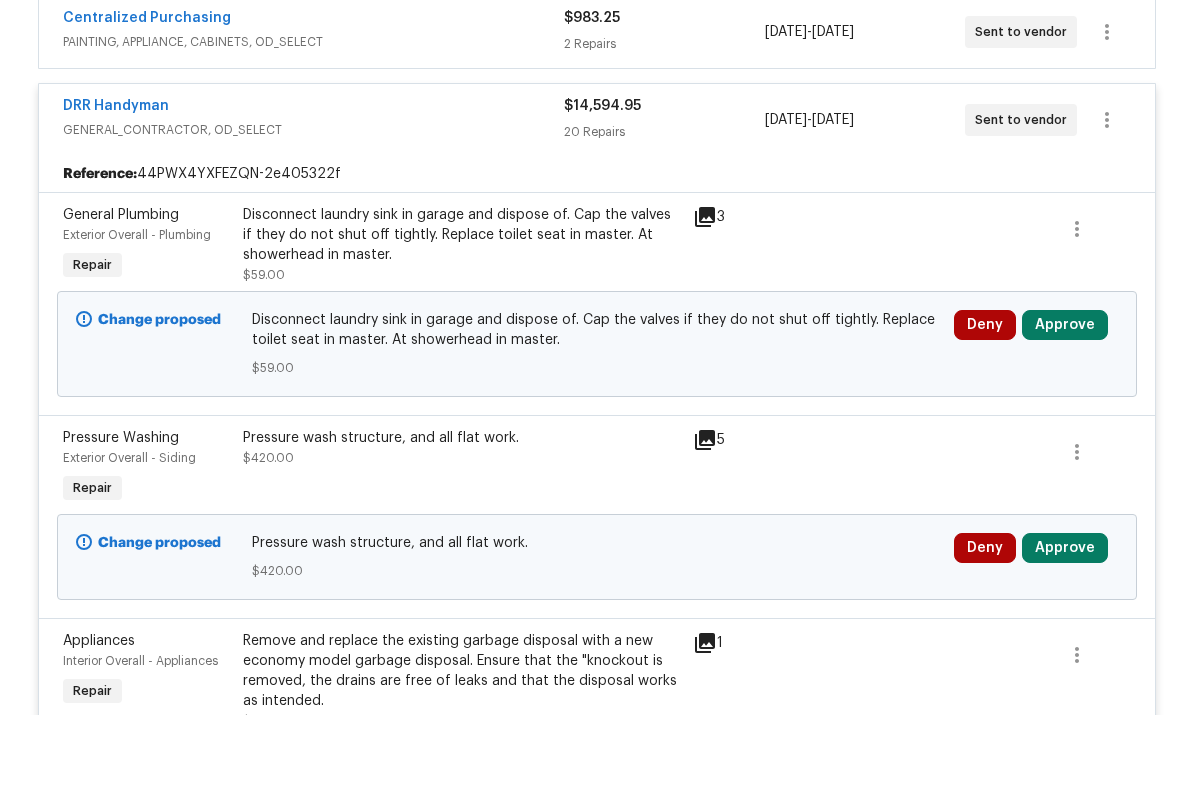 click on "Approve" at bounding box center (1065, 395) 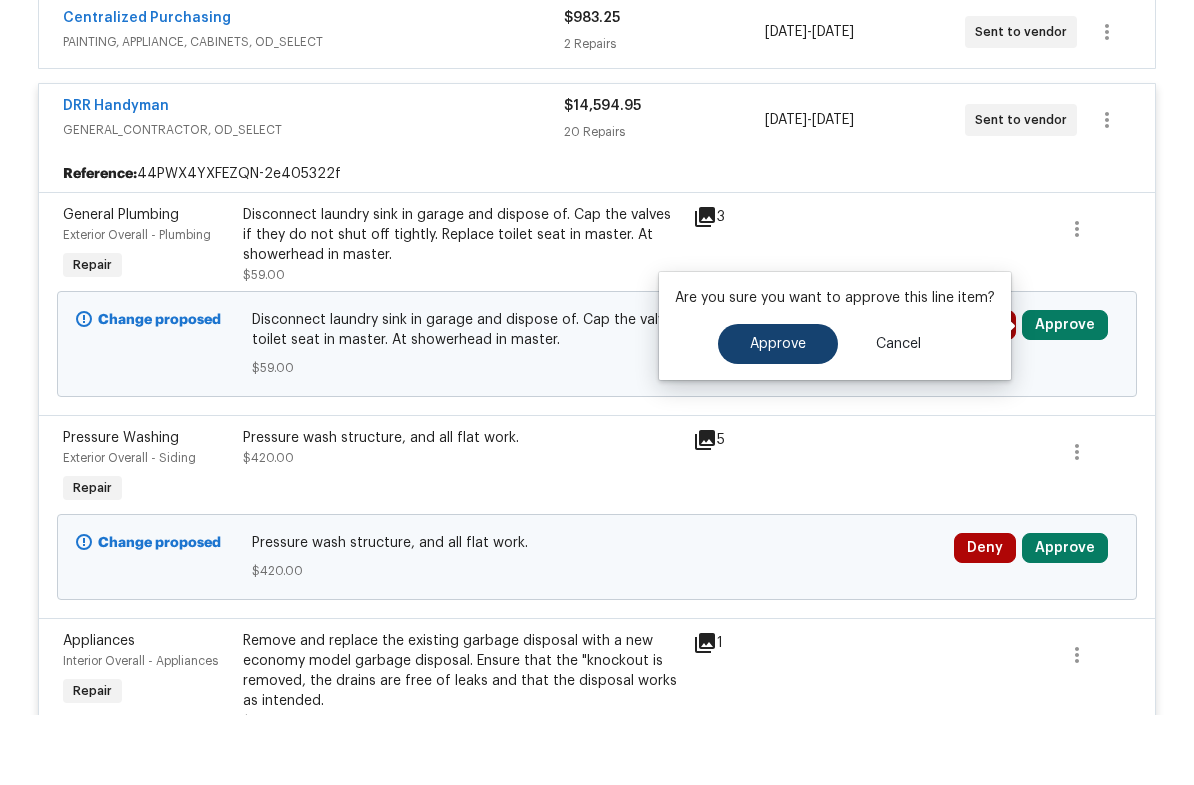 click on "Approve" at bounding box center [778, 414] 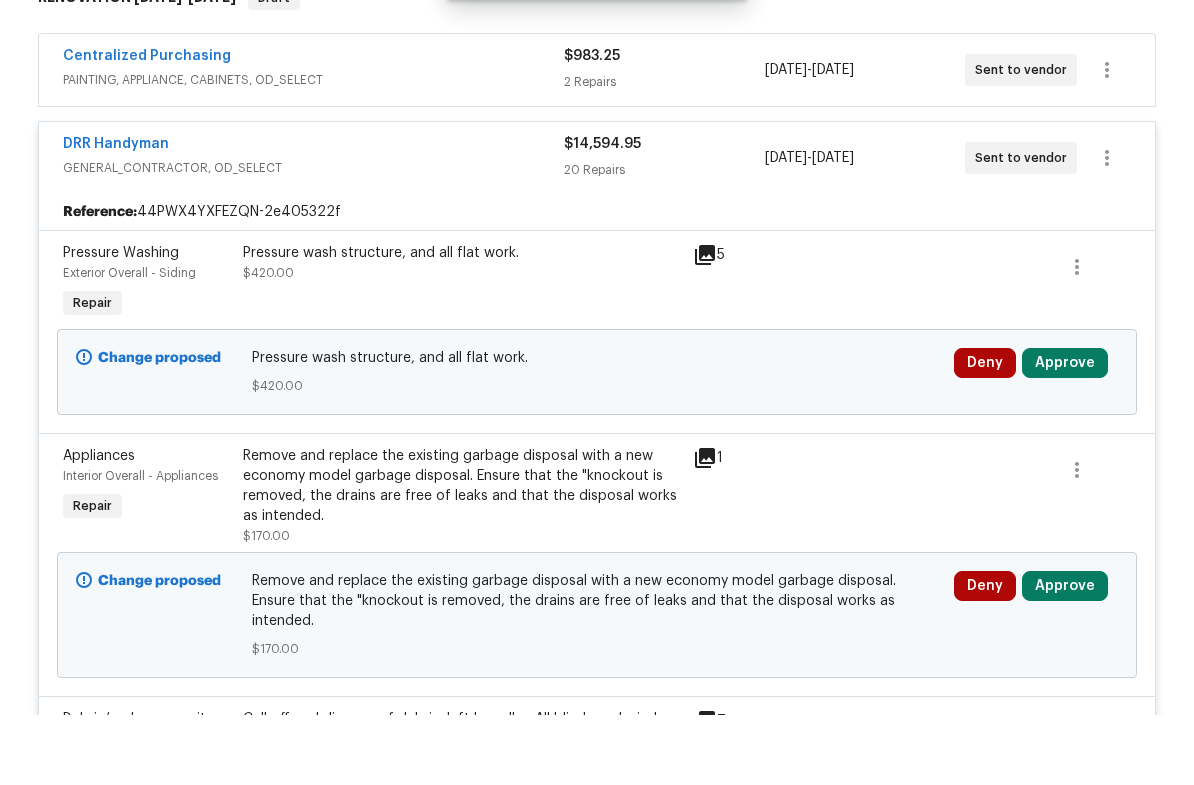 scroll, scrollTop: 348, scrollLeft: 0, axis: vertical 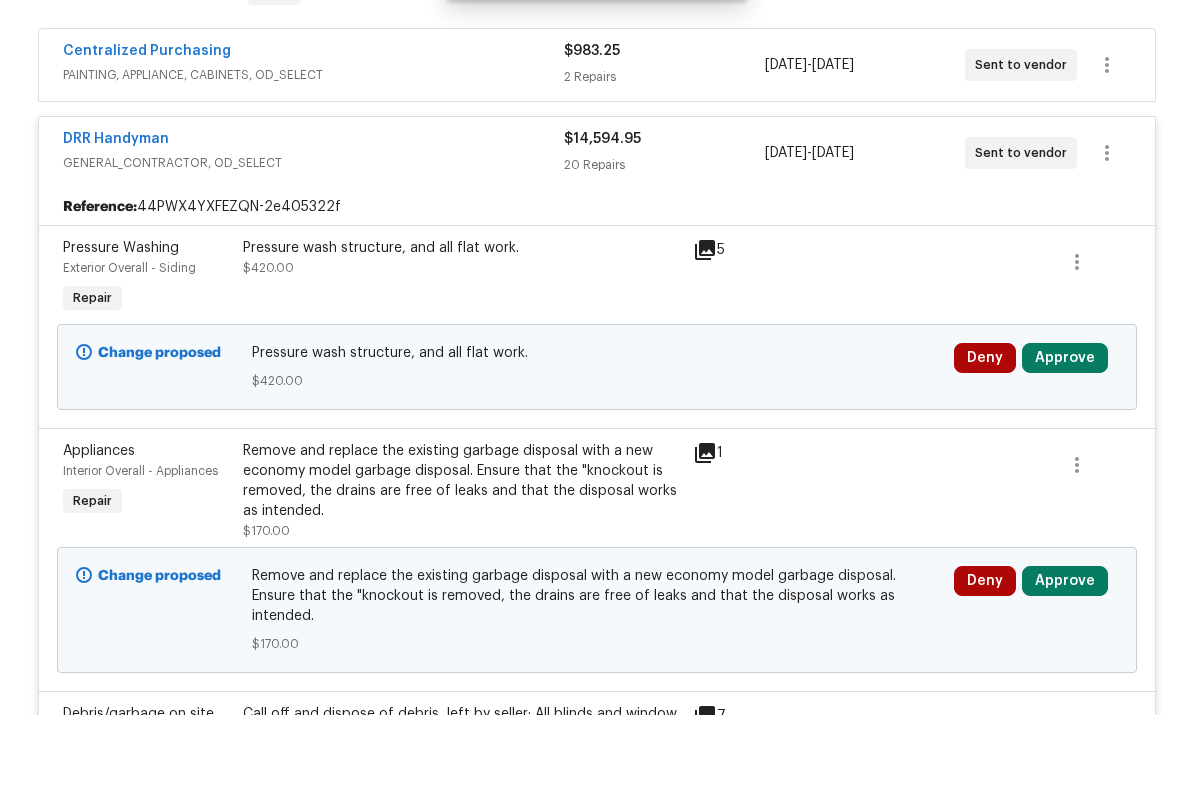 click on "Approve" at bounding box center (1065, 428) 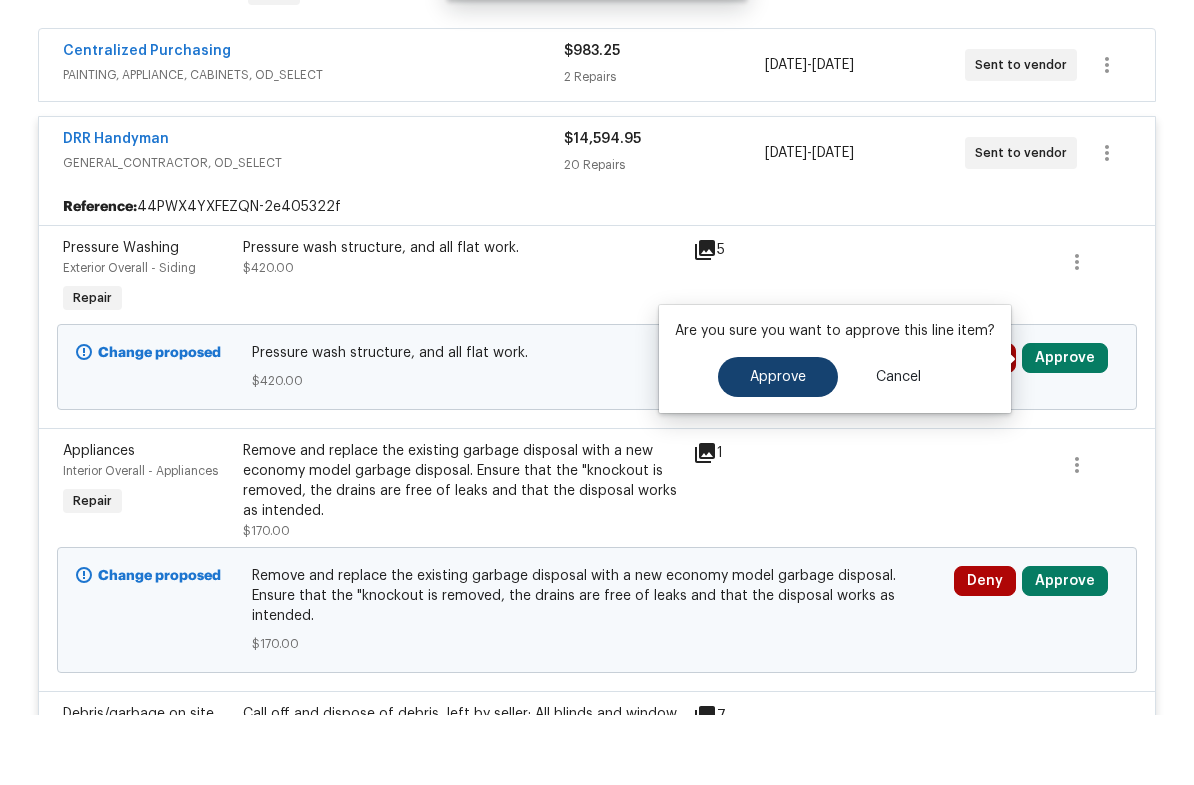 click on "Approve" at bounding box center [778, 447] 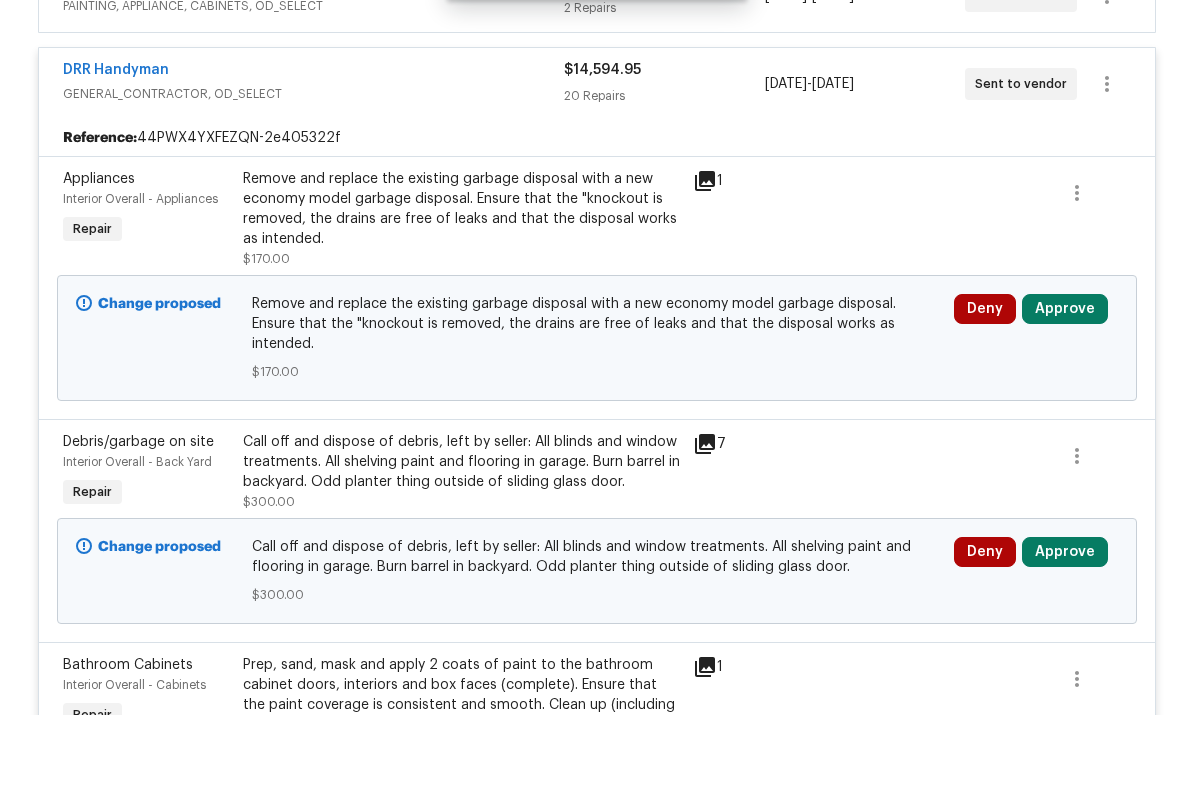 scroll, scrollTop: 421, scrollLeft: 0, axis: vertical 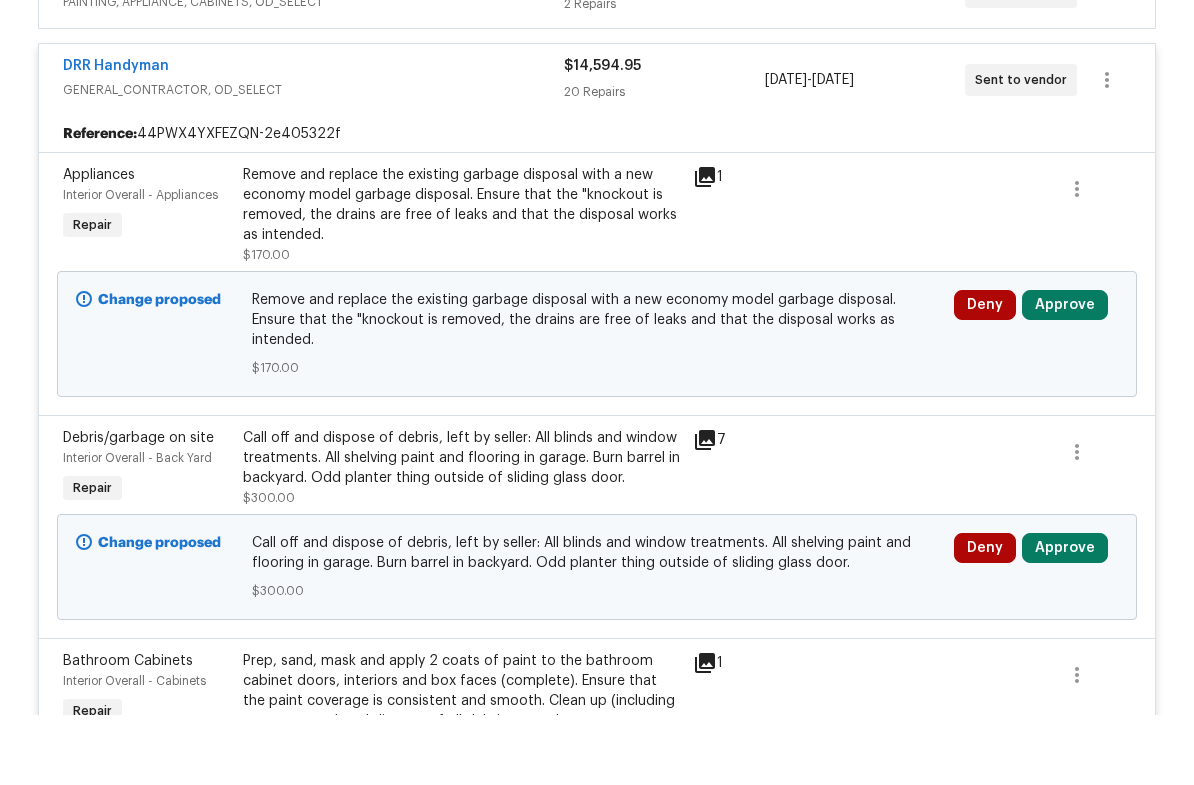 click 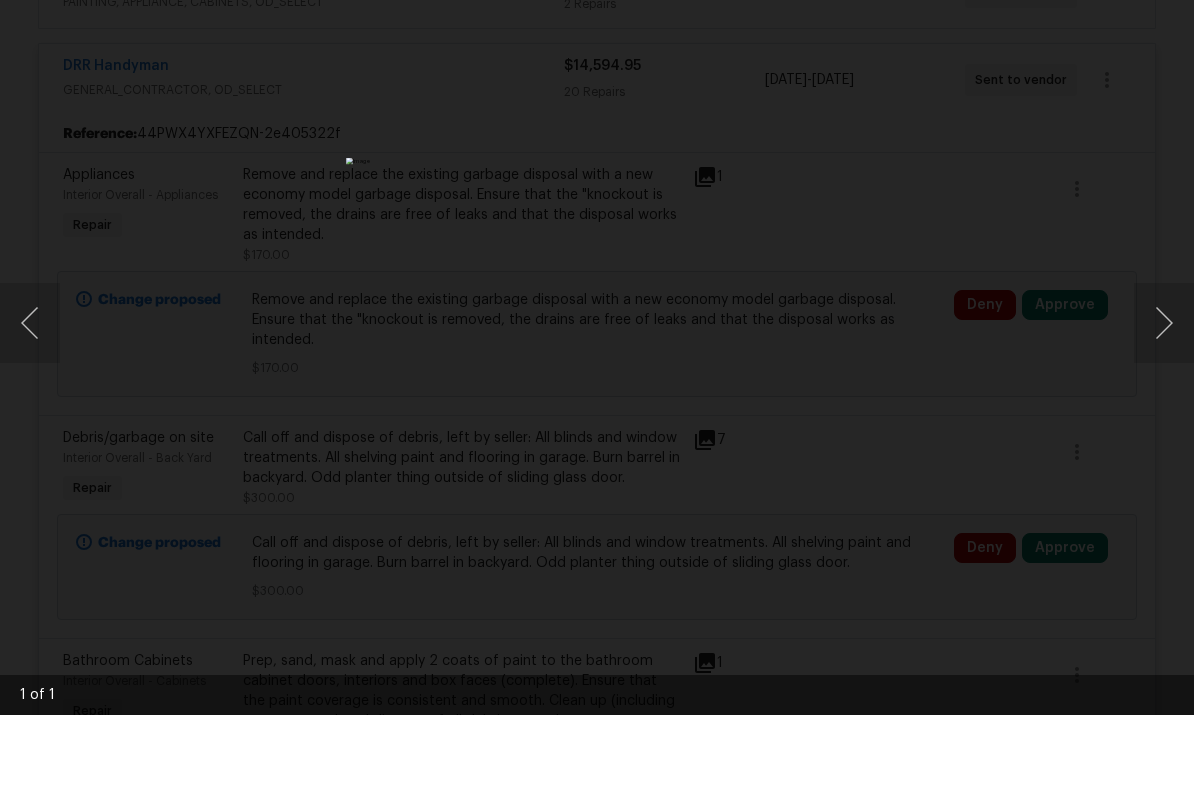 click at bounding box center (597, 392) 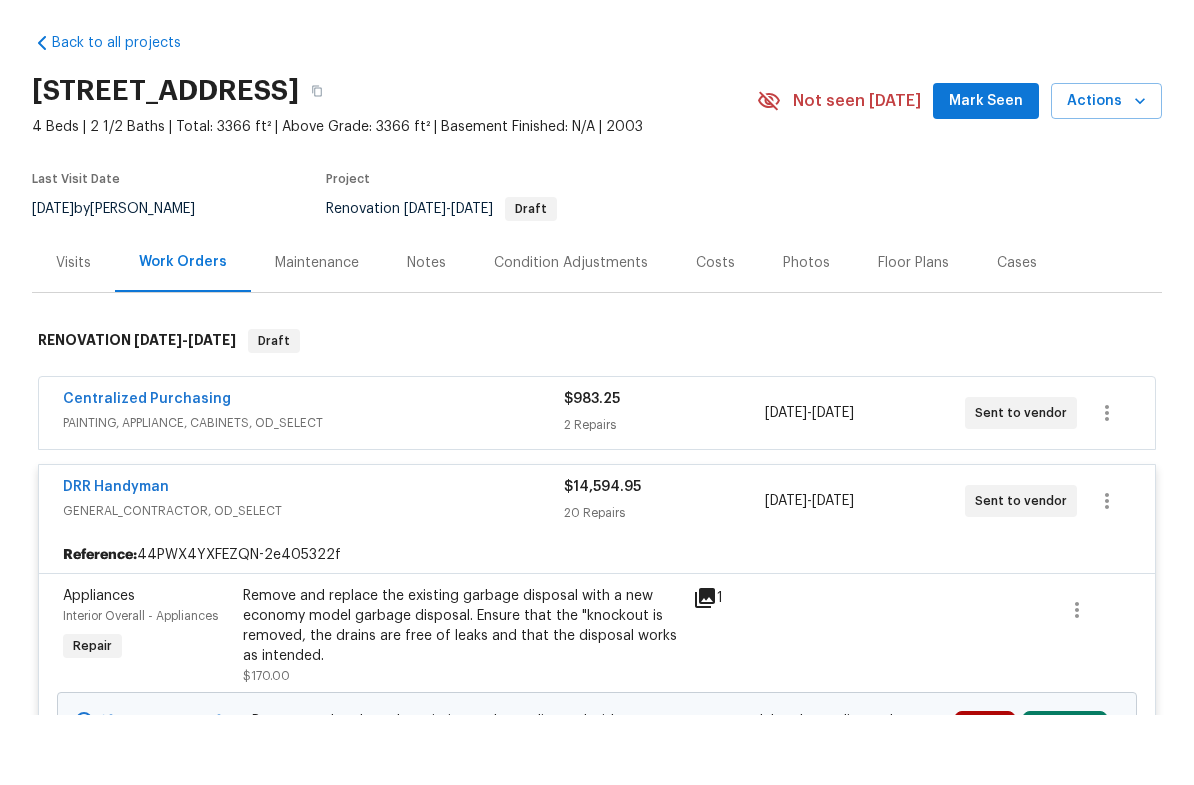 scroll, scrollTop: 0, scrollLeft: 0, axis: both 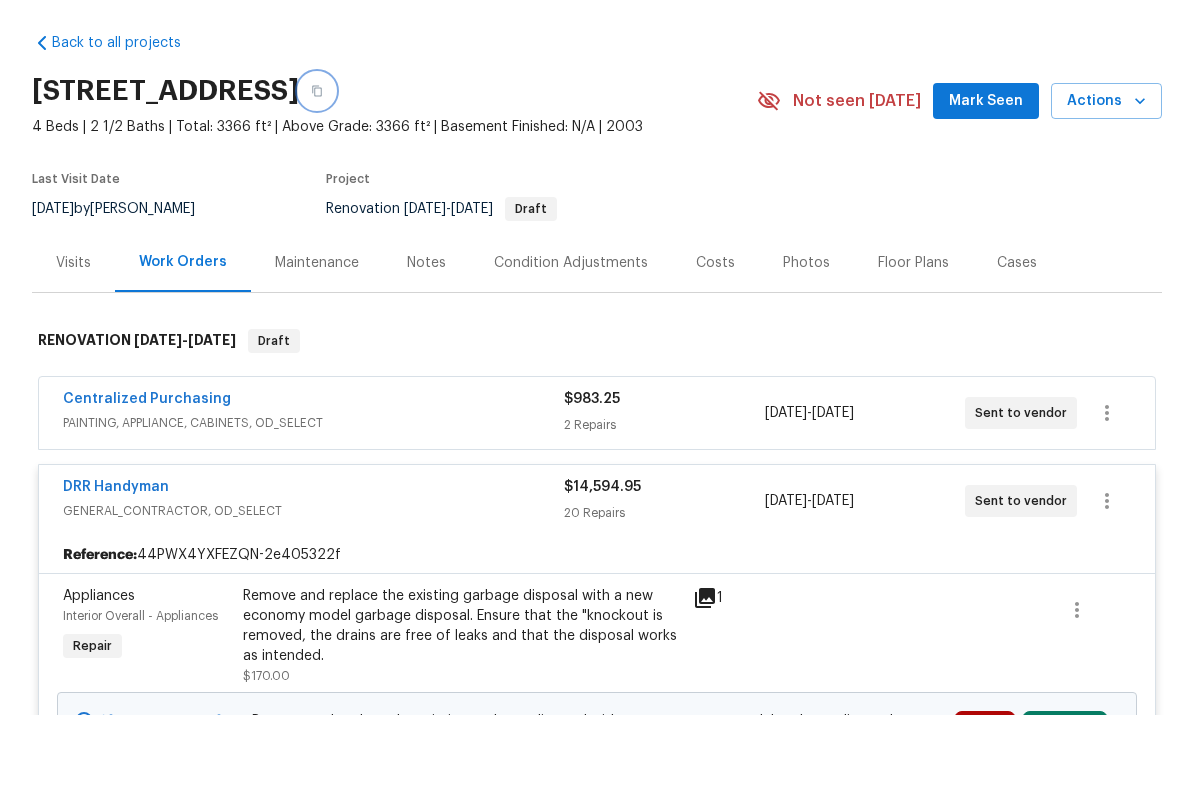 click at bounding box center [317, 161] 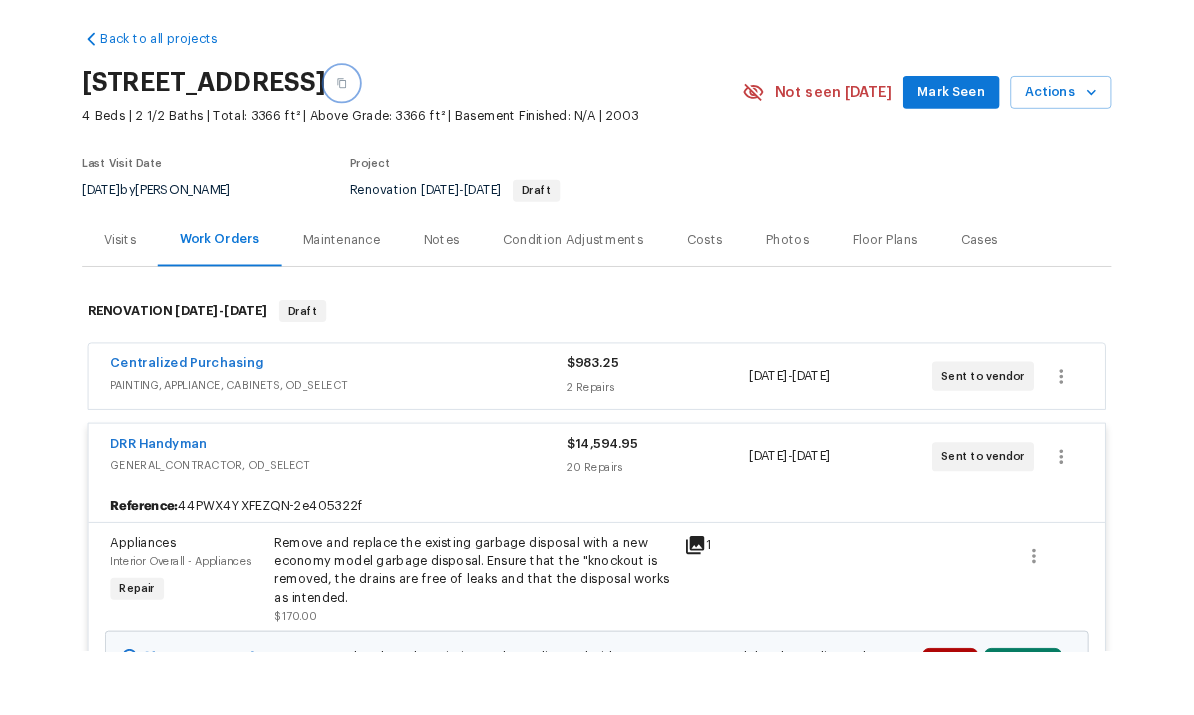 scroll, scrollTop: 70, scrollLeft: 0, axis: vertical 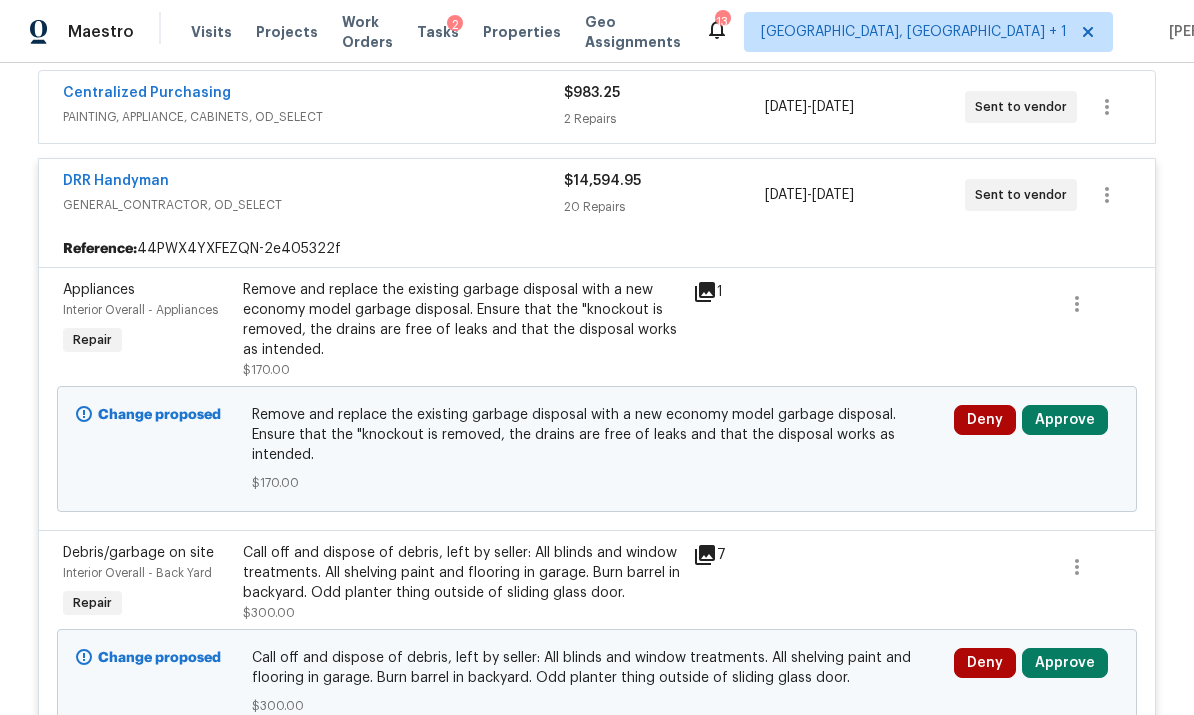 click on "Approve" at bounding box center [1065, 420] 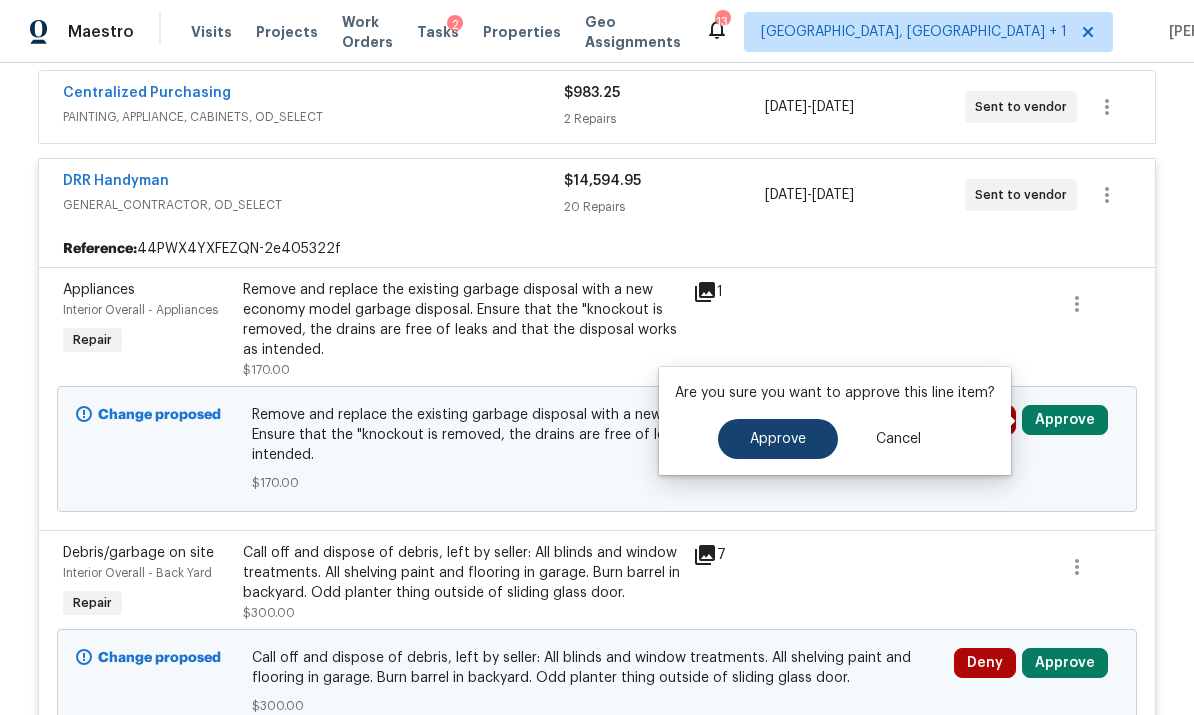 click on "Approve" at bounding box center (778, 439) 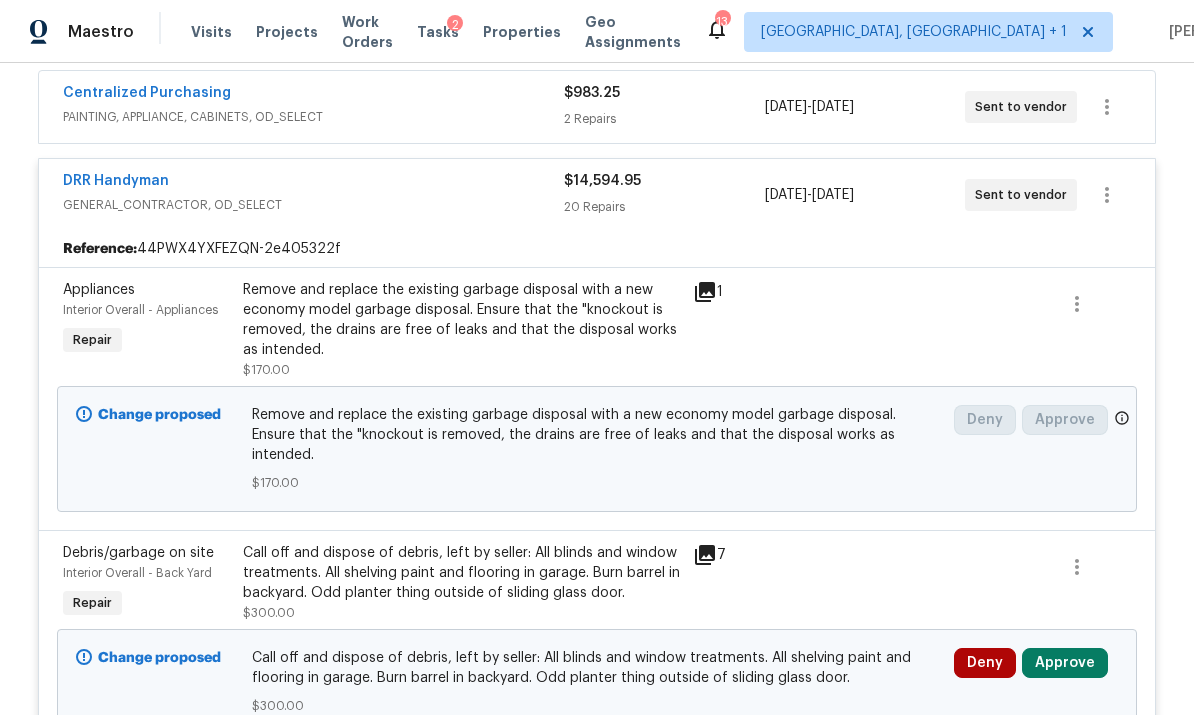 scroll, scrollTop: 191, scrollLeft: 0, axis: vertical 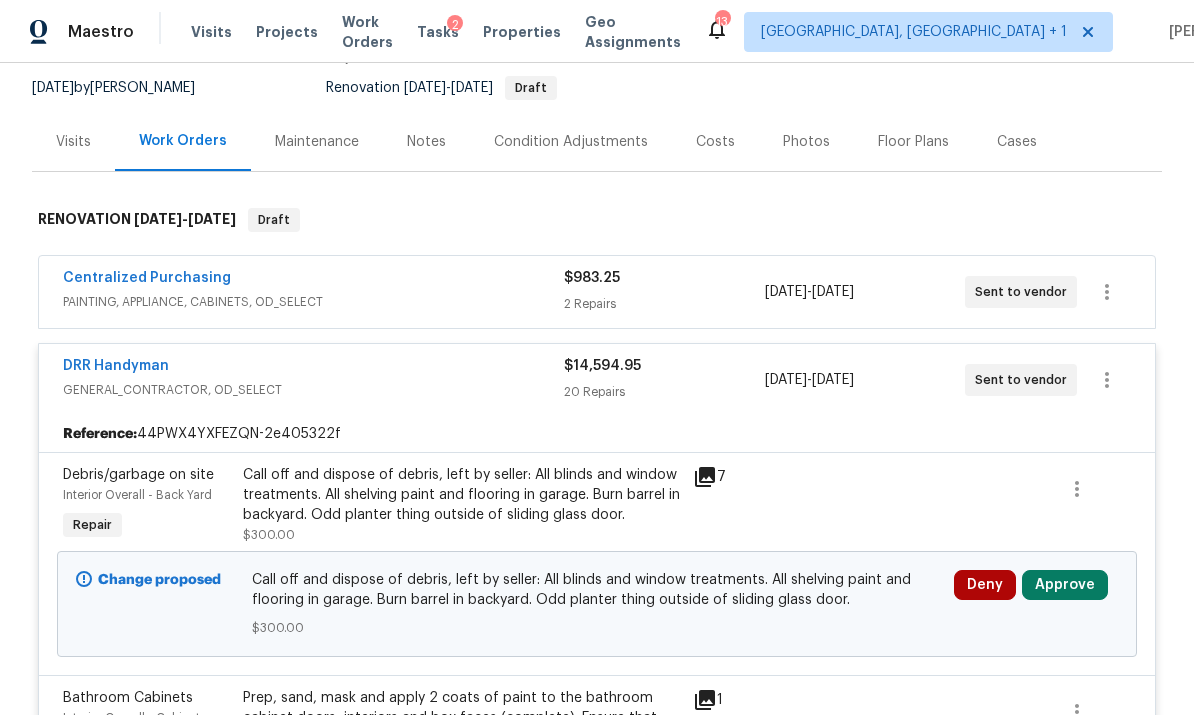 click 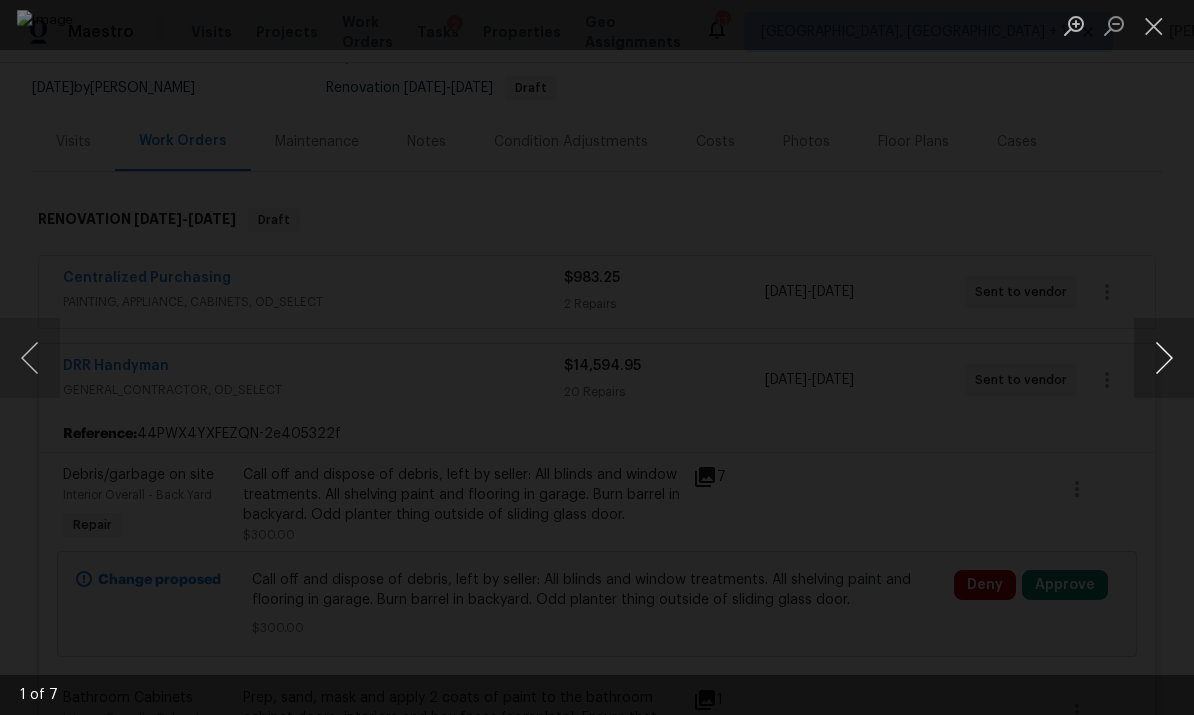 click at bounding box center [1164, 358] 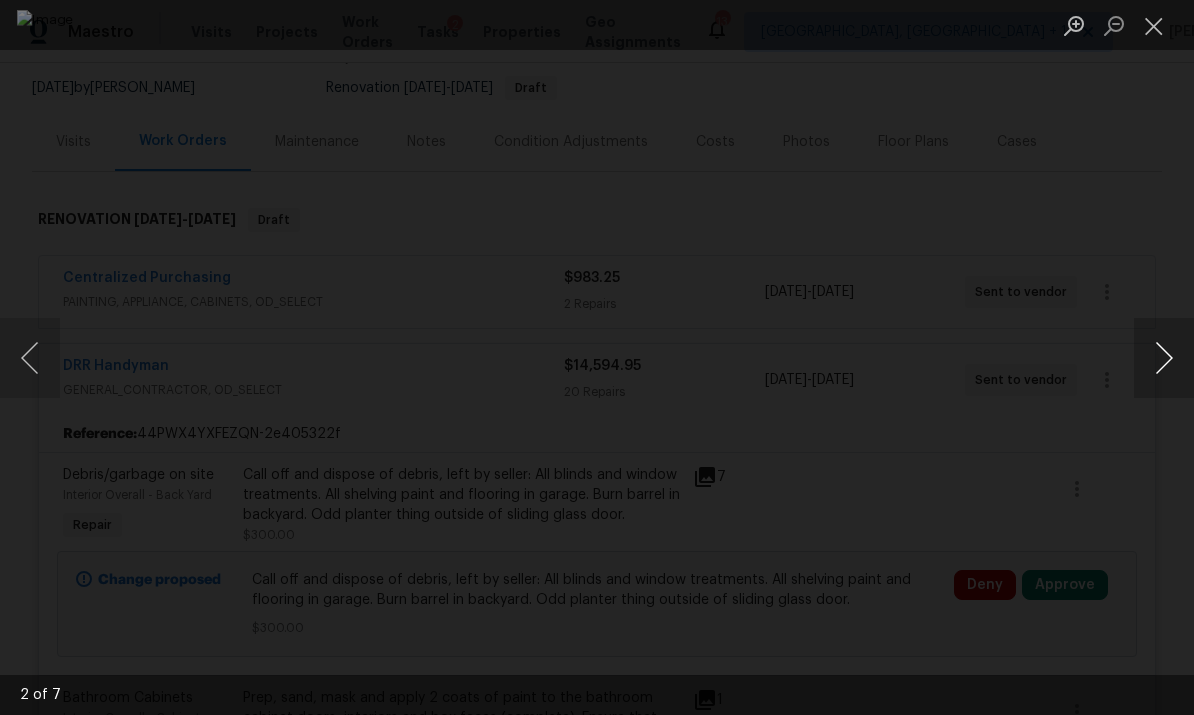click at bounding box center (1164, 358) 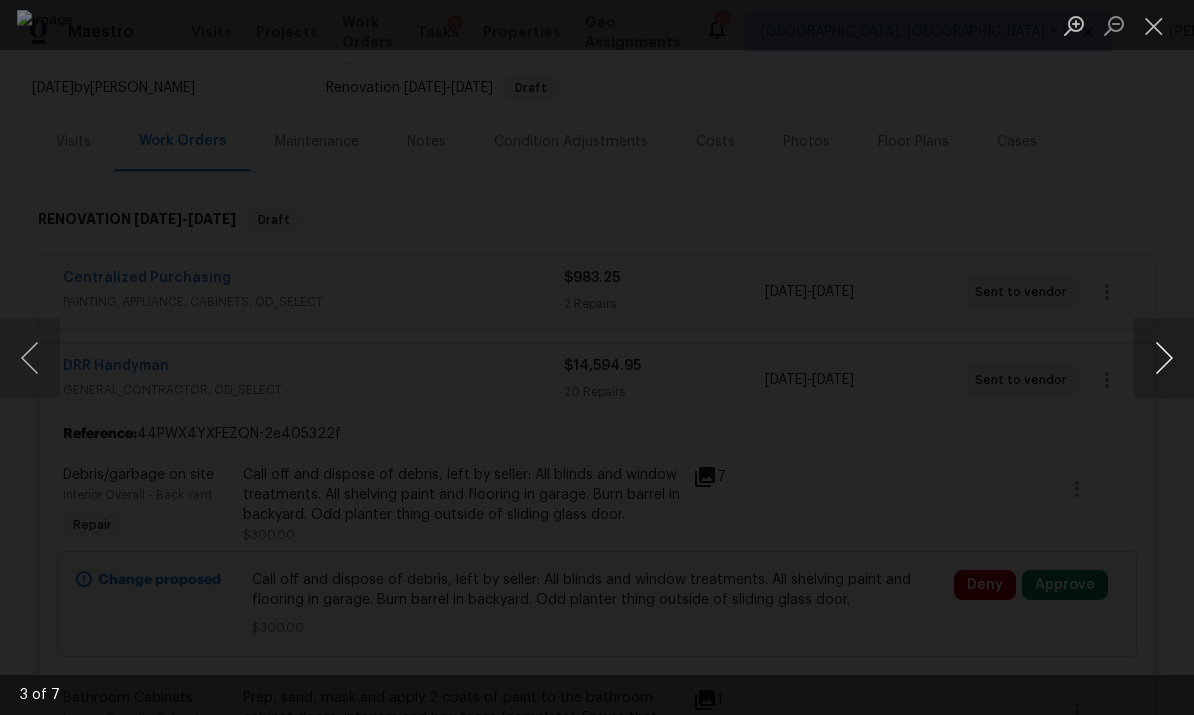 click at bounding box center (1164, 358) 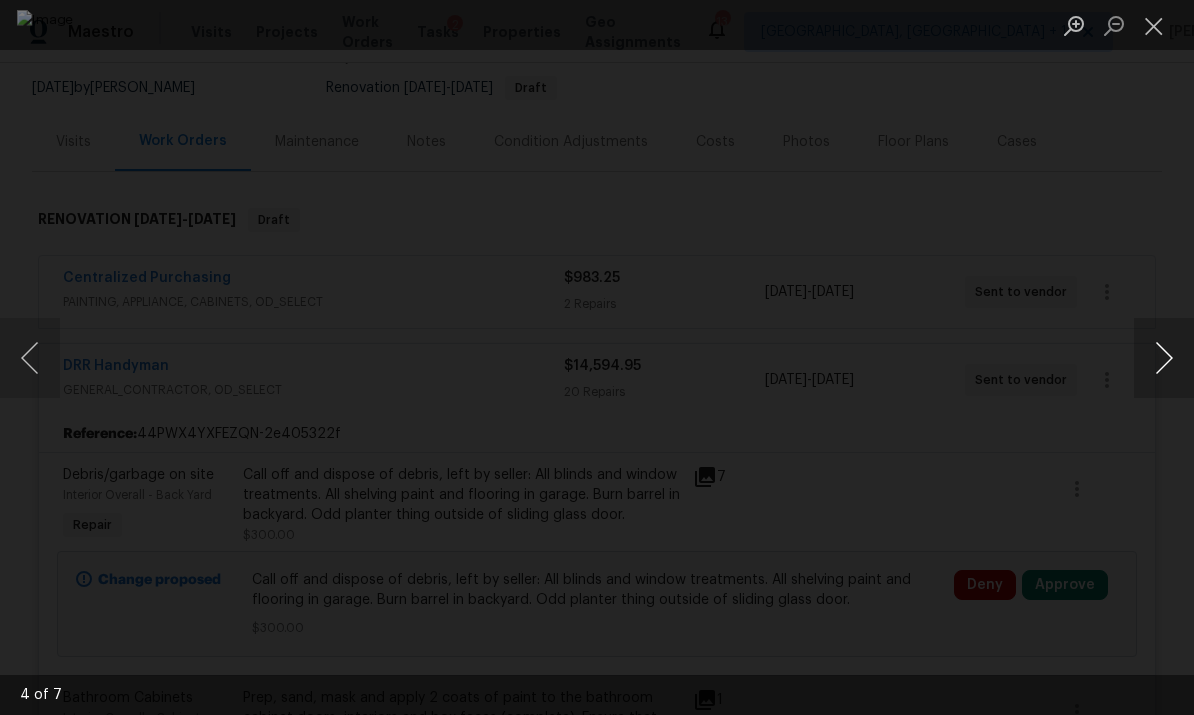 click at bounding box center [1164, 358] 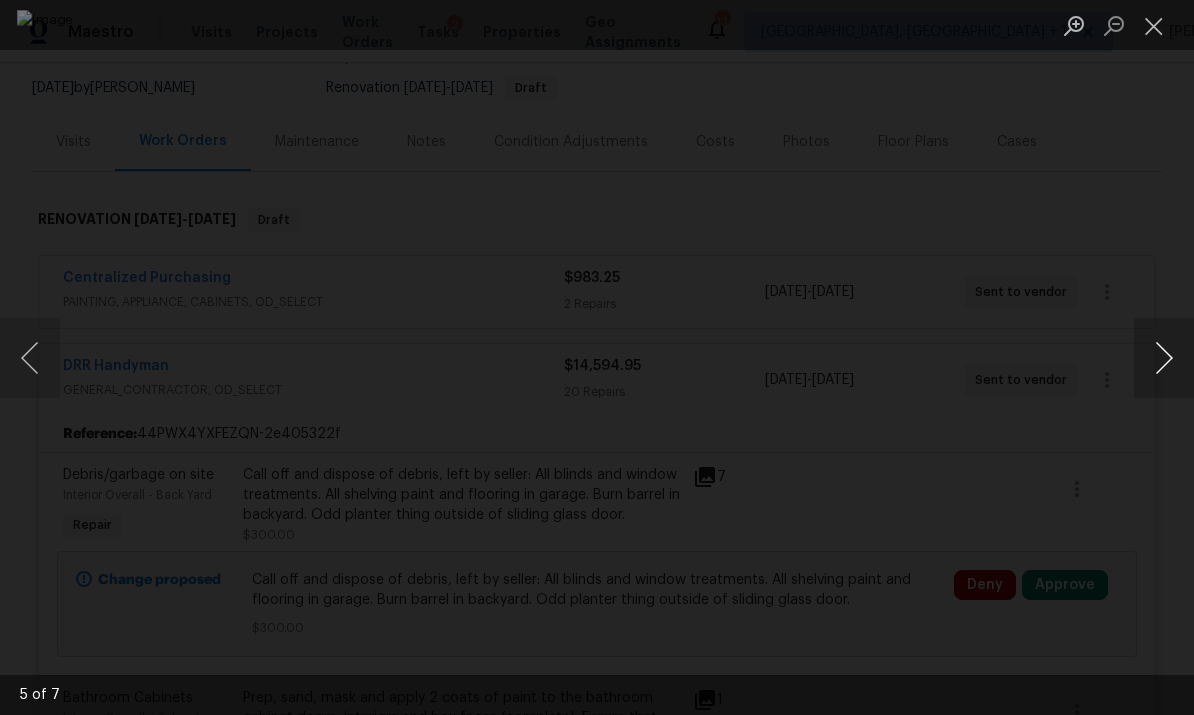 click at bounding box center [1164, 358] 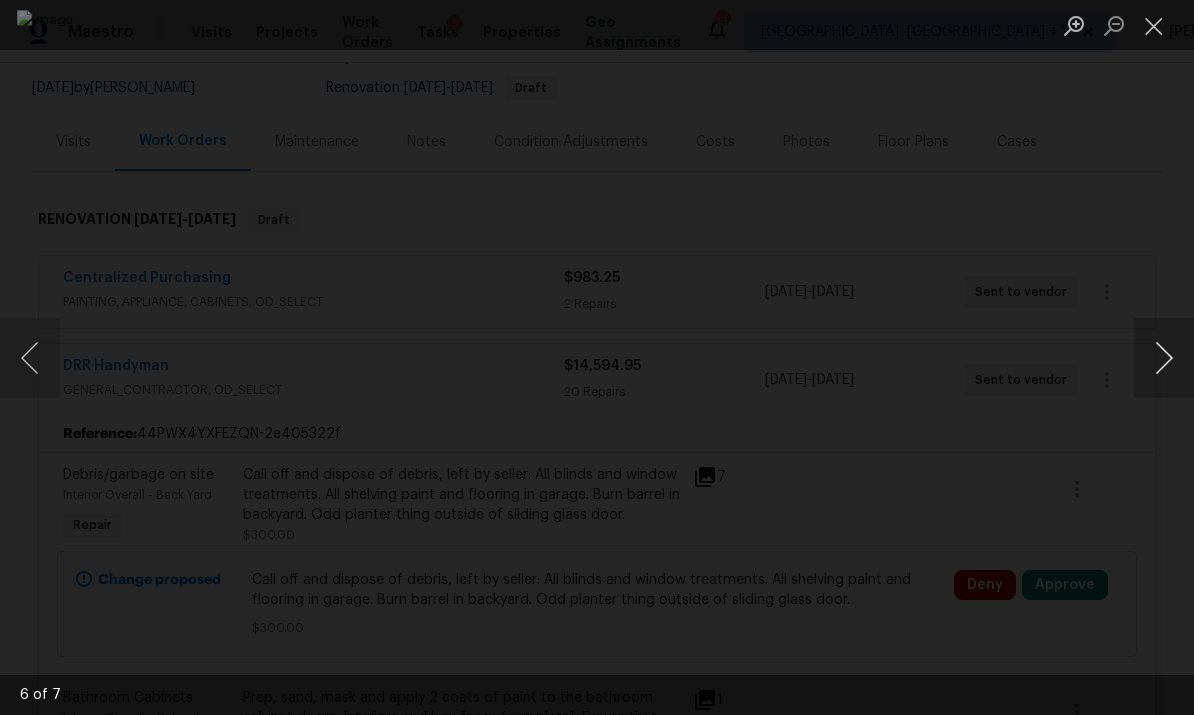 click at bounding box center (1164, 358) 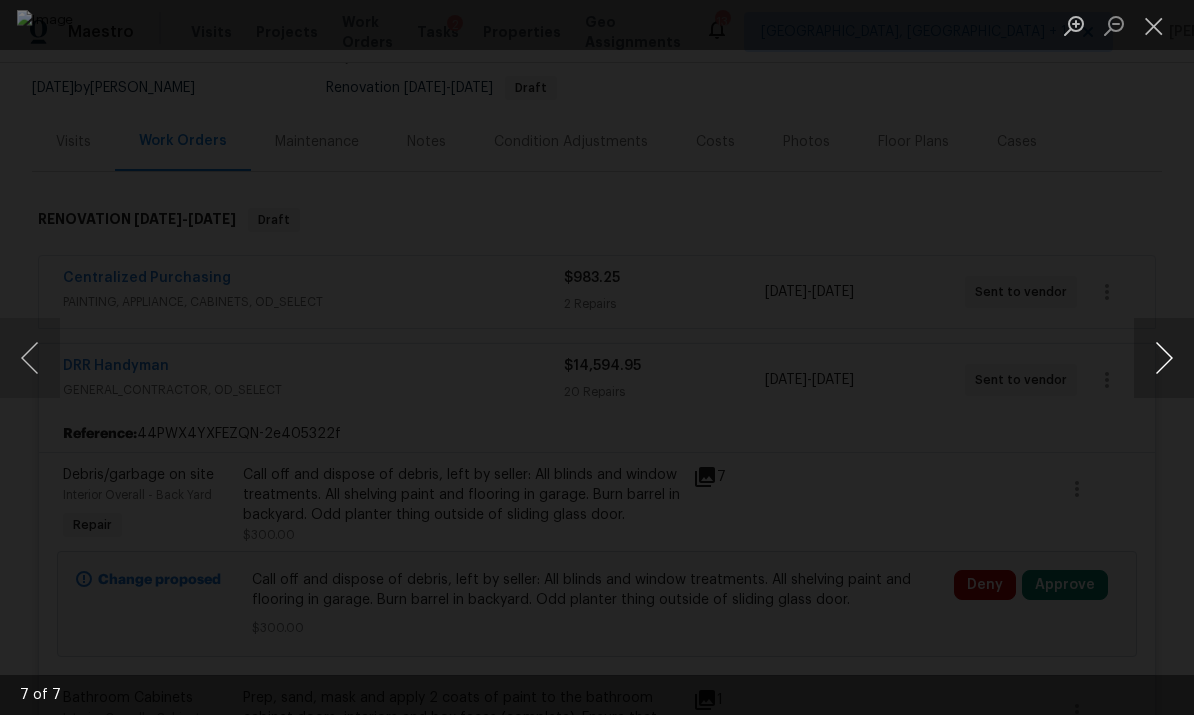 click at bounding box center (1164, 358) 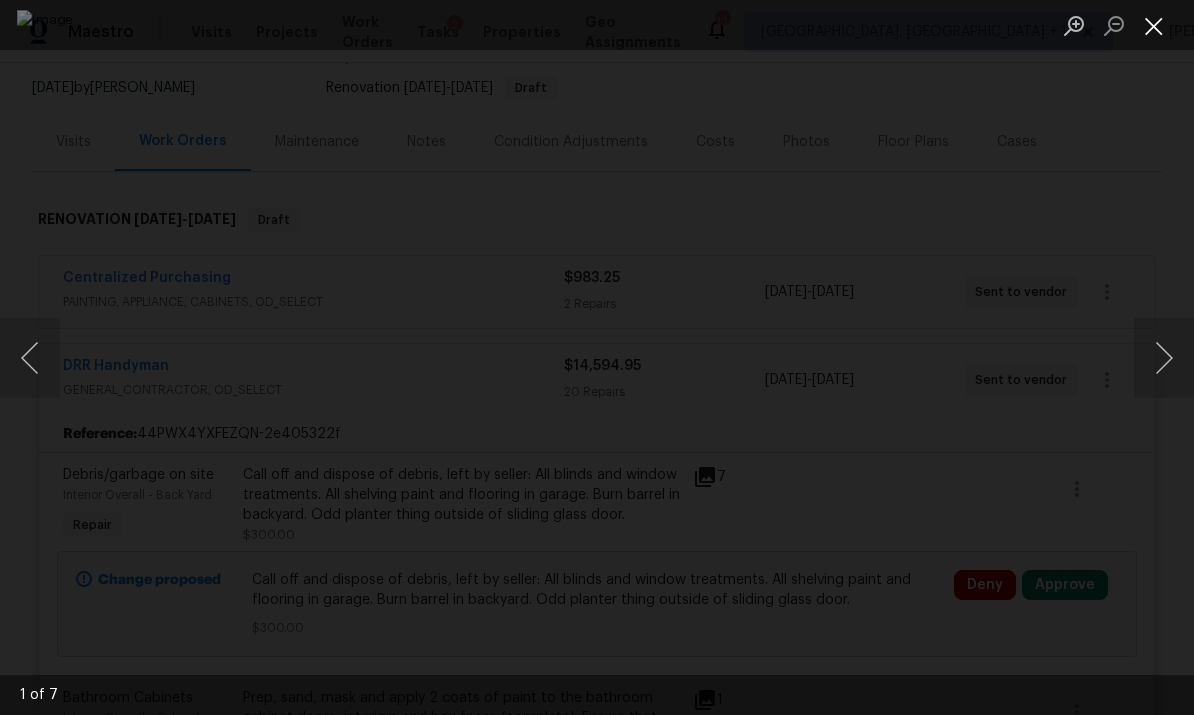 click at bounding box center [1154, 25] 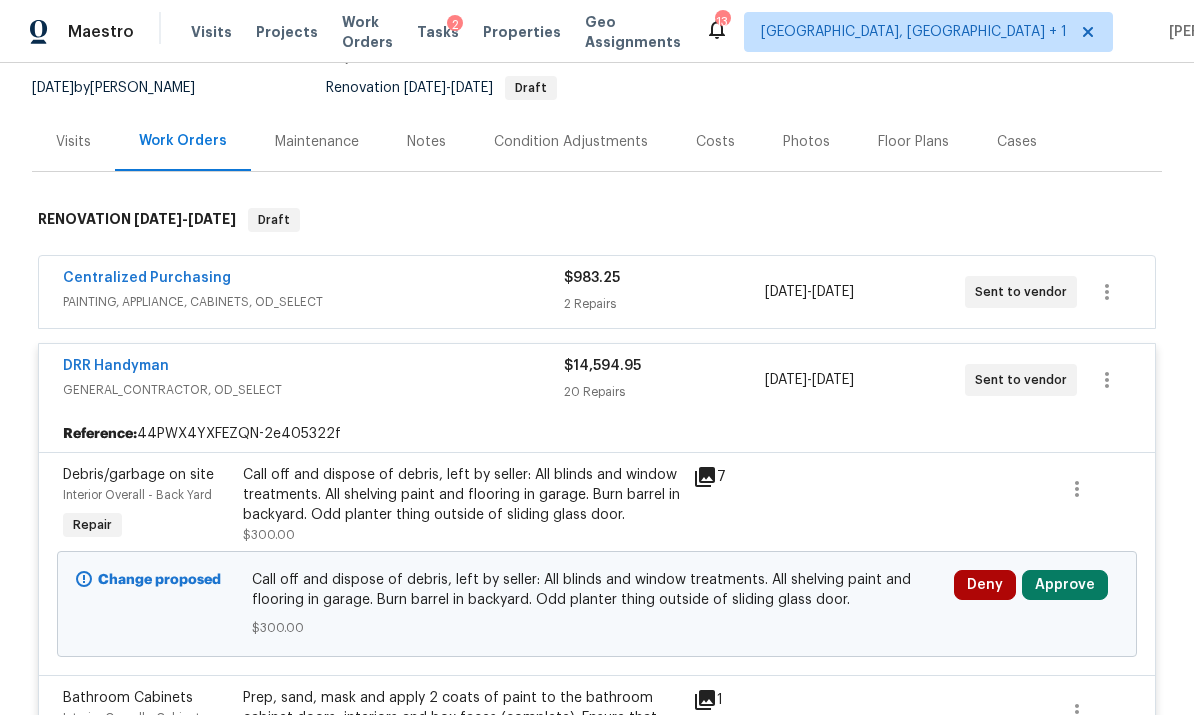 click on "Approve" at bounding box center [1065, 585] 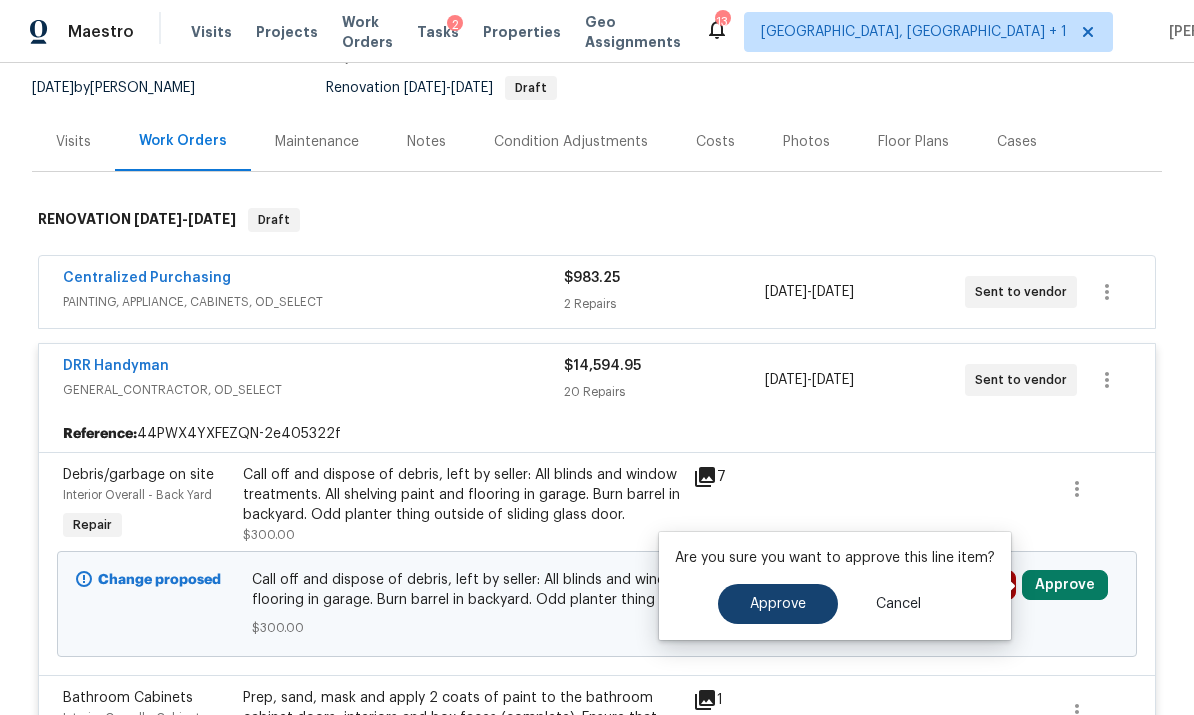 click on "Approve" at bounding box center [778, 604] 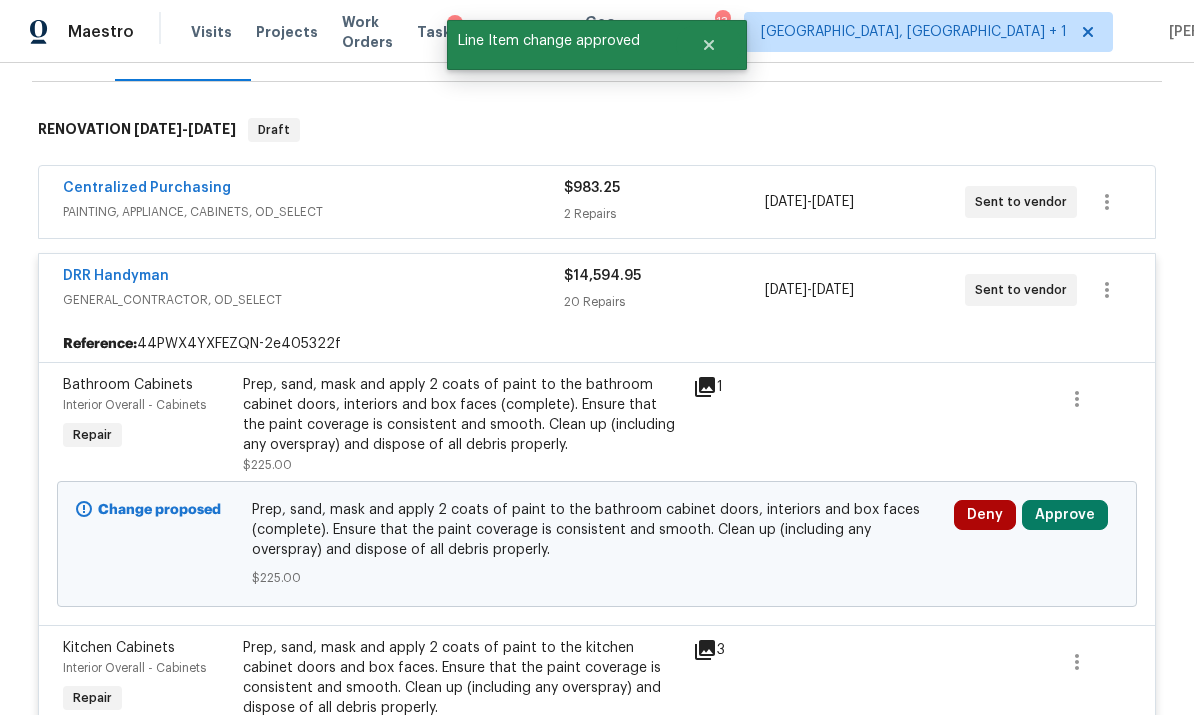 scroll, scrollTop: 285, scrollLeft: 0, axis: vertical 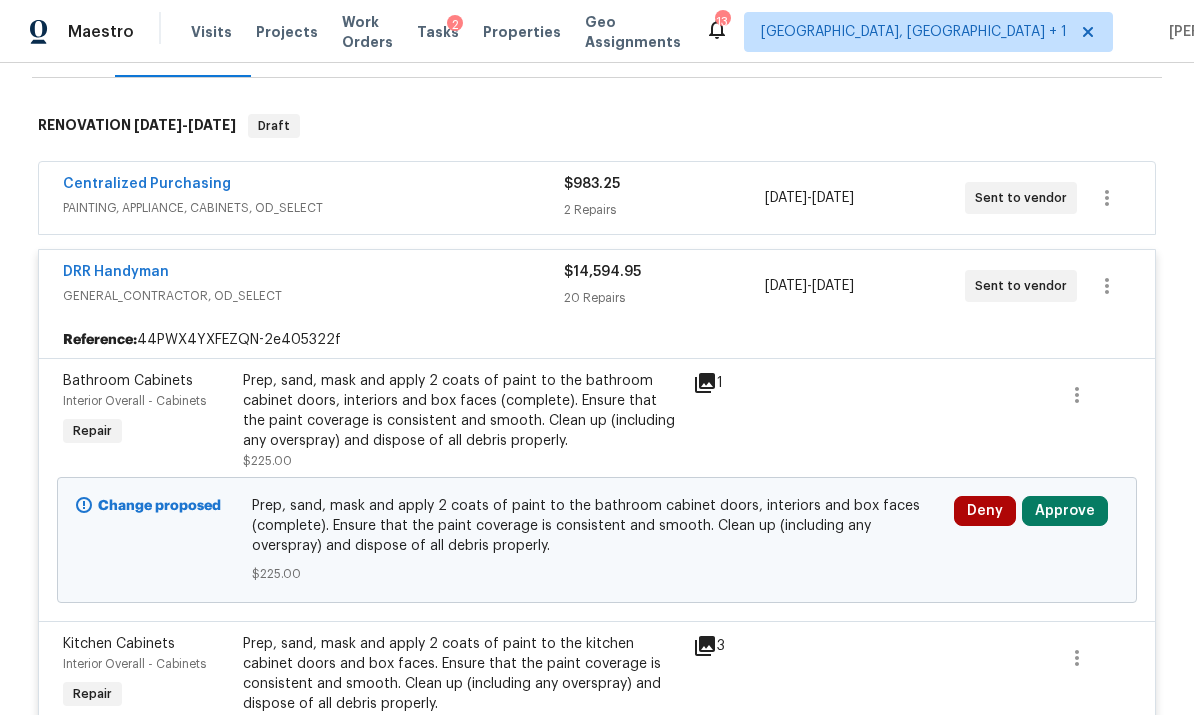 click 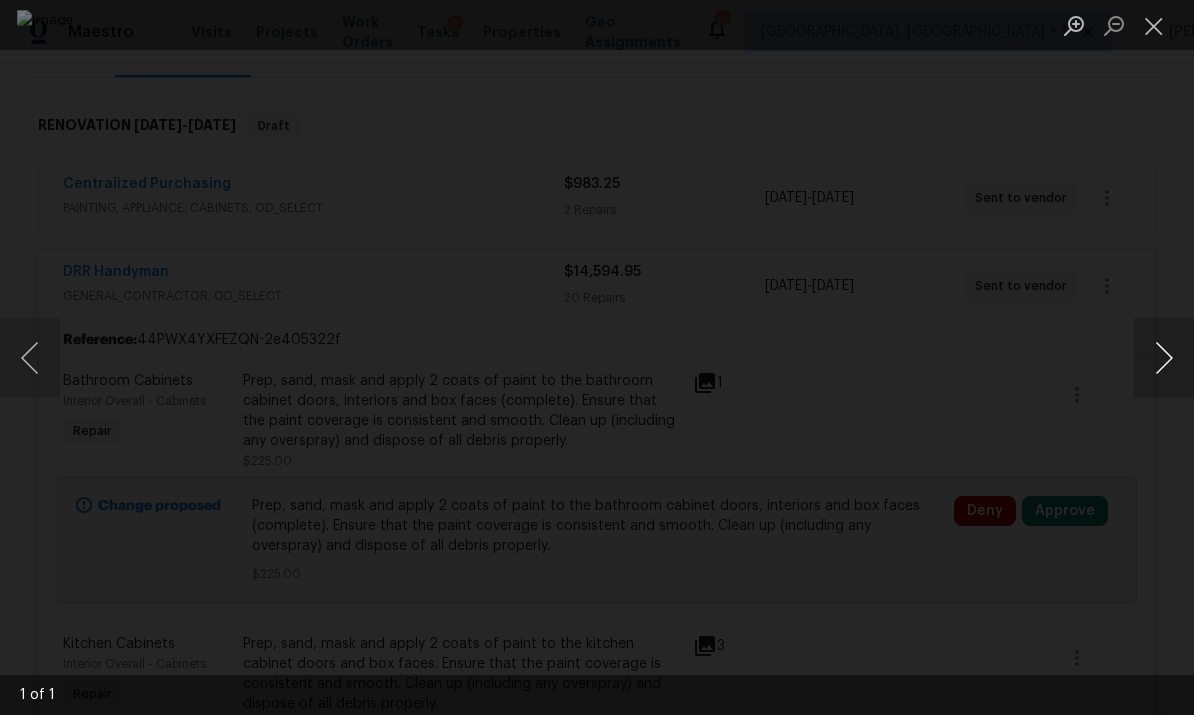 click at bounding box center (1164, 358) 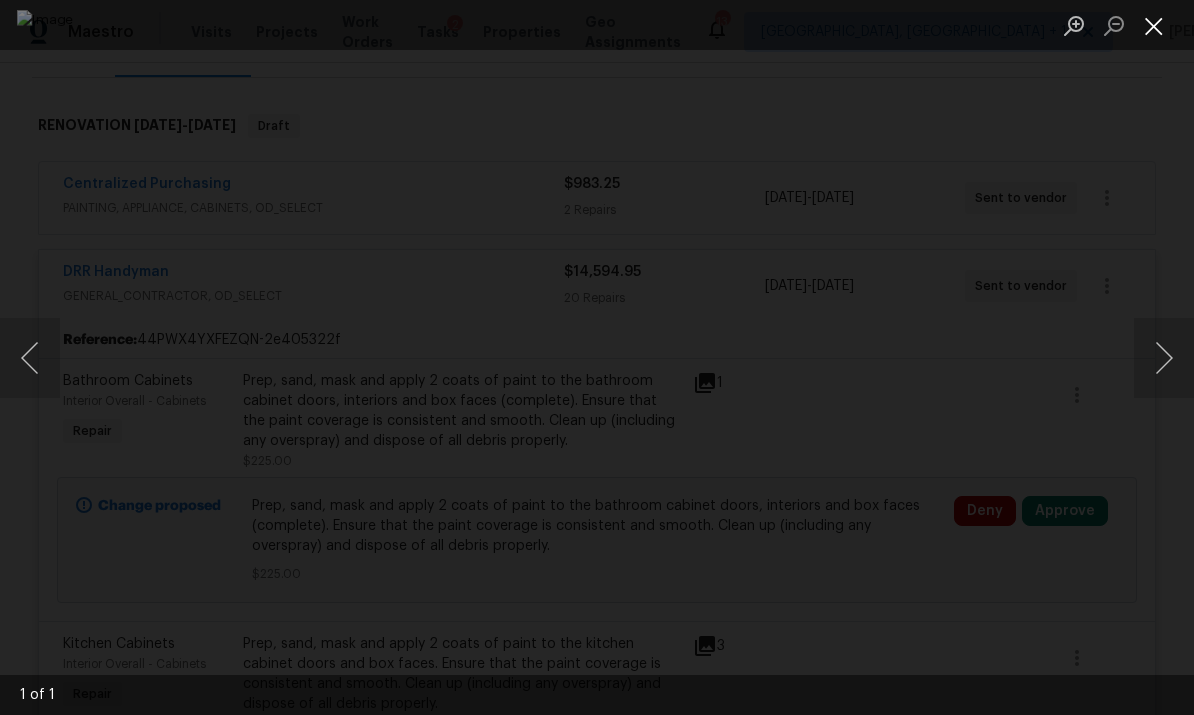 click at bounding box center (1154, 25) 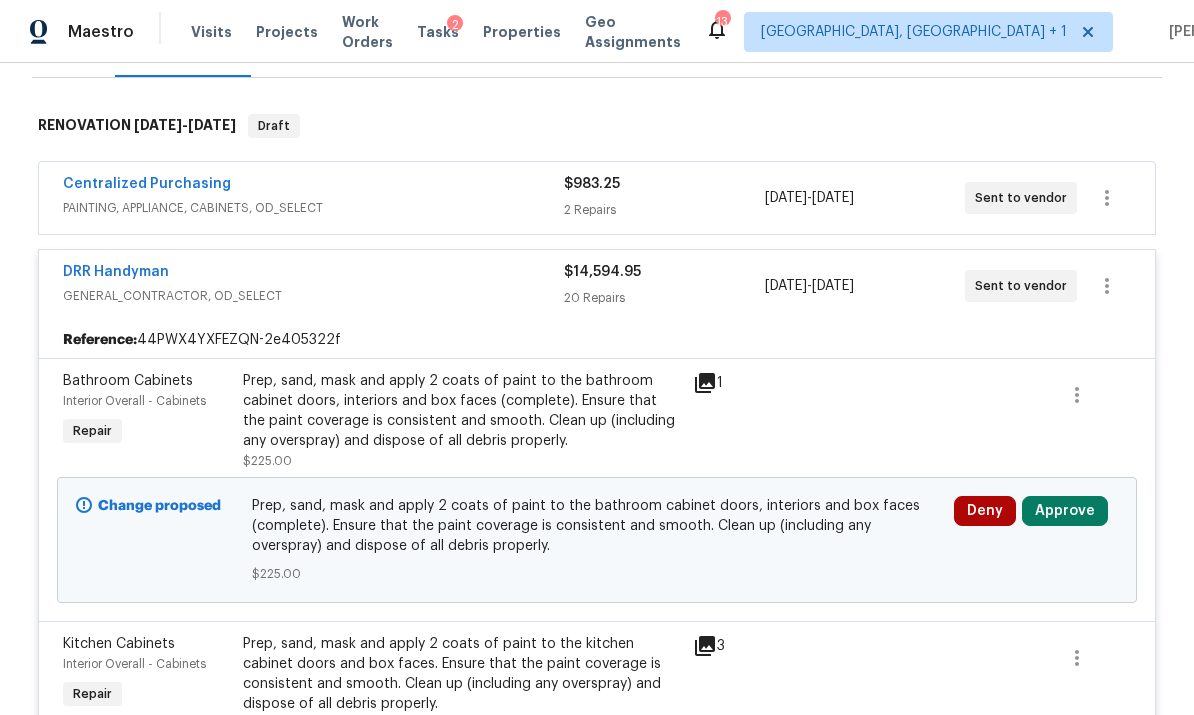 click on "Centralized Purchasing" at bounding box center (313, 186) 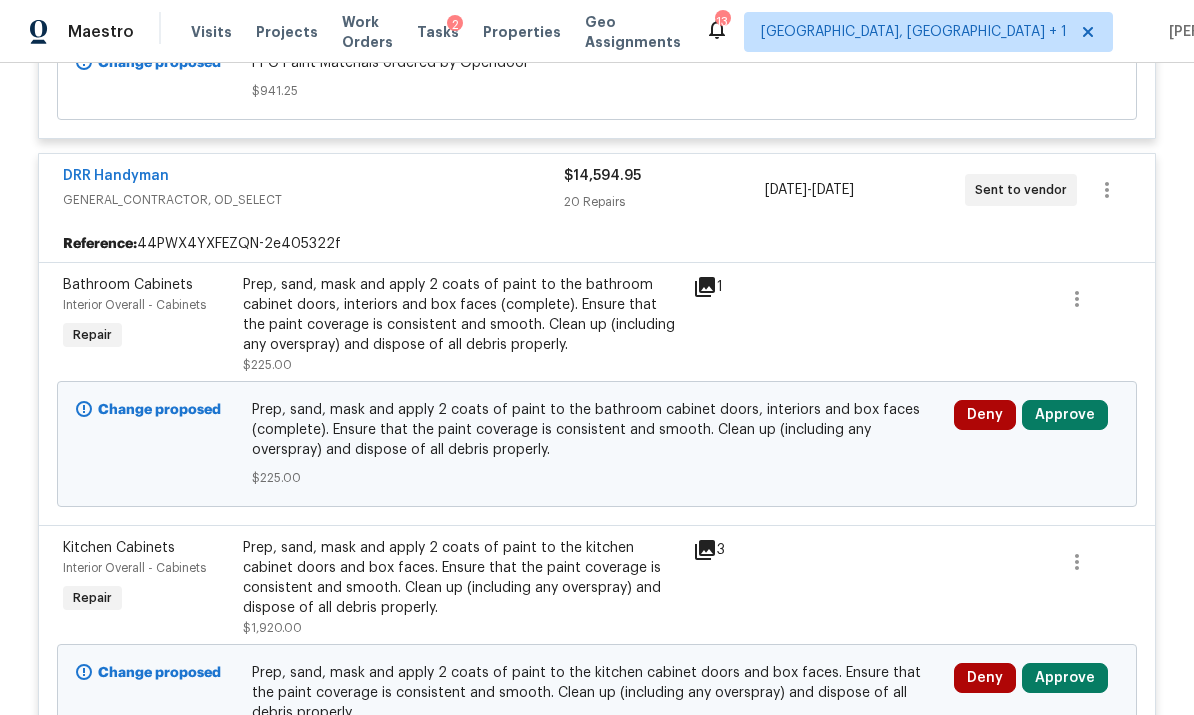scroll, scrollTop: 839, scrollLeft: 0, axis: vertical 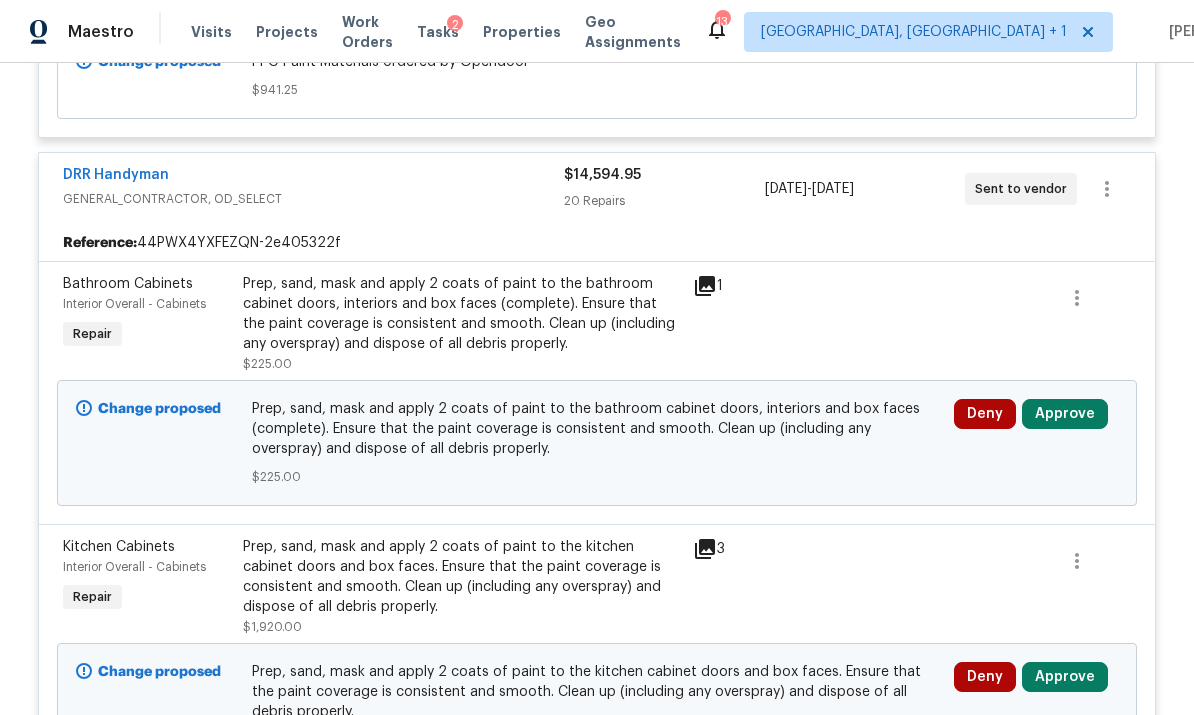 click on "Approve" at bounding box center [1065, 414] 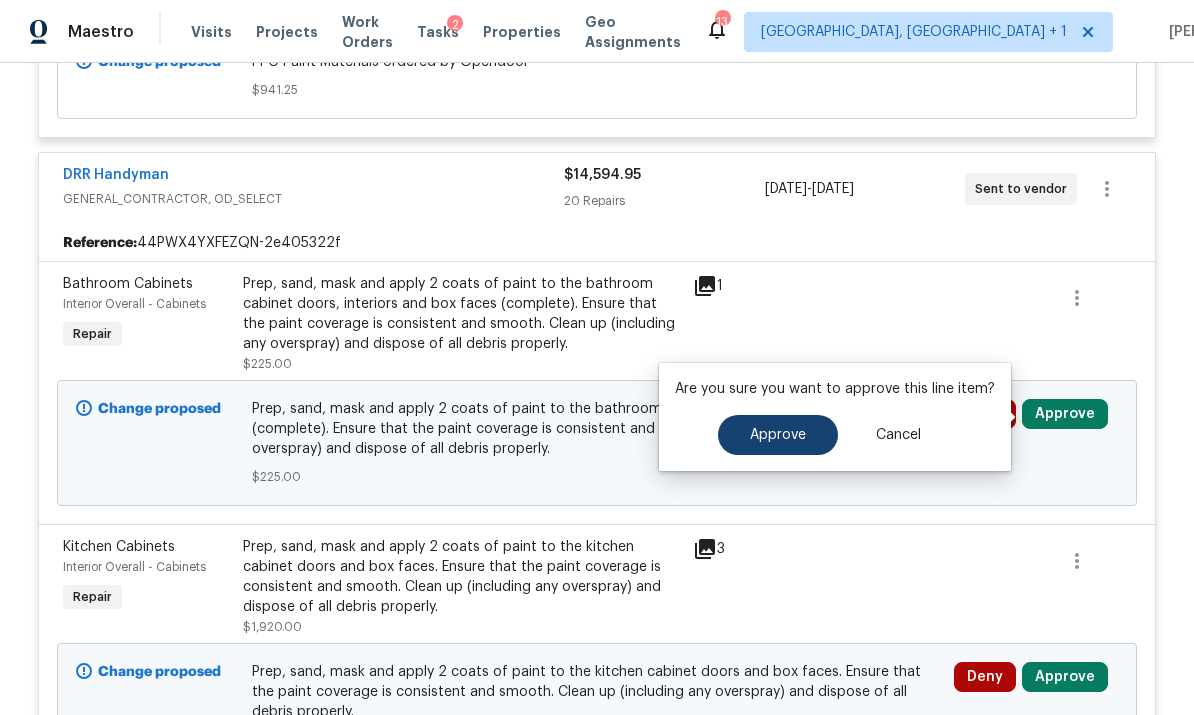 click on "Approve" at bounding box center (778, 435) 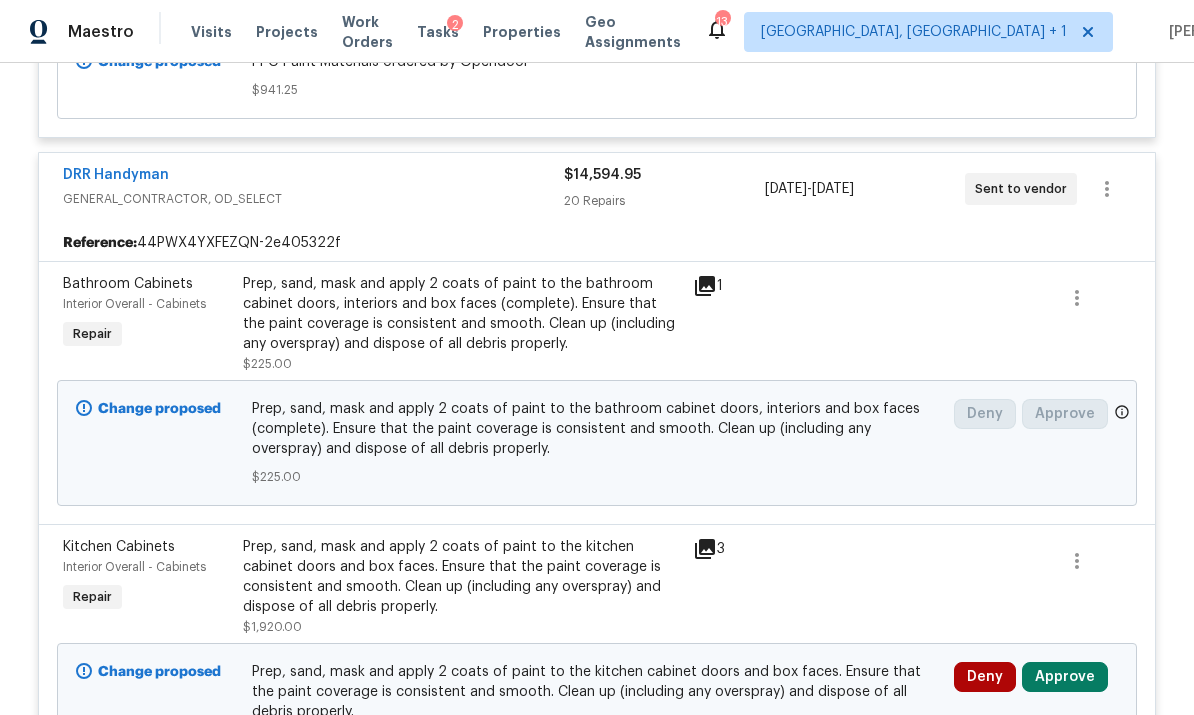 scroll, scrollTop: 650, scrollLeft: 0, axis: vertical 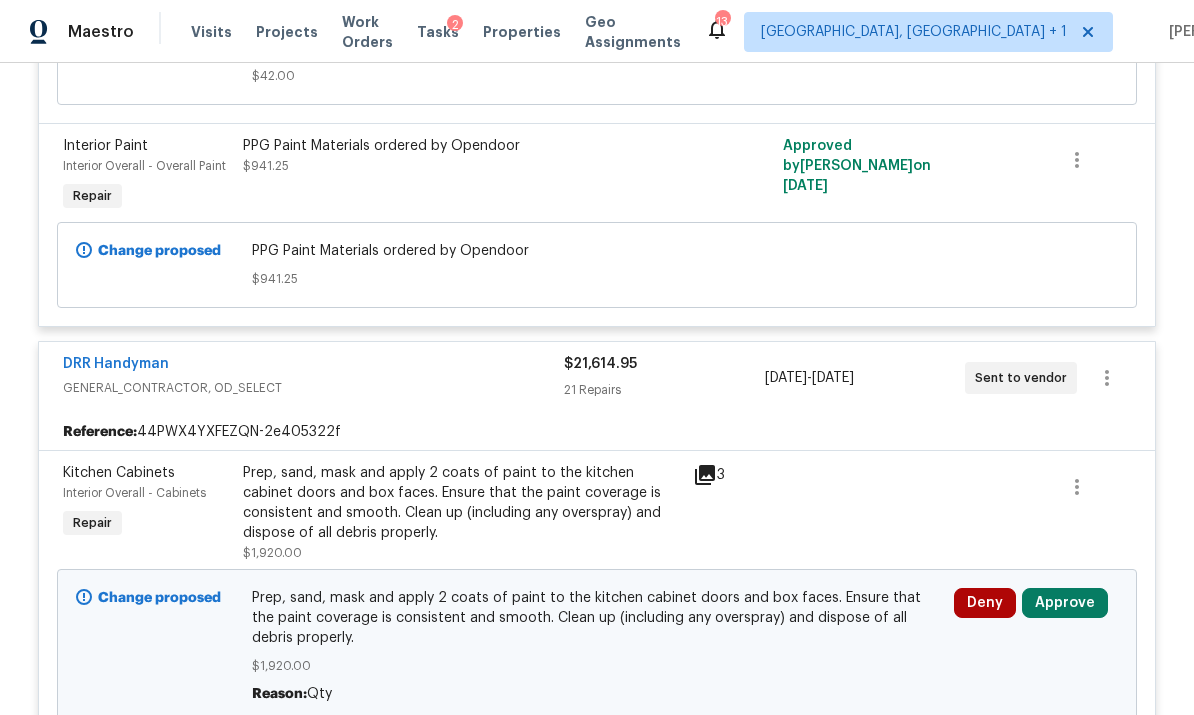 click 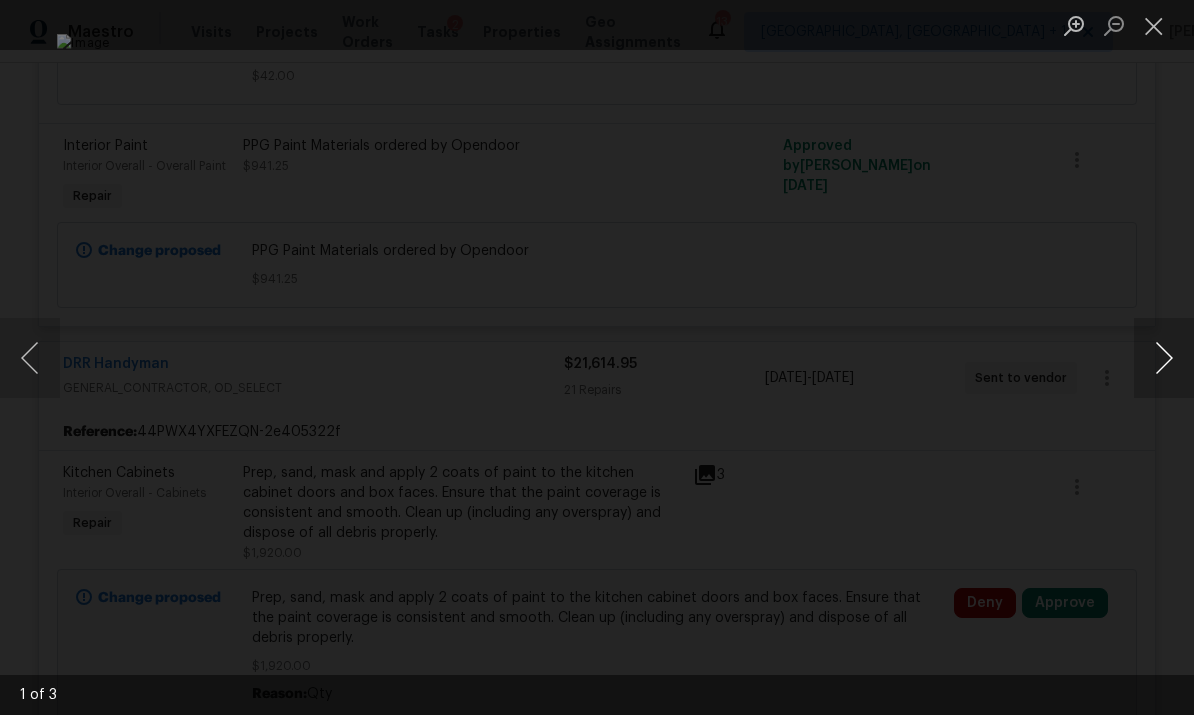 click at bounding box center [1164, 358] 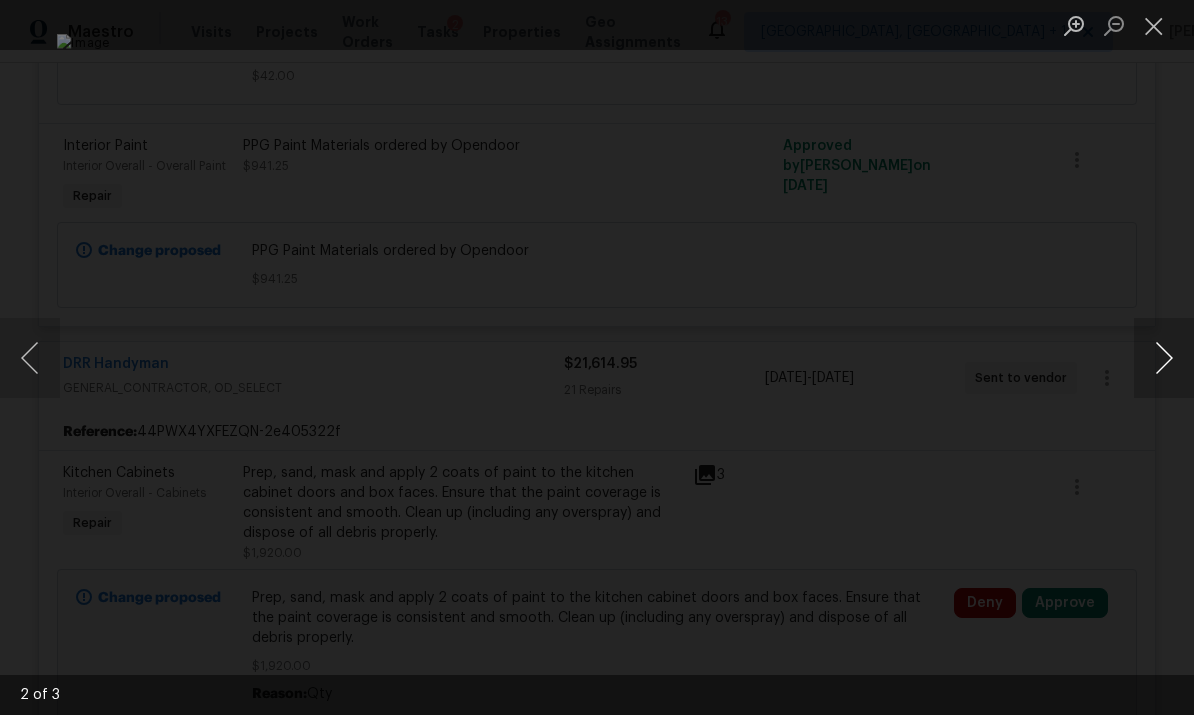 click at bounding box center [1164, 358] 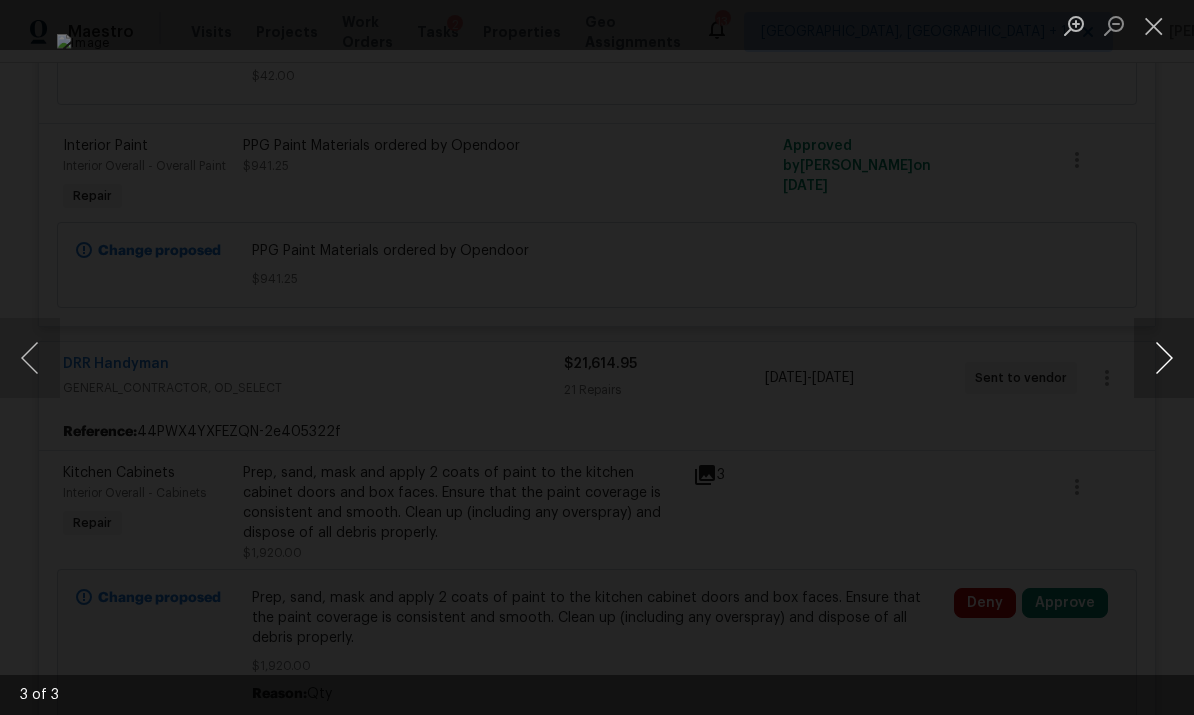 click at bounding box center (1164, 358) 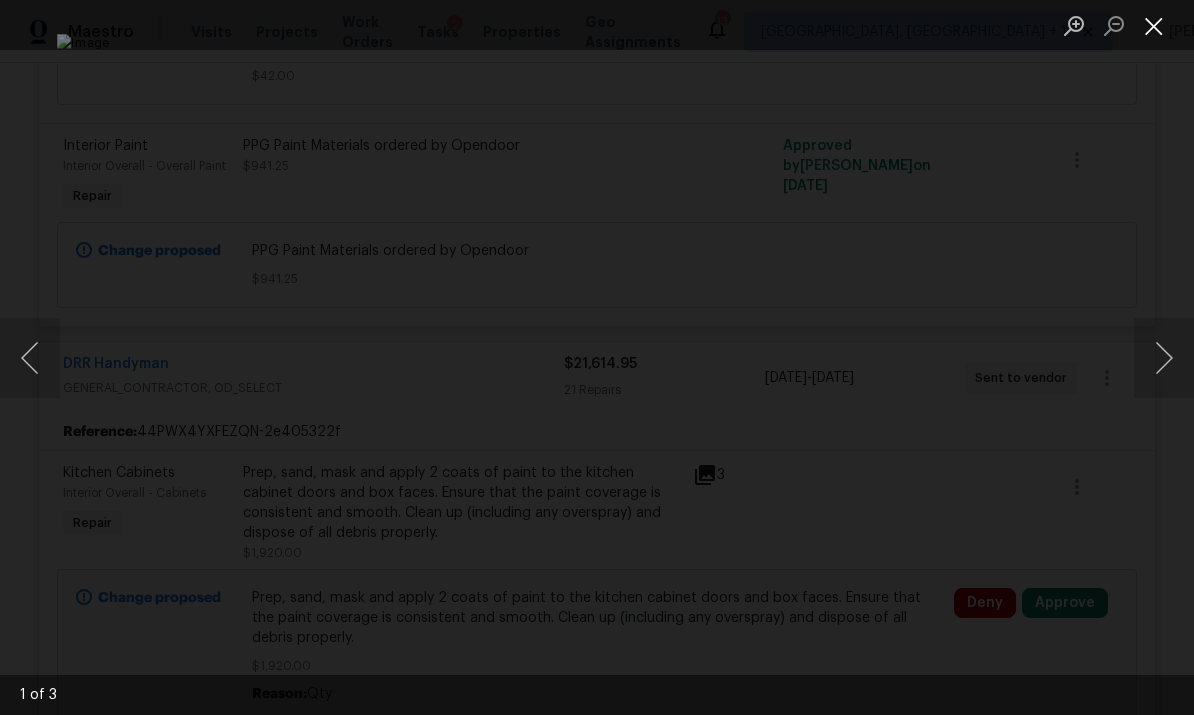 click at bounding box center [1154, 25] 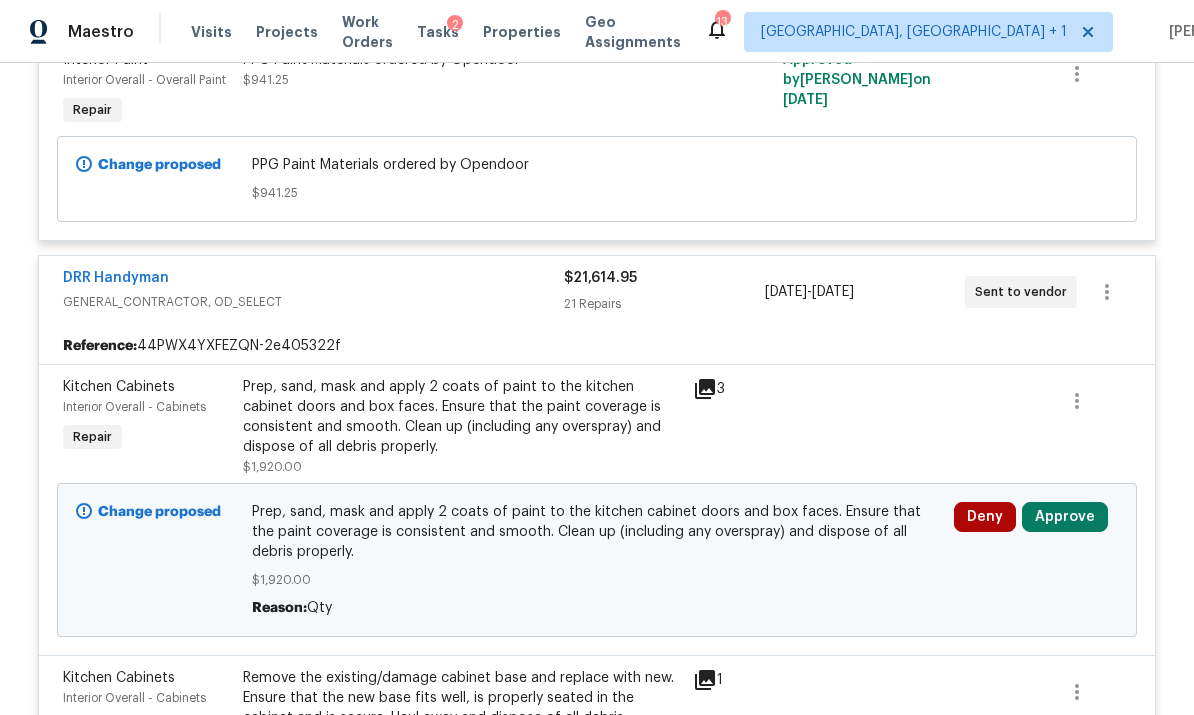 scroll, scrollTop: 733, scrollLeft: 0, axis: vertical 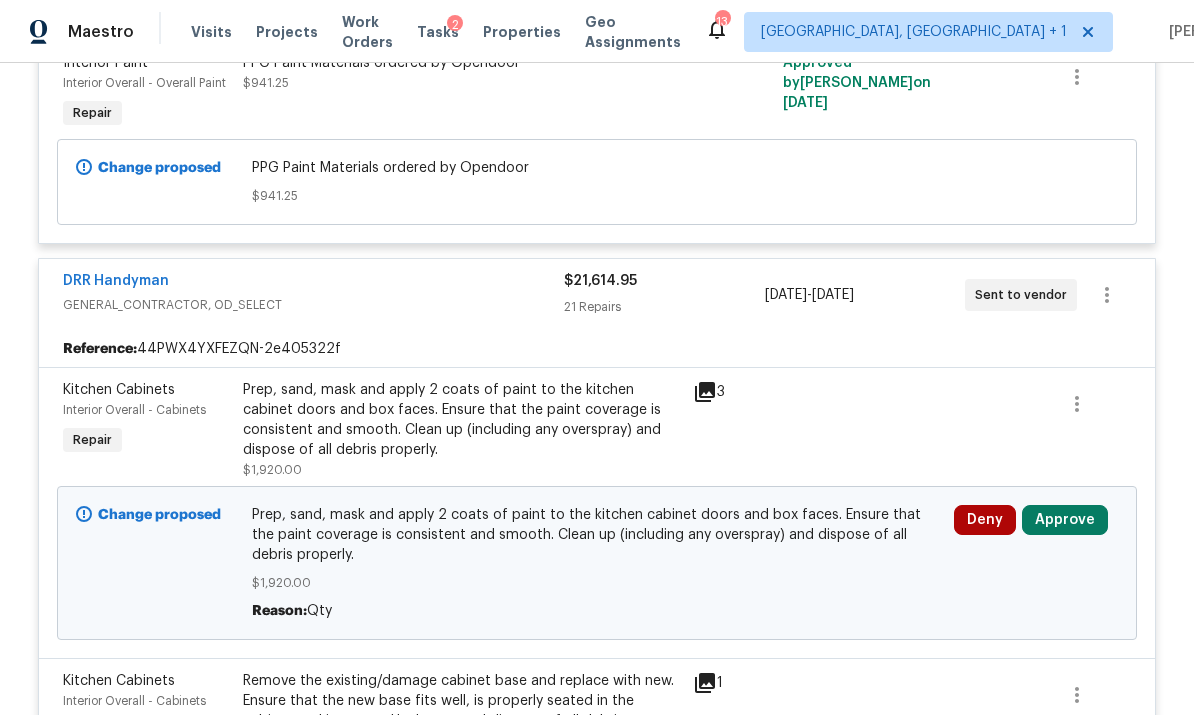 click on "Prep, sand, mask and apply 2 coats of paint to the kitchen cabinet doors and box faces. Ensure that the paint coverage is consistent and smooth. Clean up (including any overspray) and dispose of all debris properly." at bounding box center [462, 420] 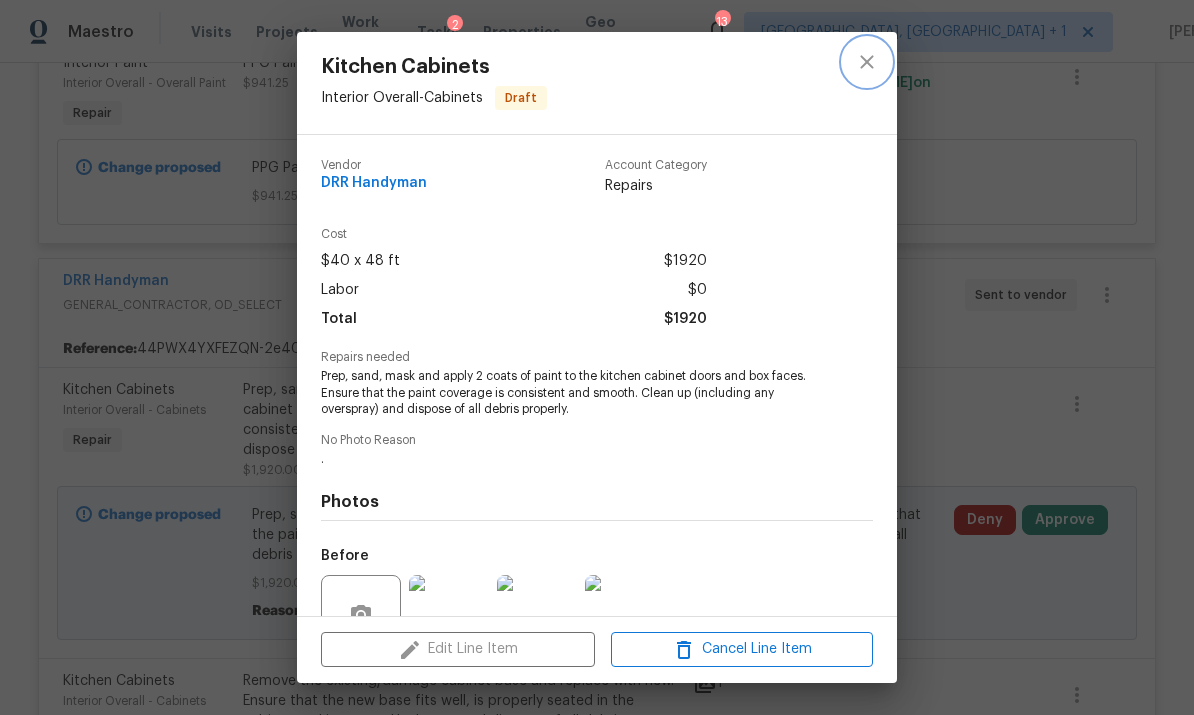 click 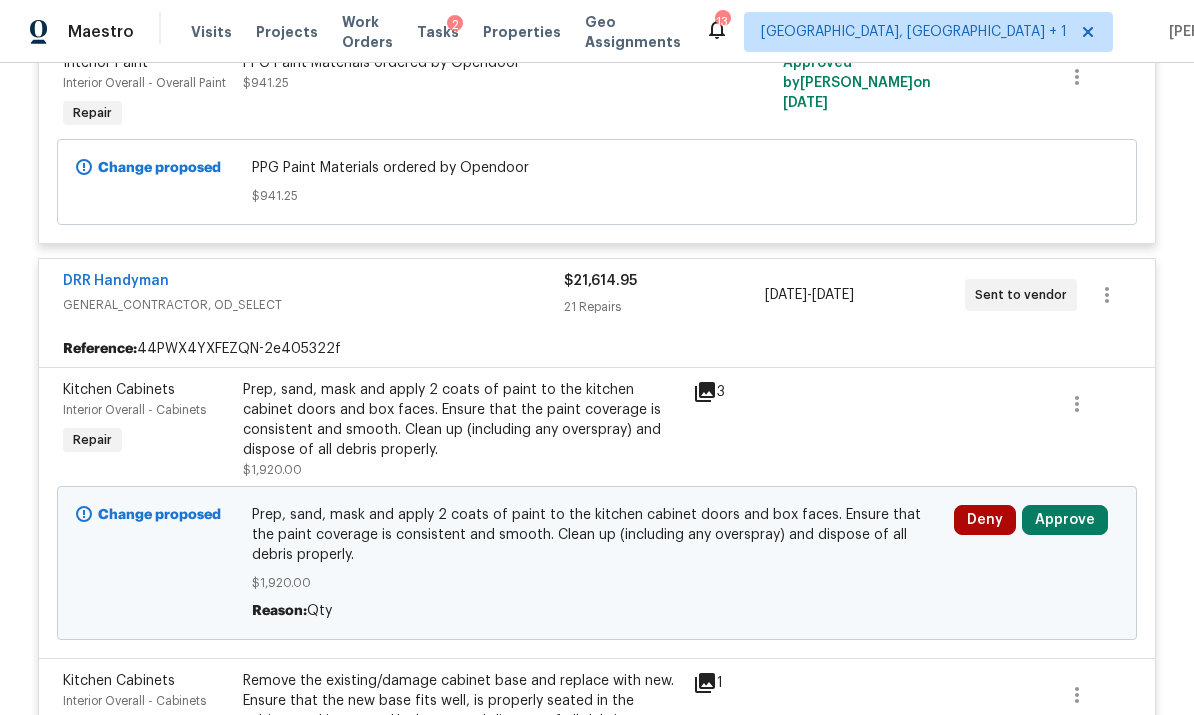 click 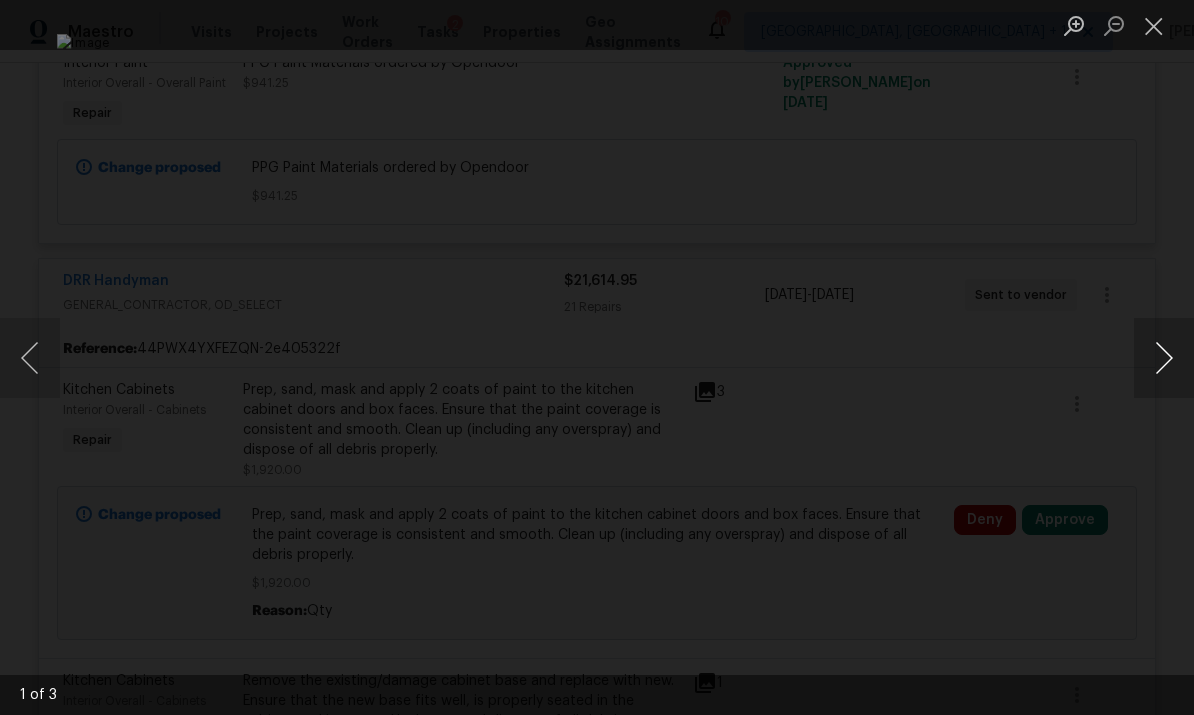 click at bounding box center [1164, 358] 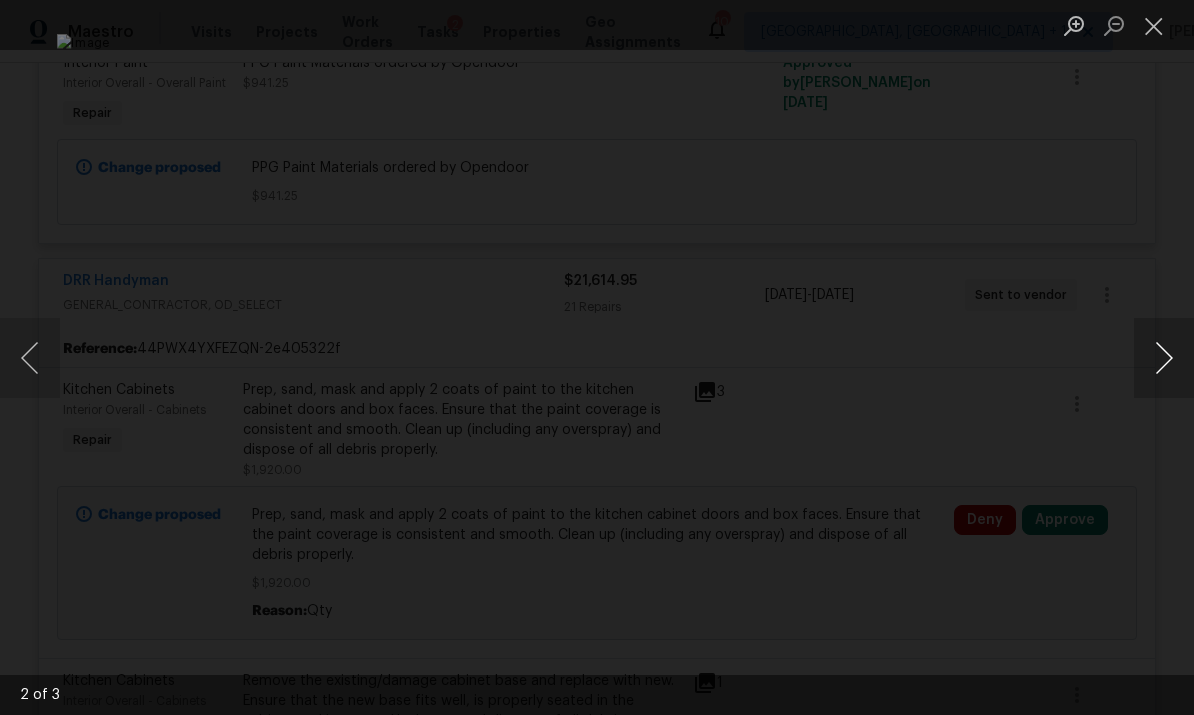 click at bounding box center (1164, 358) 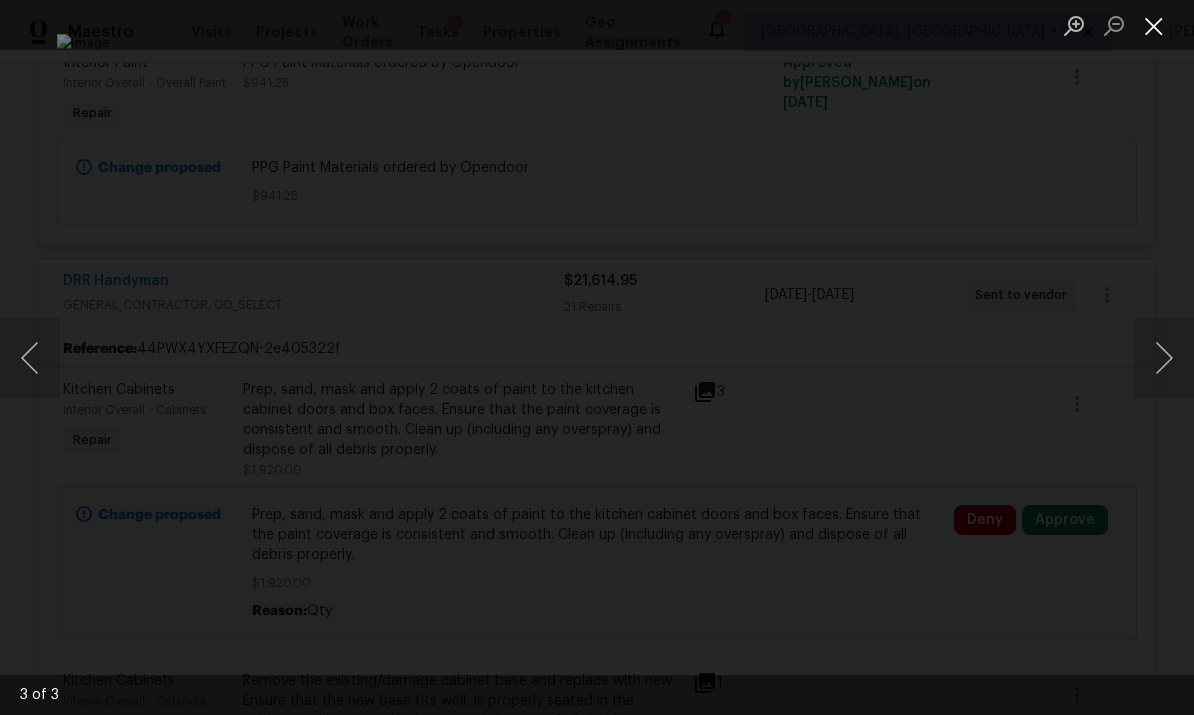 click at bounding box center [1154, 25] 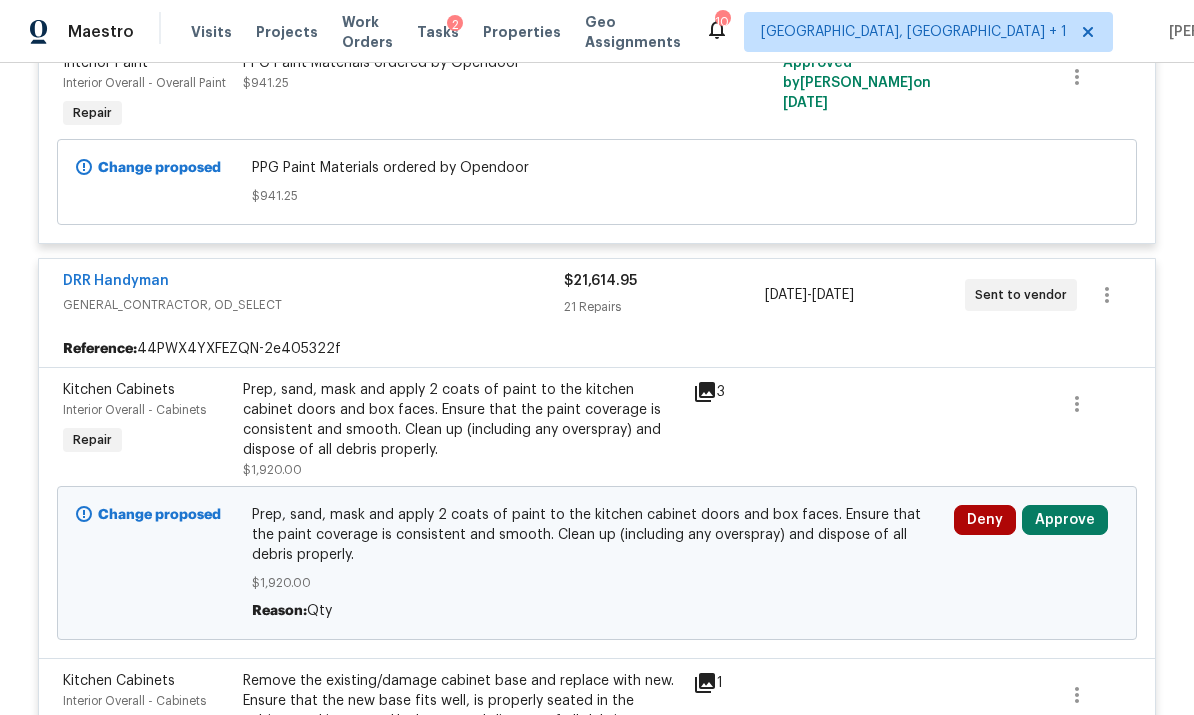 click on "Approve" at bounding box center [1065, 520] 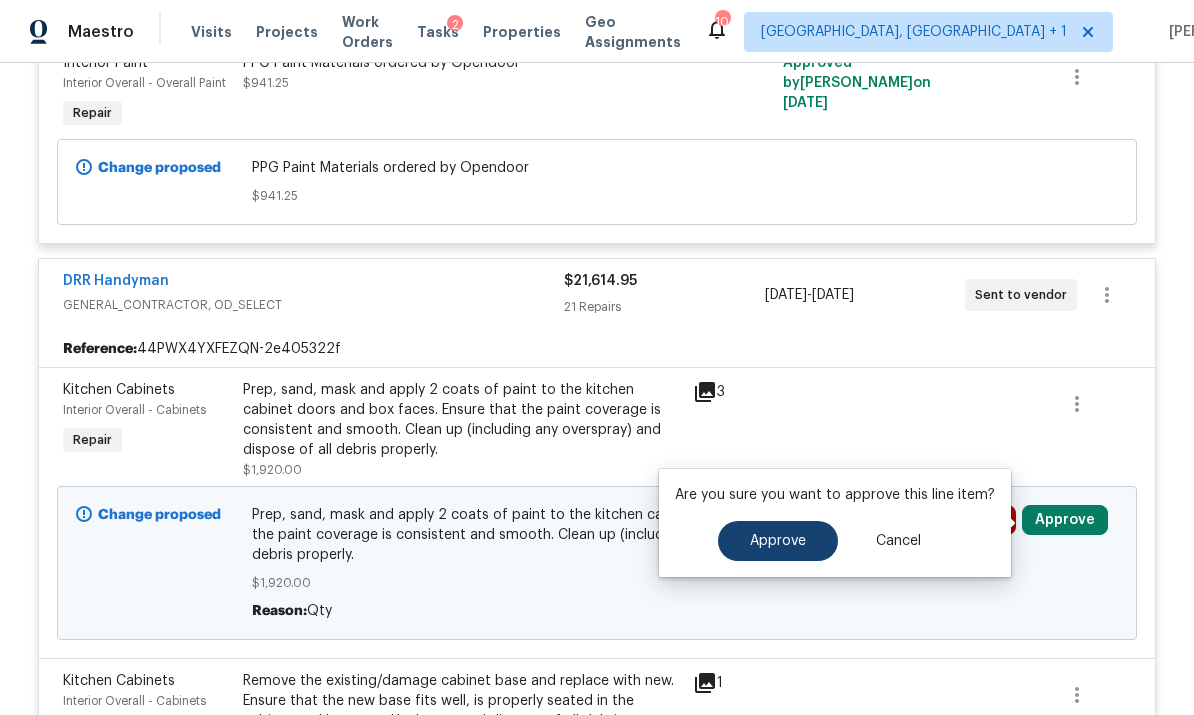 click on "Approve" at bounding box center (778, 541) 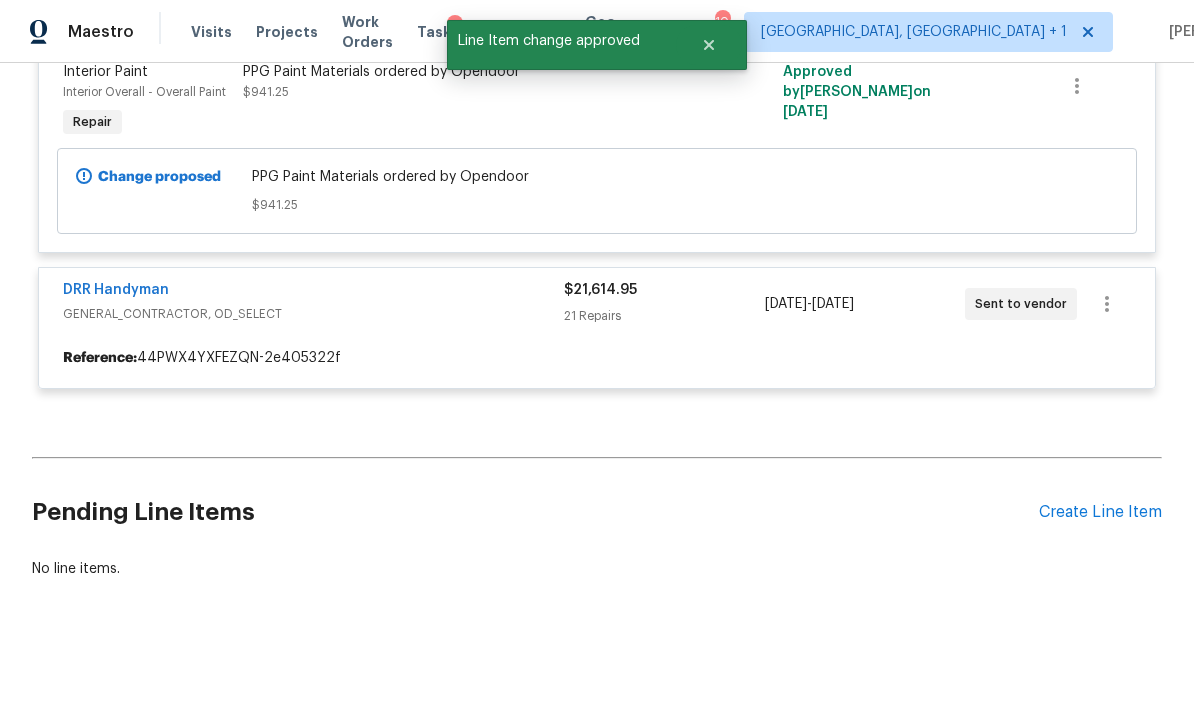 scroll, scrollTop: 650, scrollLeft: 0, axis: vertical 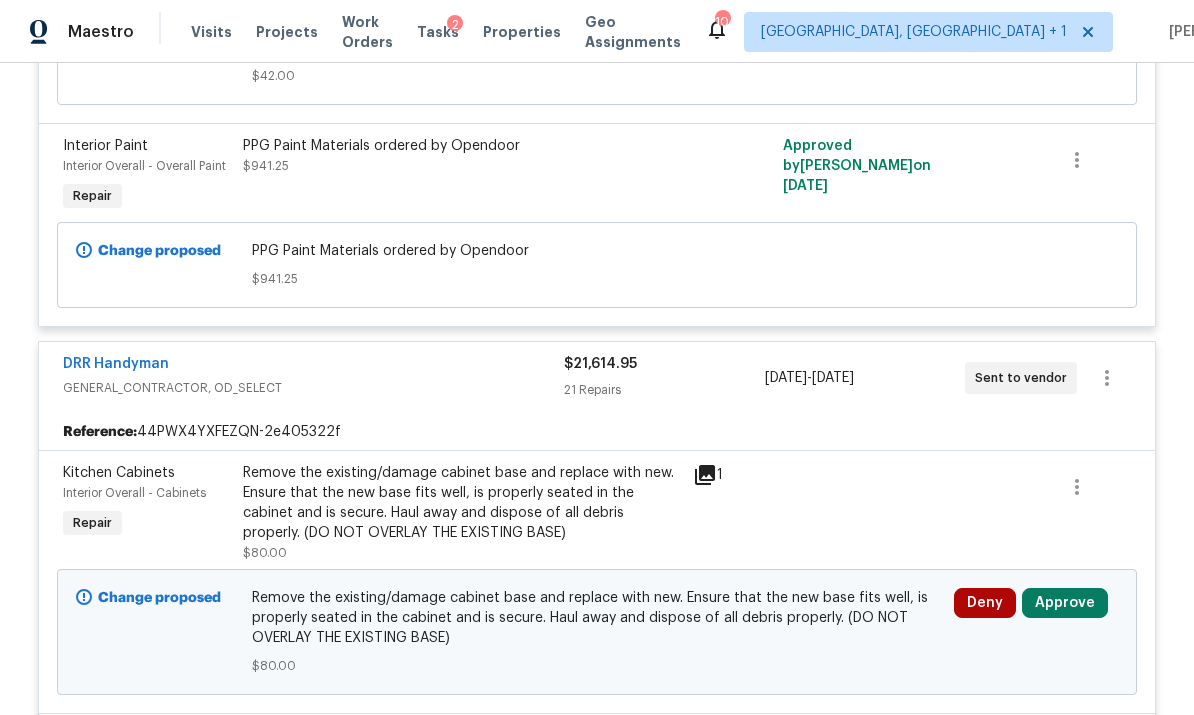 click on "Approve" at bounding box center (1065, 603) 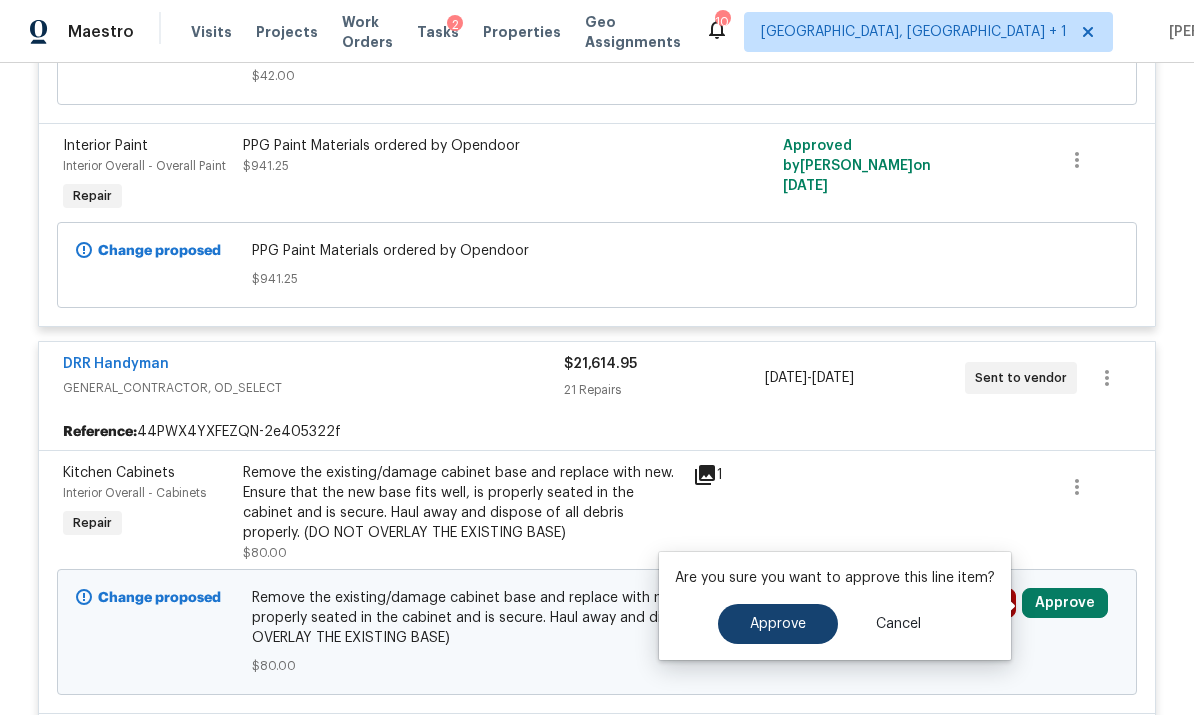 click on "Approve" at bounding box center (778, 624) 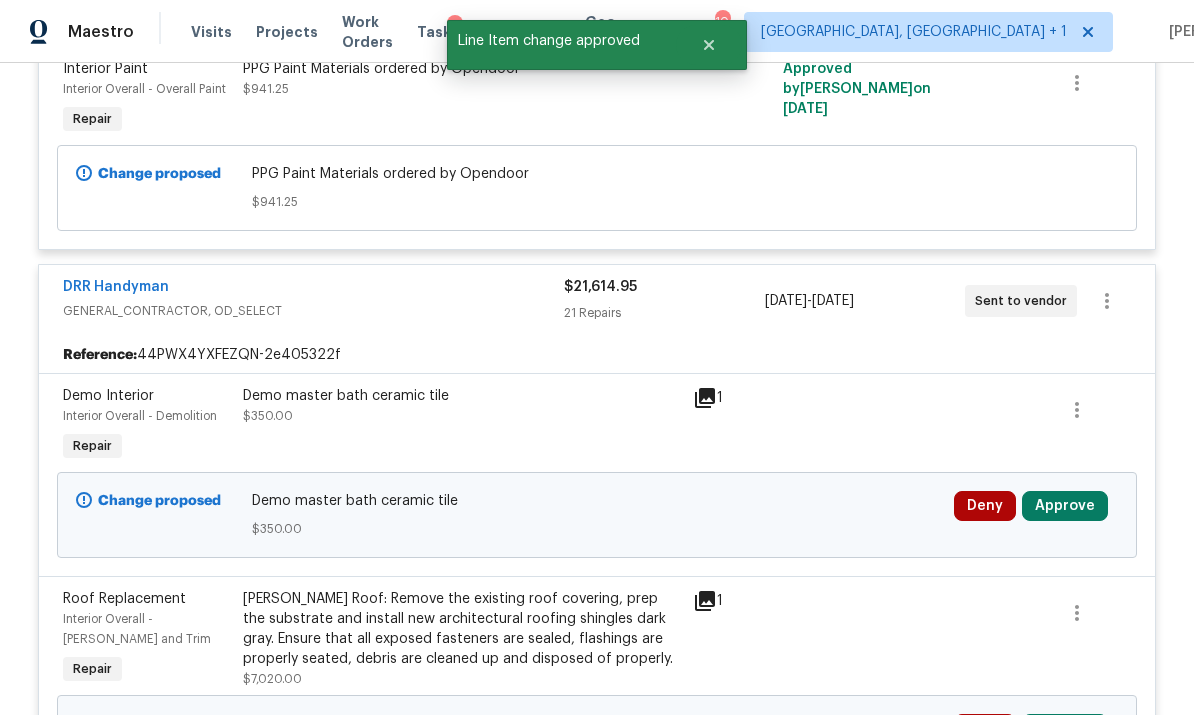 scroll, scrollTop: 729, scrollLeft: 0, axis: vertical 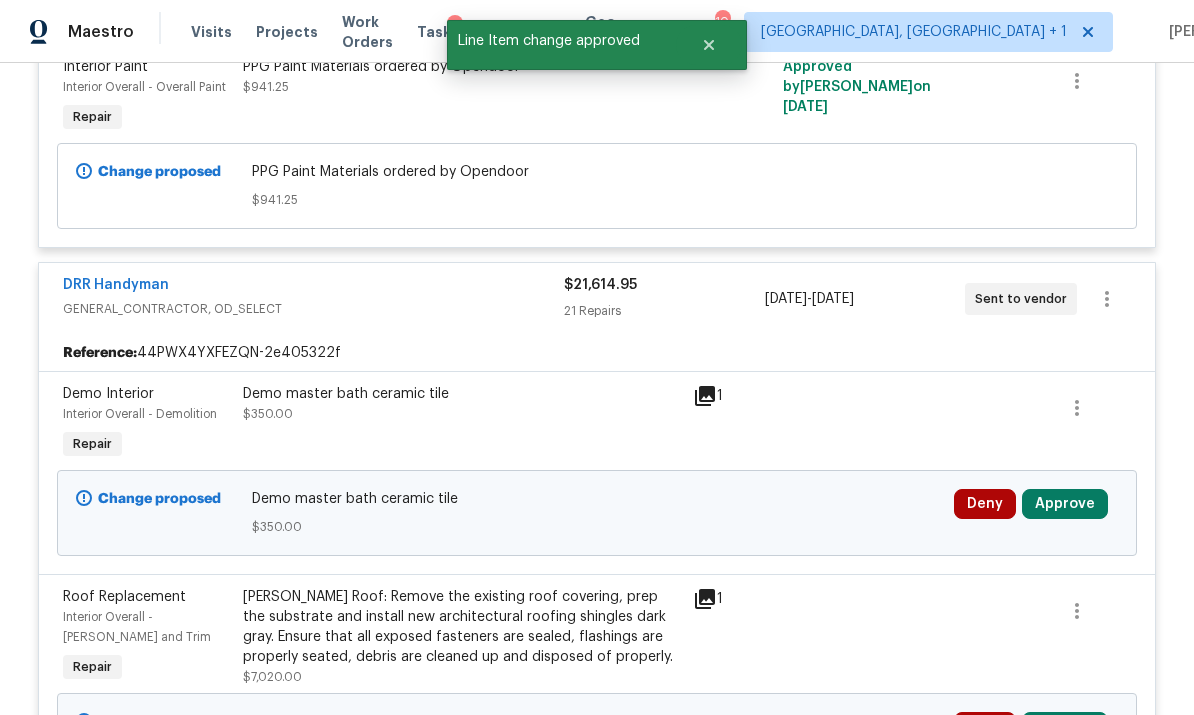 click on "Approve" at bounding box center (1065, 504) 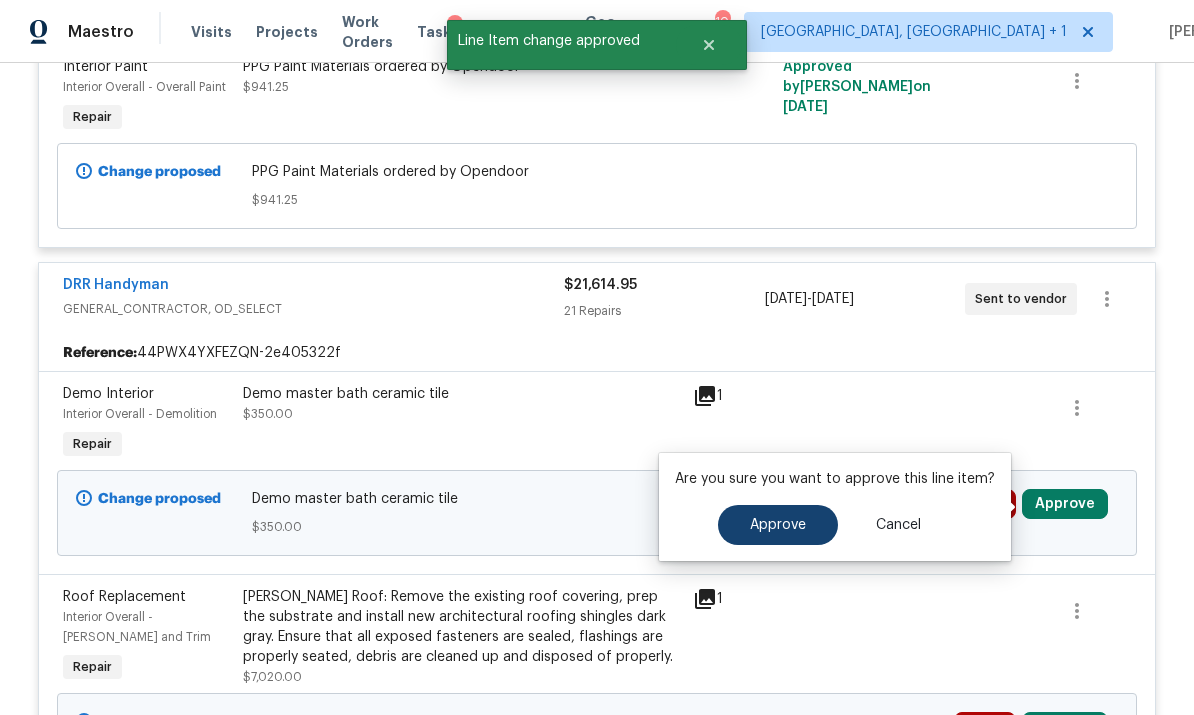 click on "Approve" at bounding box center [778, 525] 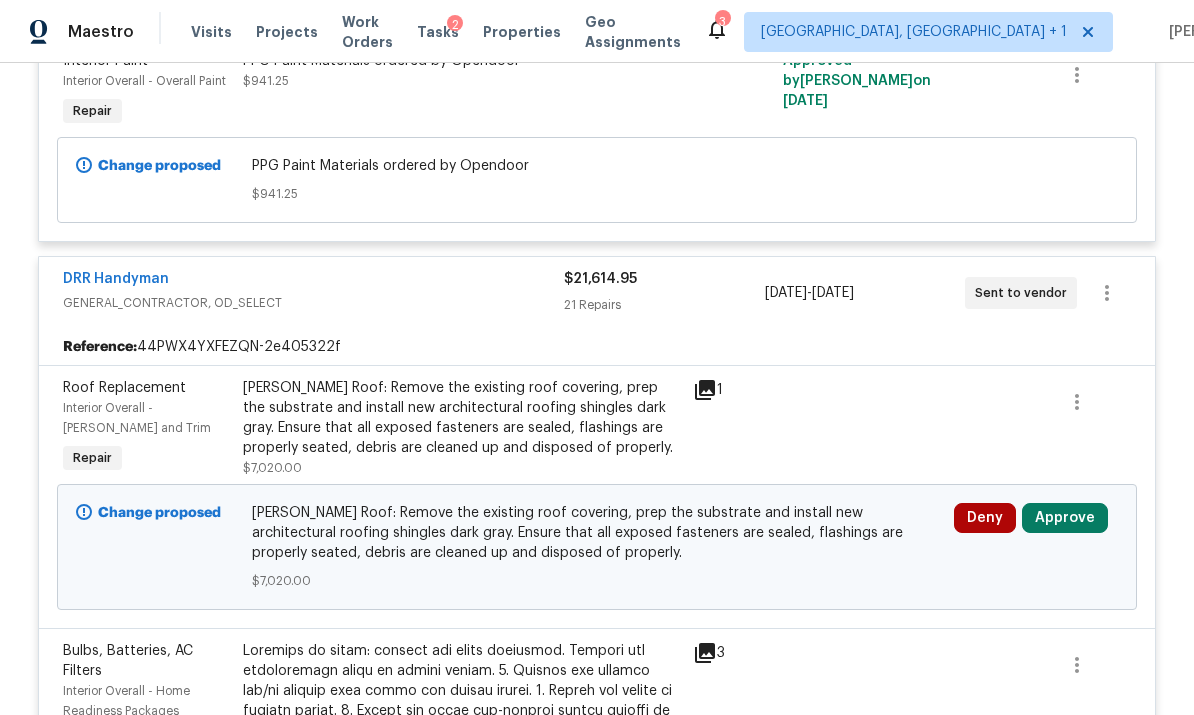 scroll, scrollTop: 736, scrollLeft: 0, axis: vertical 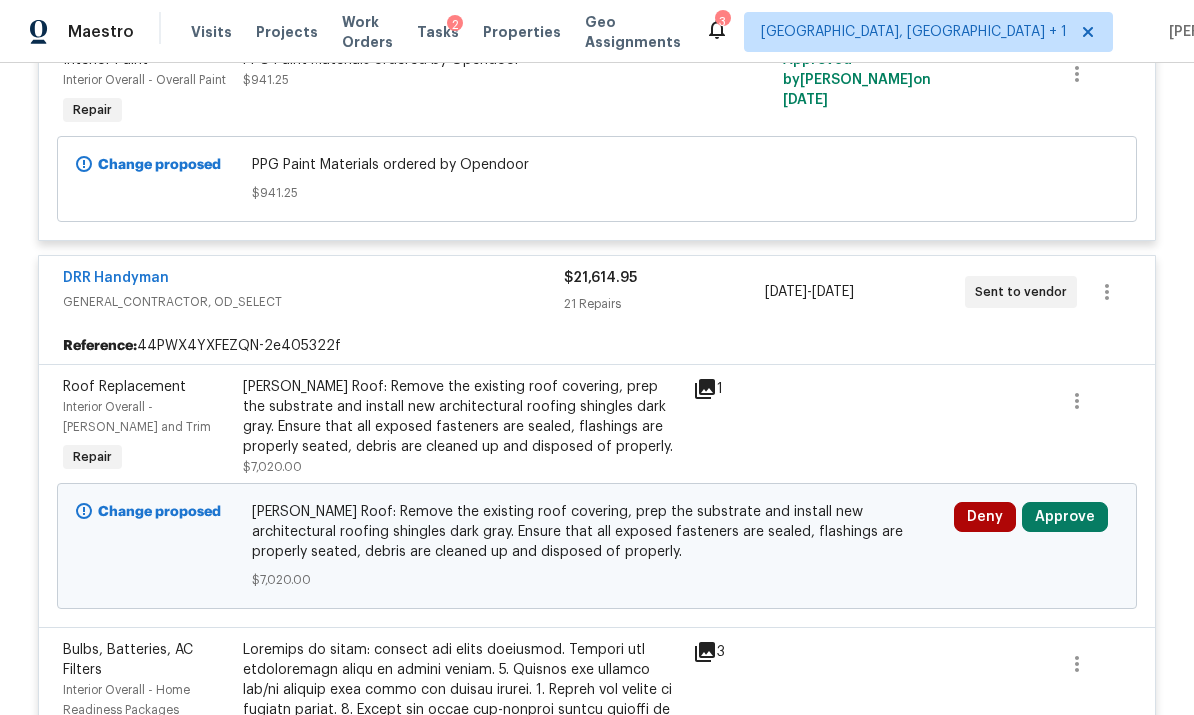 click on "Approve" at bounding box center [1065, 517] 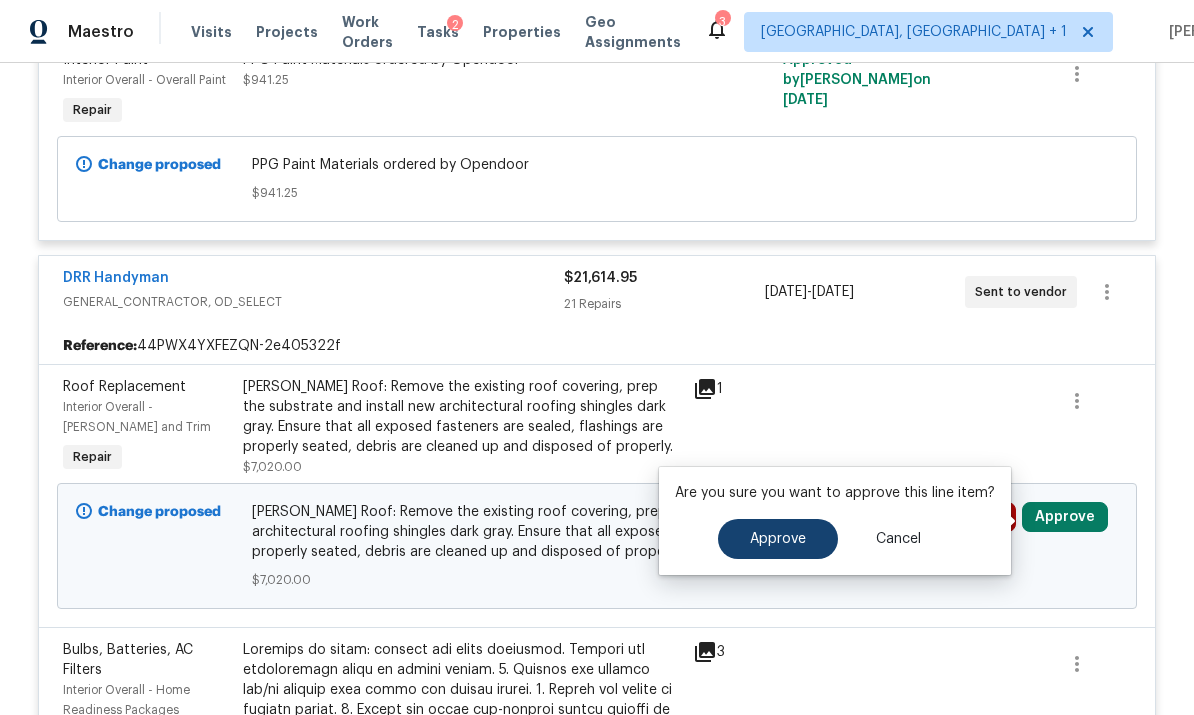 click on "Approve" at bounding box center [778, 539] 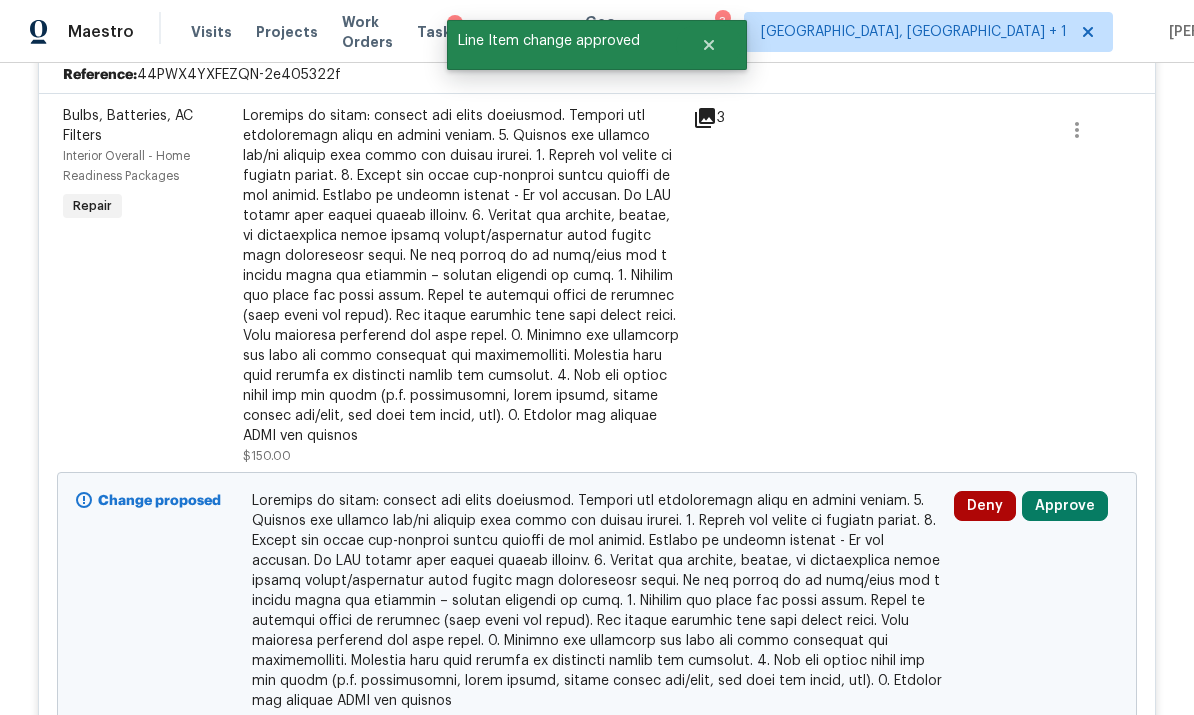 scroll, scrollTop: 880, scrollLeft: 0, axis: vertical 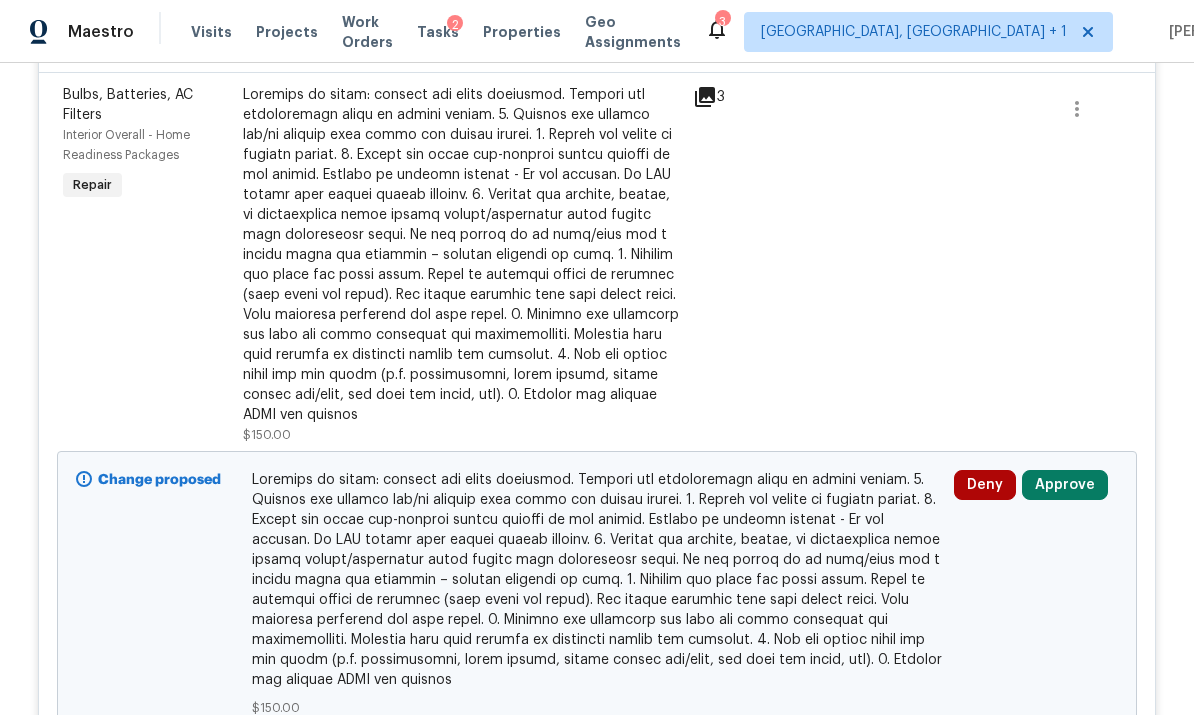 click on "Approve" at bounding box center [1065, 485] 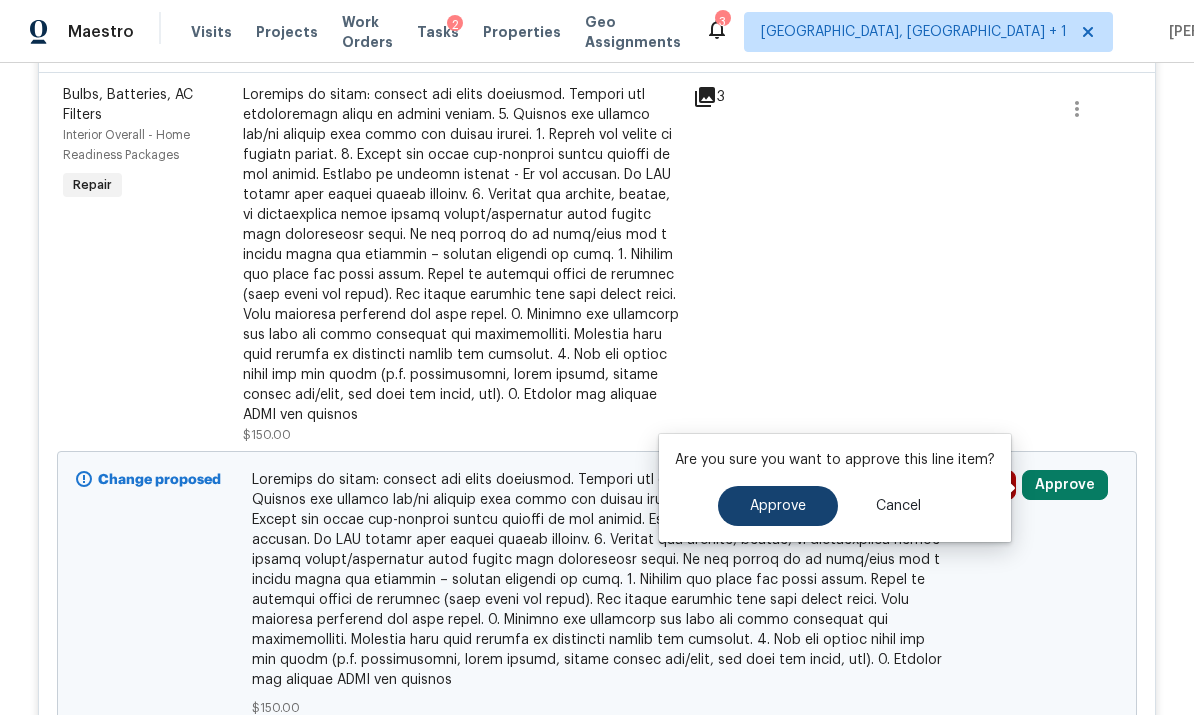 click on "Approve" at bounding box center (778, 506) 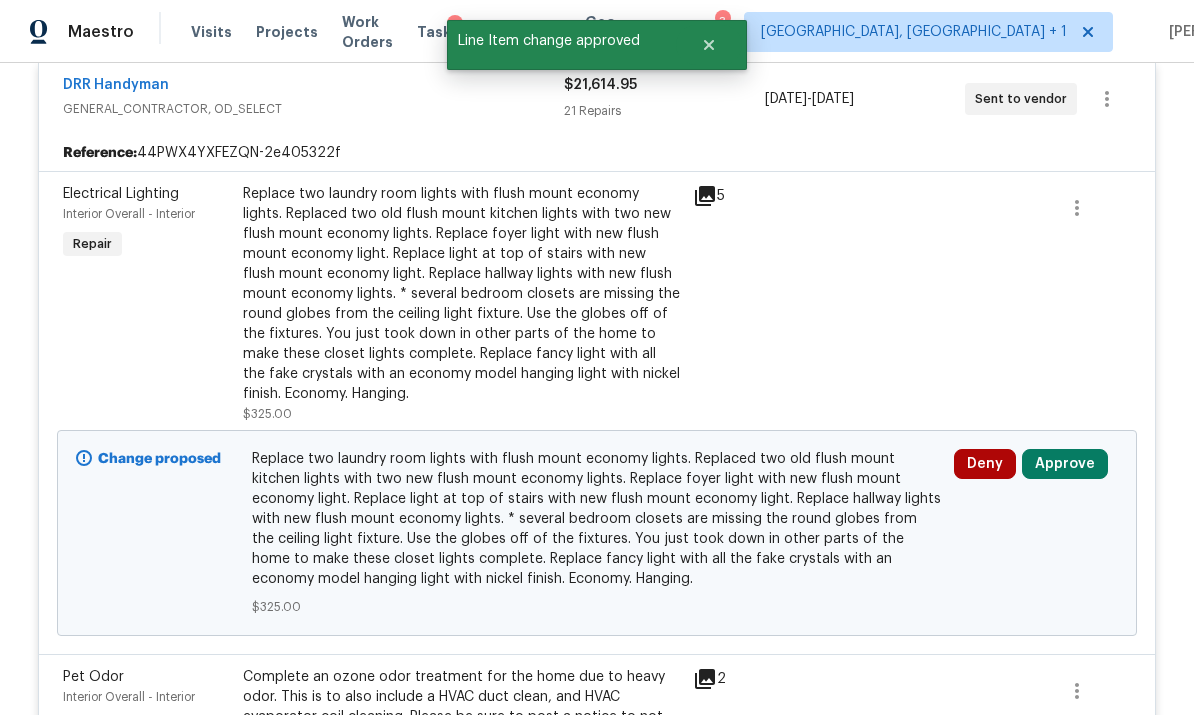 scroll, scrollTop: 782, scrollLeft: 0, axis: vertical 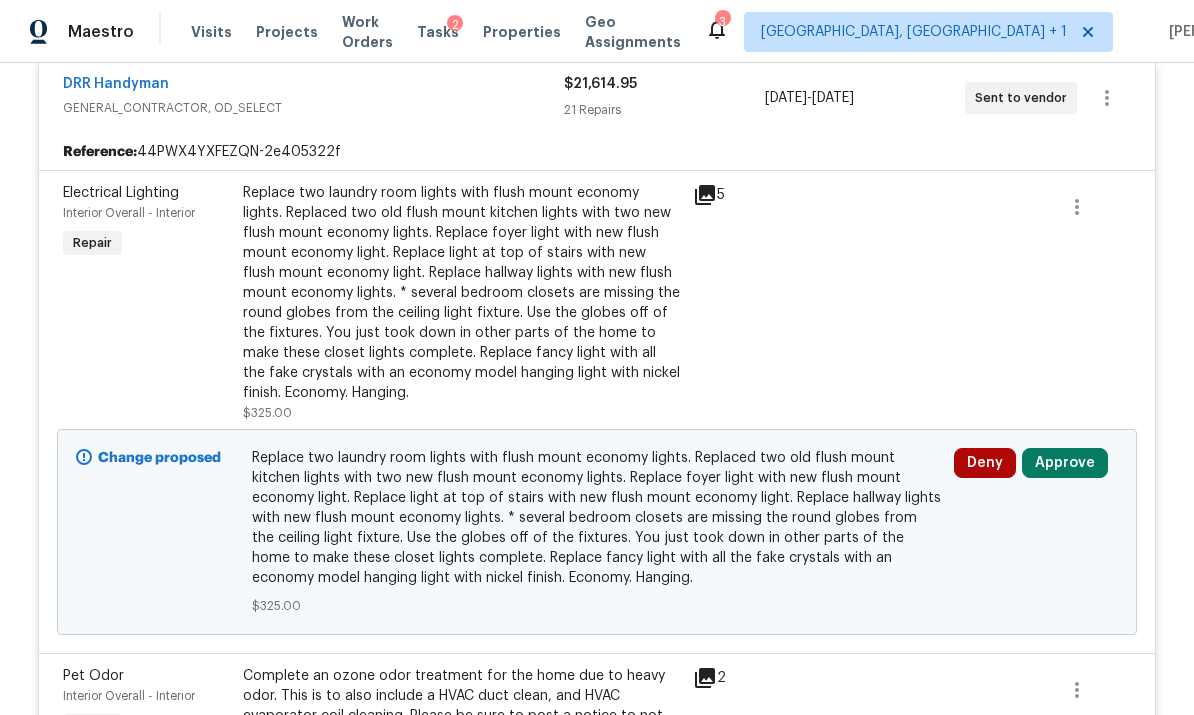 click on "Approve" at bounding box center [1065, 463] 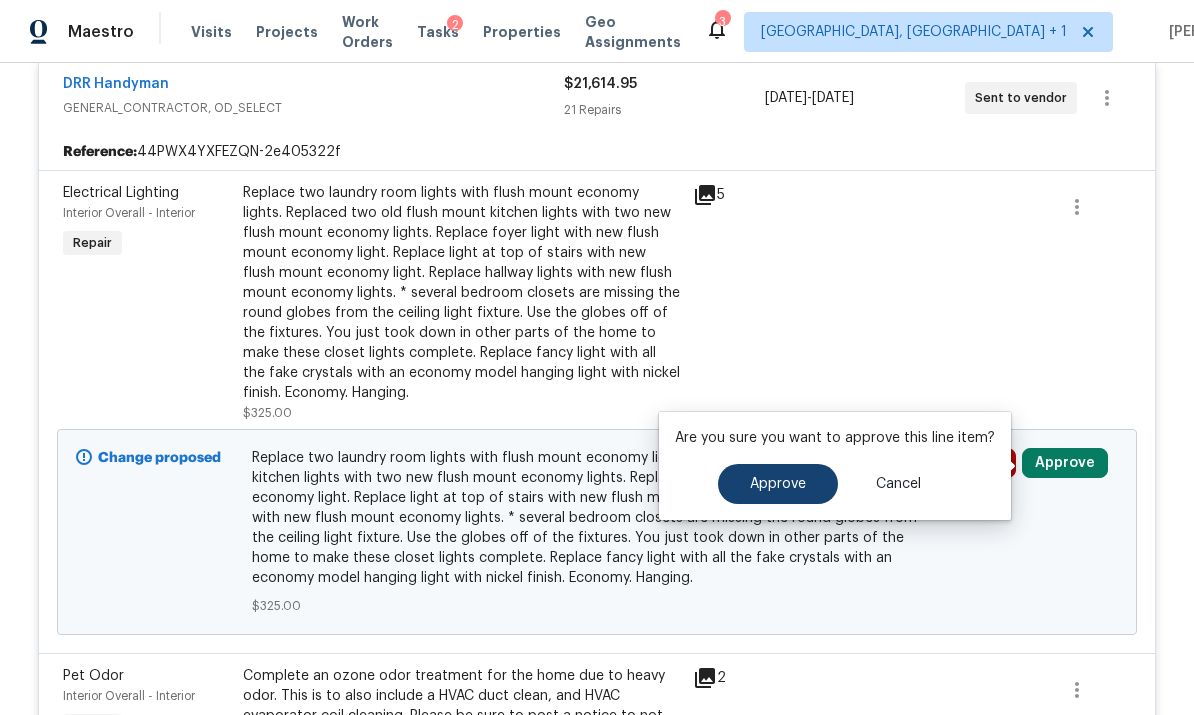 click on "Approve" at bounding box center (778, 484) 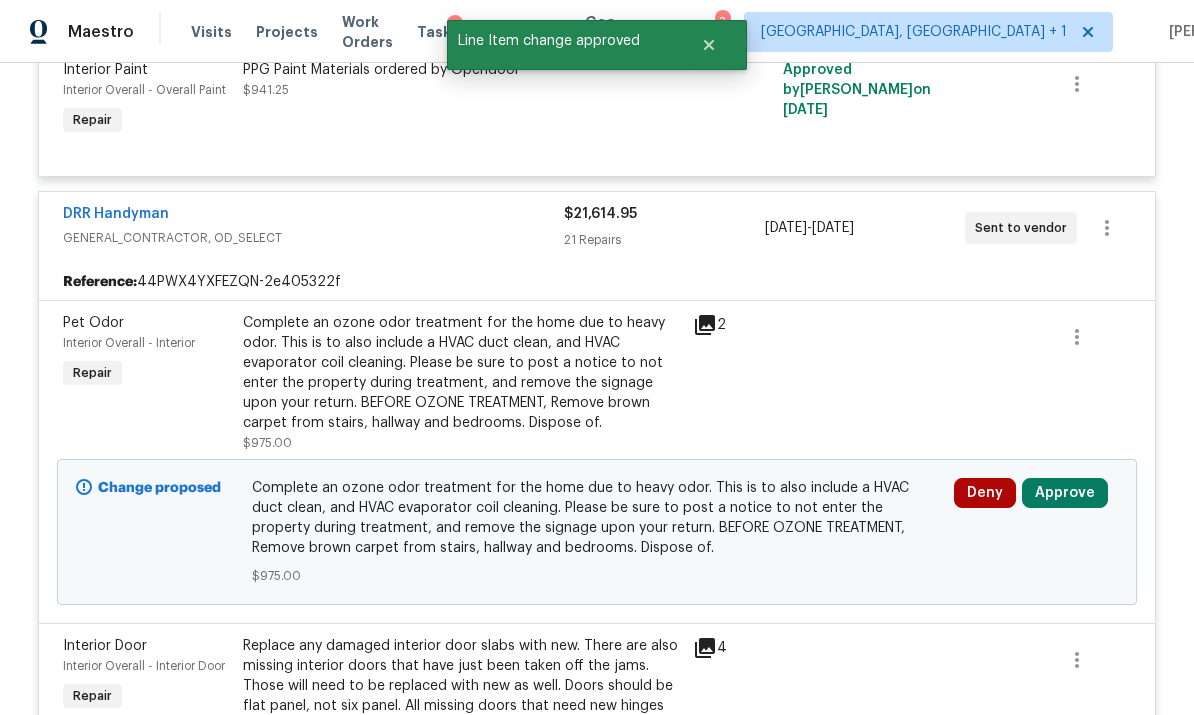 scroll, scrollTop: 614, scrollLeft: 0, axis: vertical 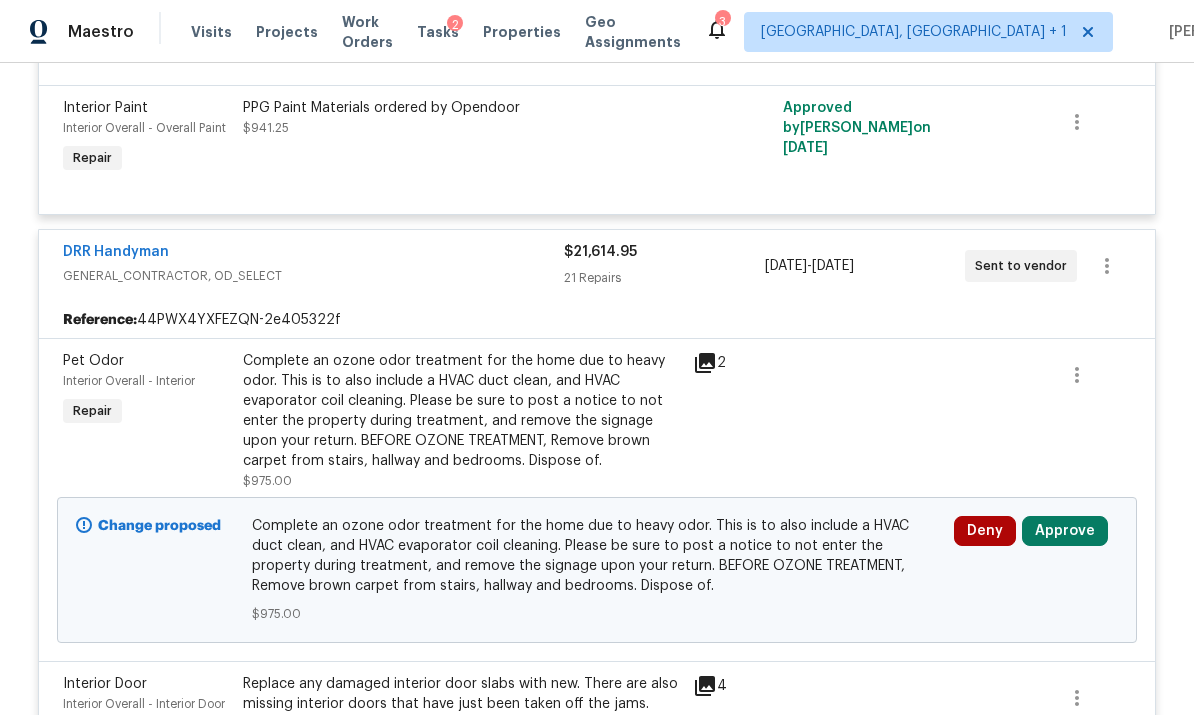 click on "Approve" at bounding box center [1065, 531] 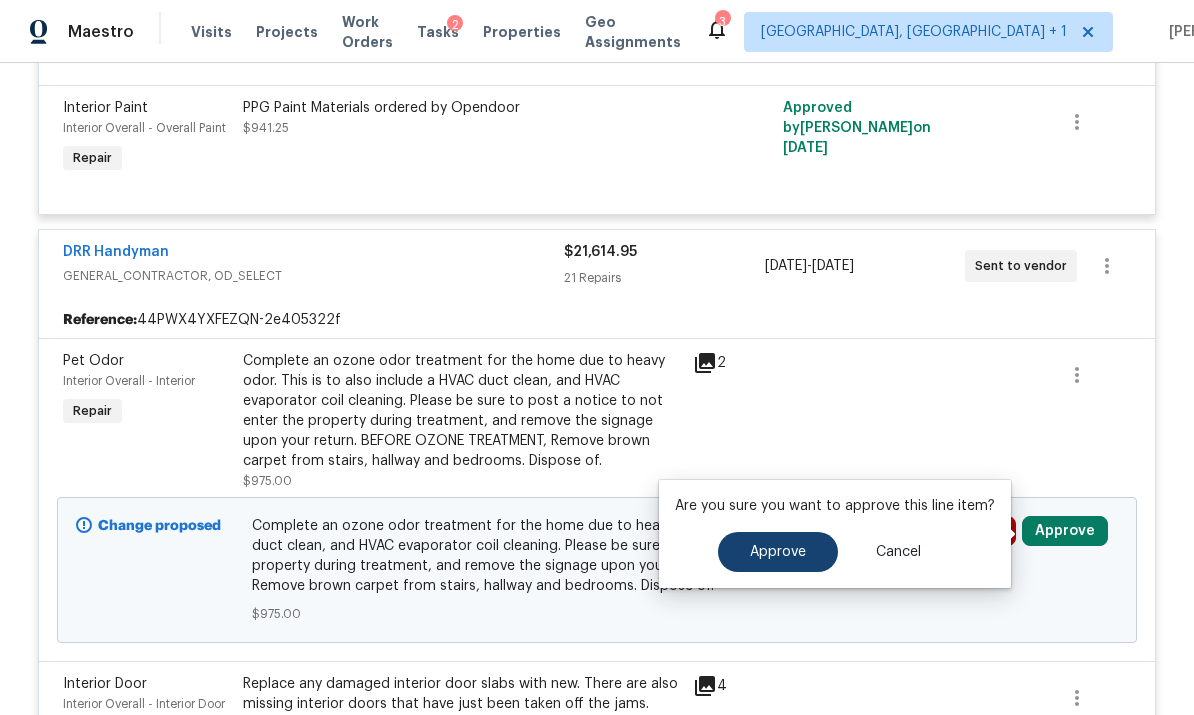 click on "Approve" at bounding box center (778, 552) 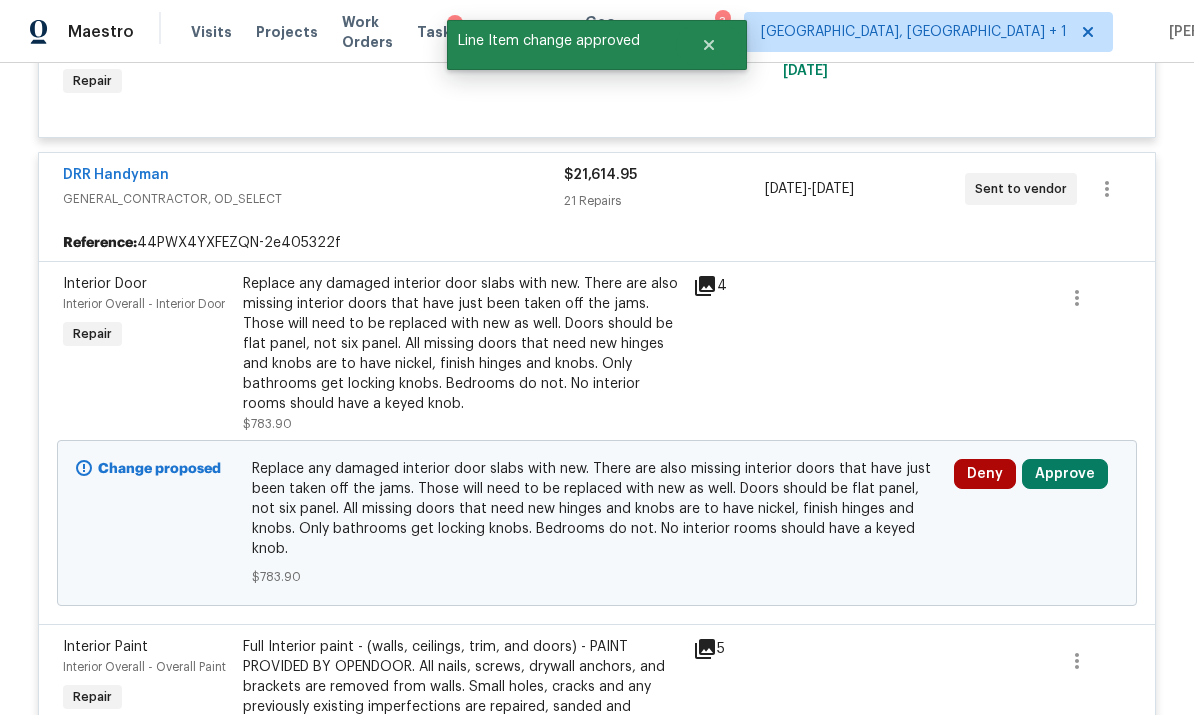 scroll, scrollTop: 693, scrollLeft: 0, axis: vertical 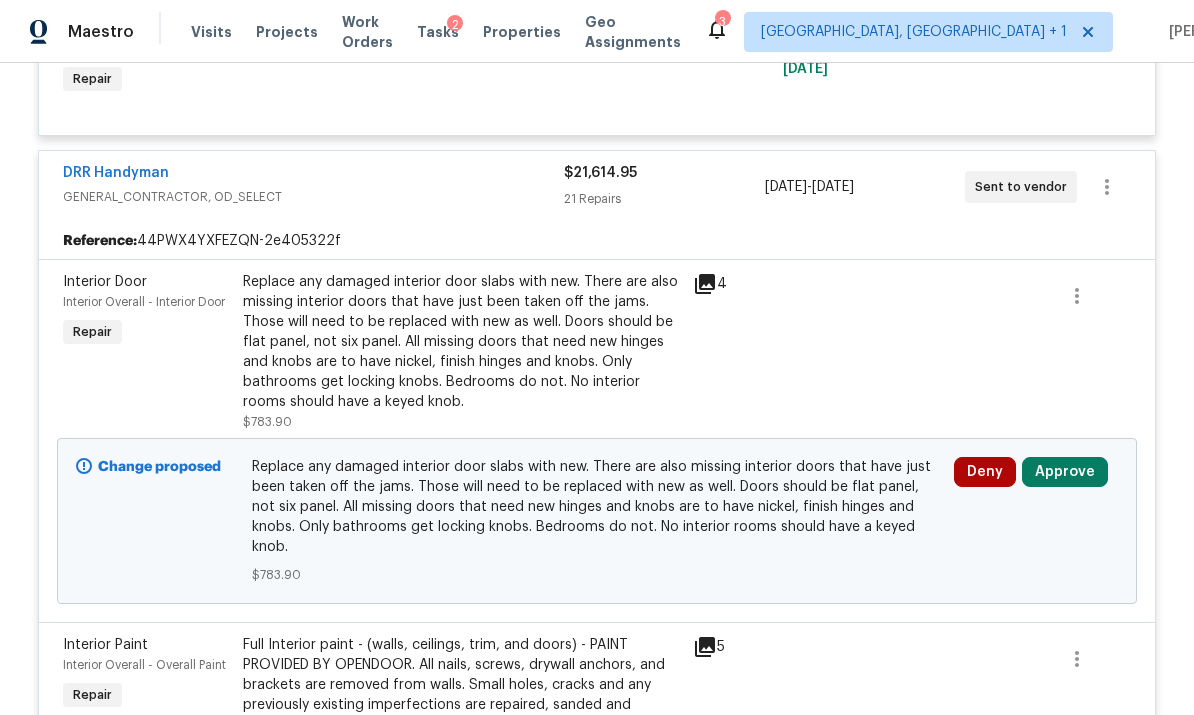 click on "Approve" at bounding box center (1065, 472) 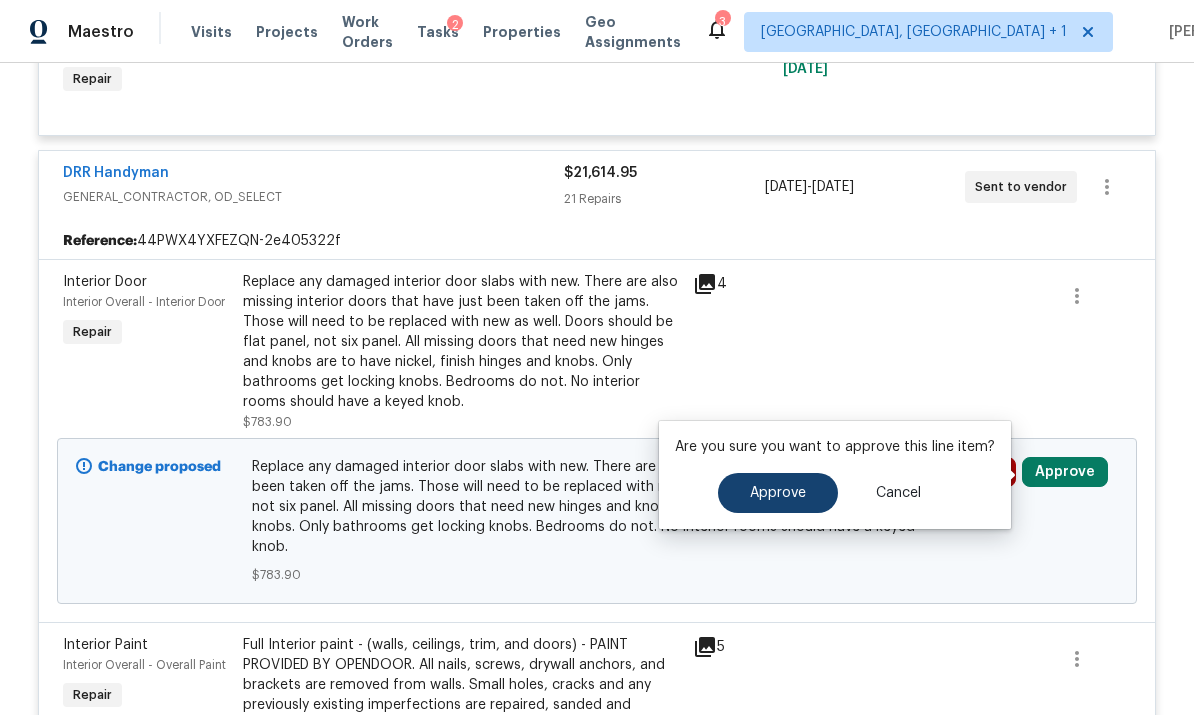 click on "Approve" at bounding box center [778, 493] 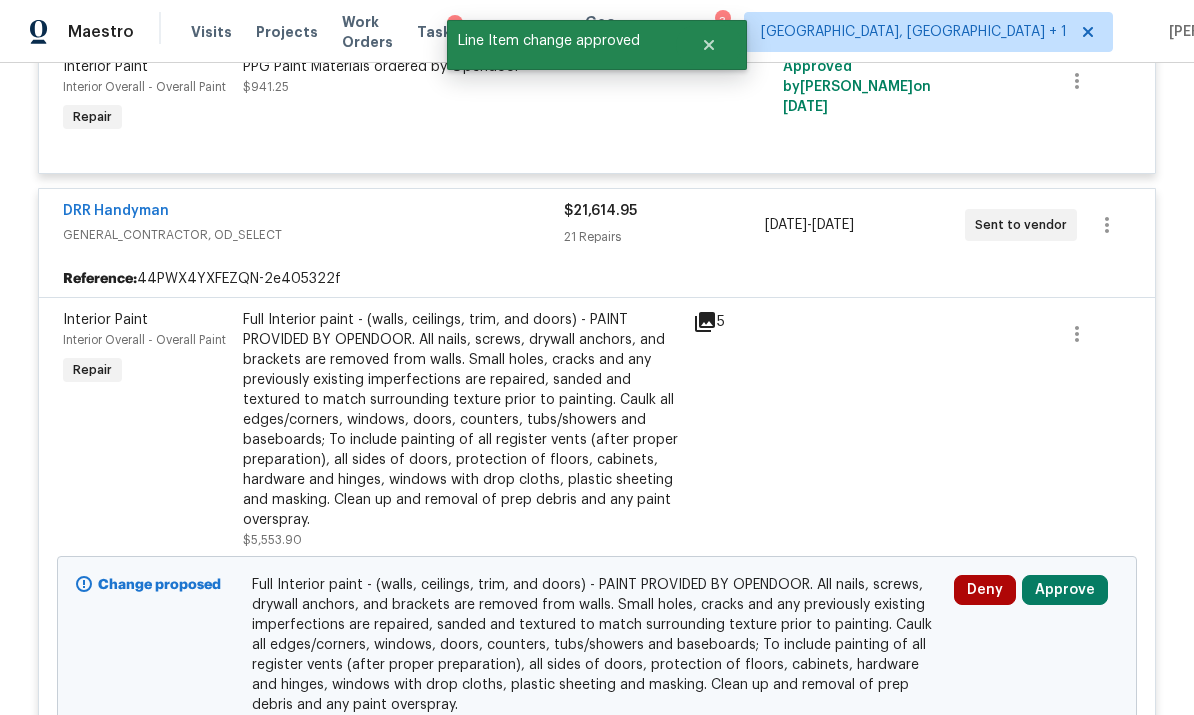 scroll, scrollTop: 639, scrollLeft: 0, axis: vertical 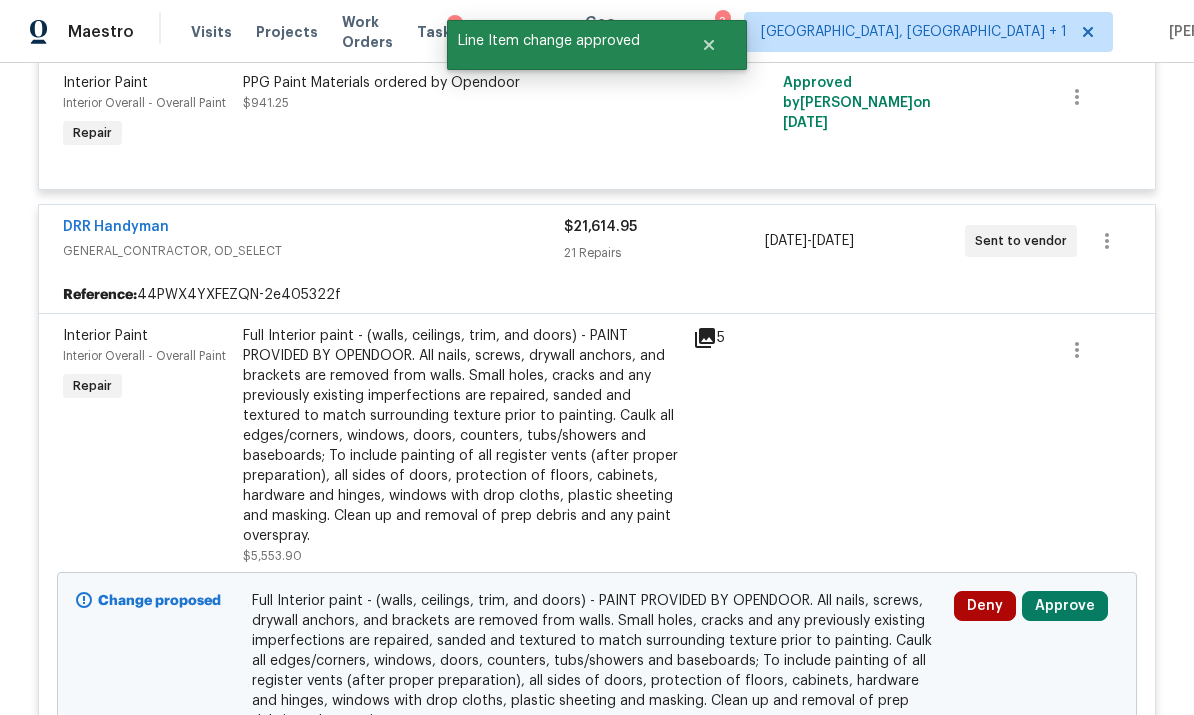 click on "Full Interior paint - (walls, ceilings, trim, and doors) - PAINT PROVIDED BY OPENDOOR. All nails, screws, drywall anchors, and brackets are removed from walls. Small holes, cracks and any previously existing imperfections are repaired, sanded and textured to match surrounding texture prior to painting. Caulk all edges/corners, windows, doors, counters, tubs/showers and baseboards; To include painting of all register vents (after proper preparation), all sides of doors, protection of floors, cabinets, hardware and hinges, windows with drop cloths, plastic sheeting and masking. Clean up and removal of prep debris and any paint overspray." at bounding box center [462, 436] 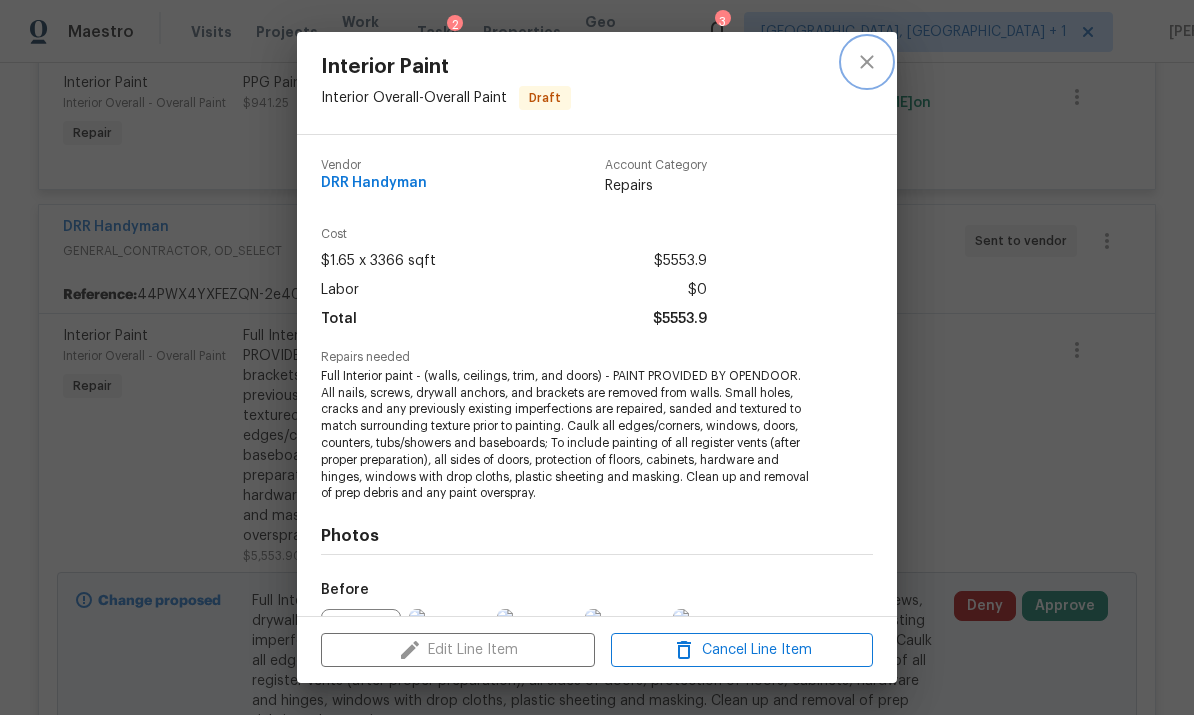 click 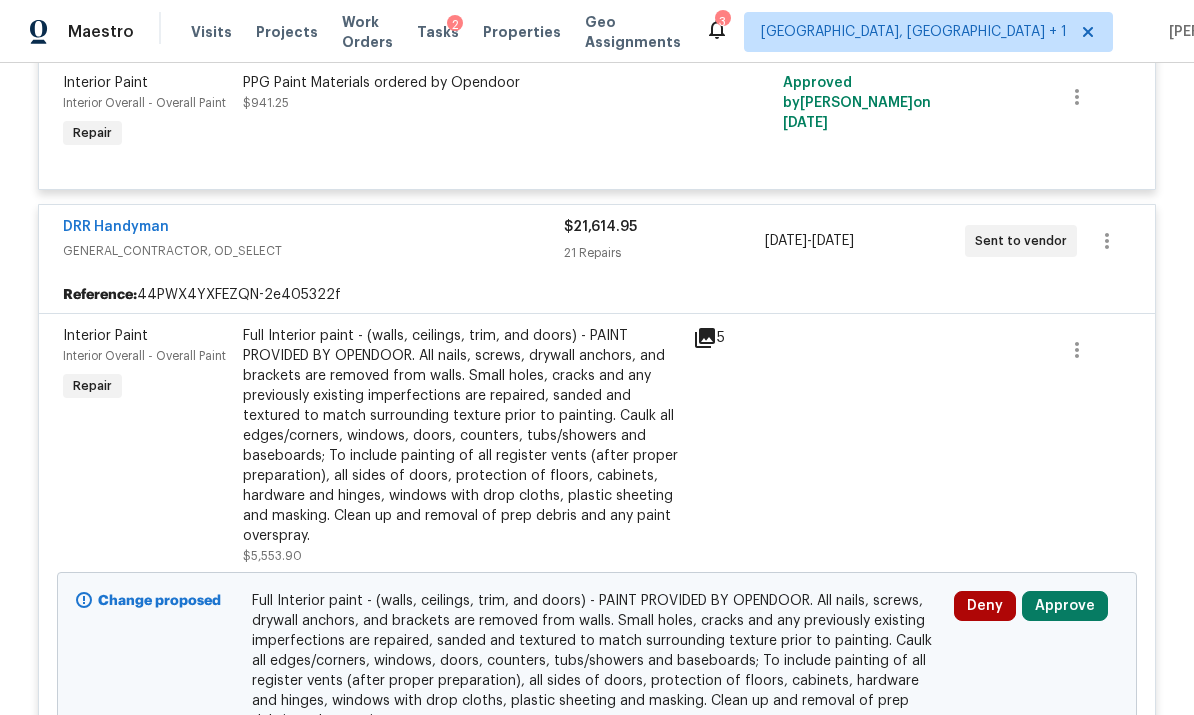 click on "Approve" at bounding box center (1065, 606) 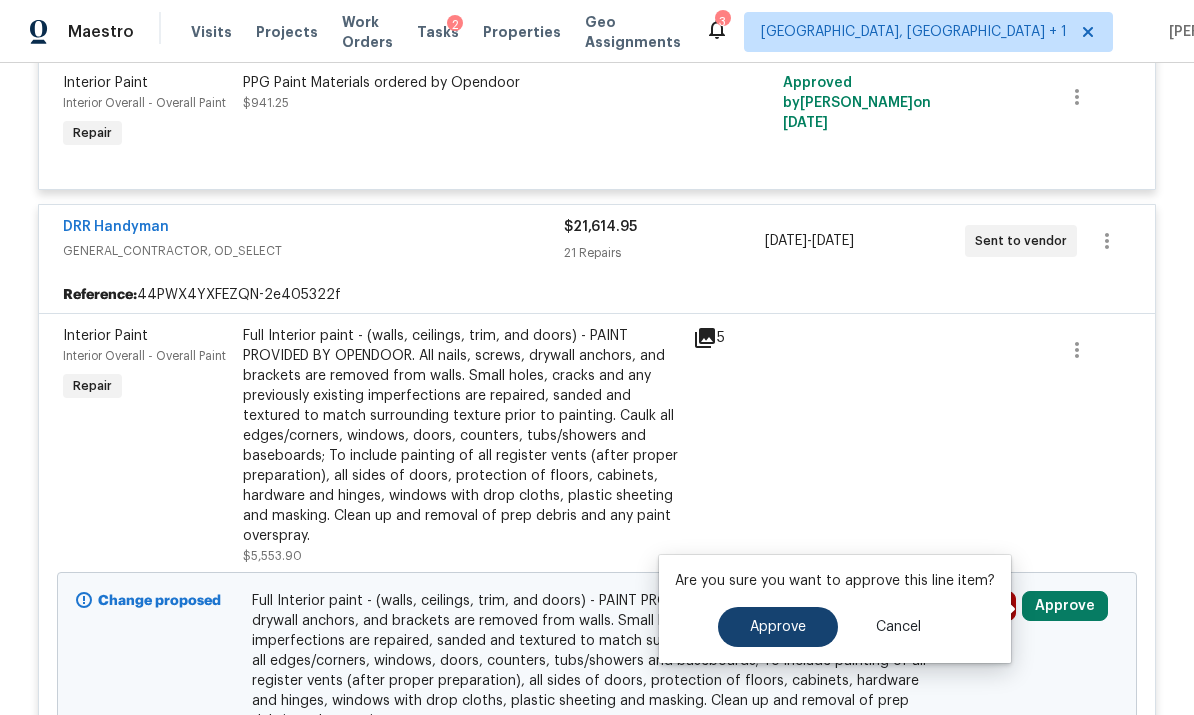 click on "Approve" at bounding box center (778, 627) 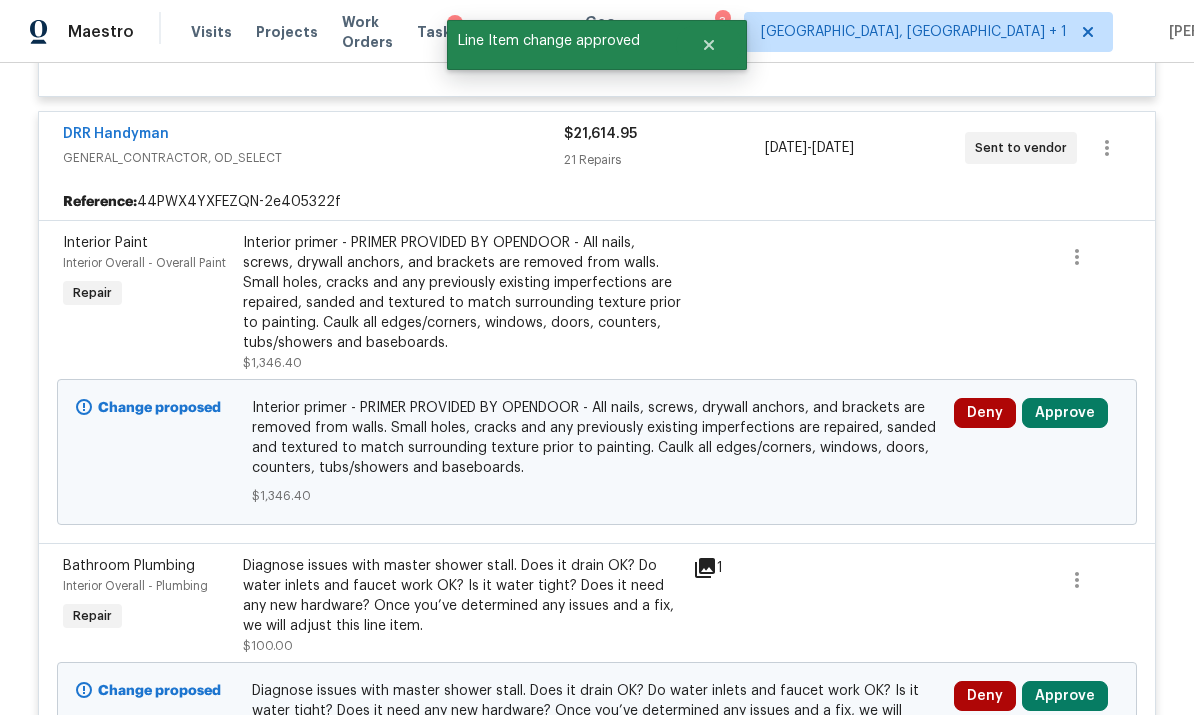 scroll, scrollTop: 729, scrollLeft: 0, axis: vertical 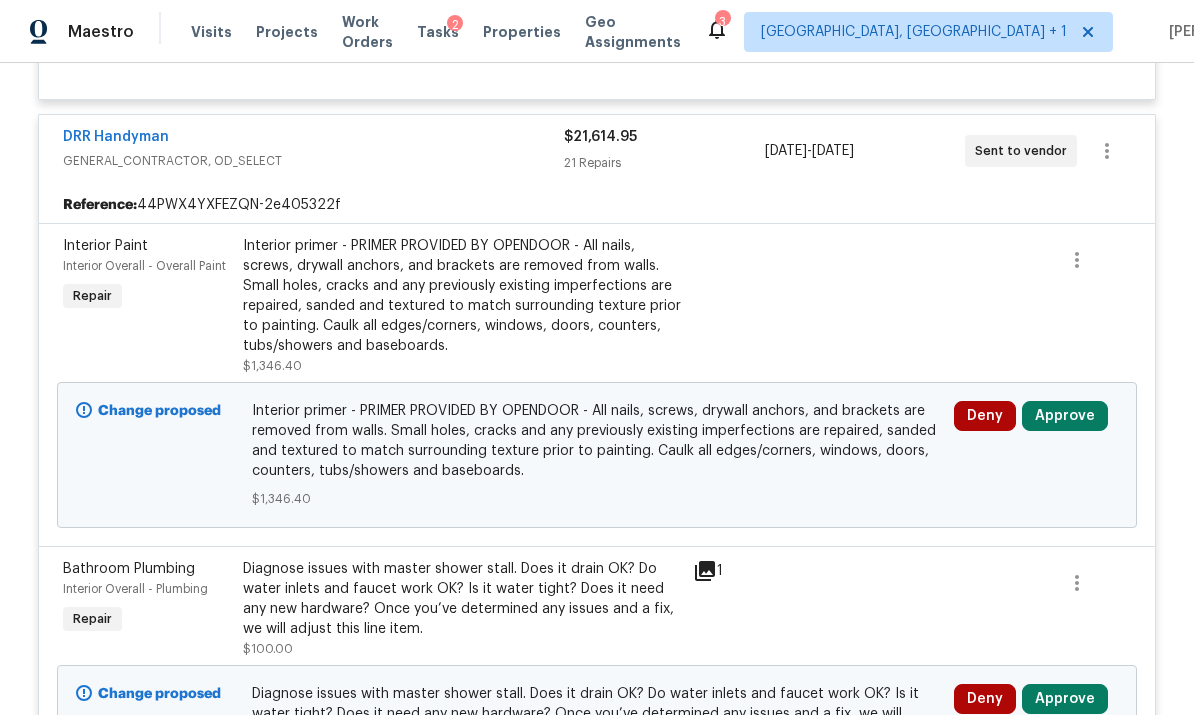 click on "Interior primer - PRIMER PROVIDED BY OPENDOOR - All nails, screws, drywall anchors, and brackets are removed from walls. Small holes, cracks and any previously existing imperfections are repaired, sanded and textured to match surrounding texture prior to painting. Caulk all edges/corners, windows, doors, counters, tubs/showers and baseboards. $1,346.40" at bounding box center [462, 306] 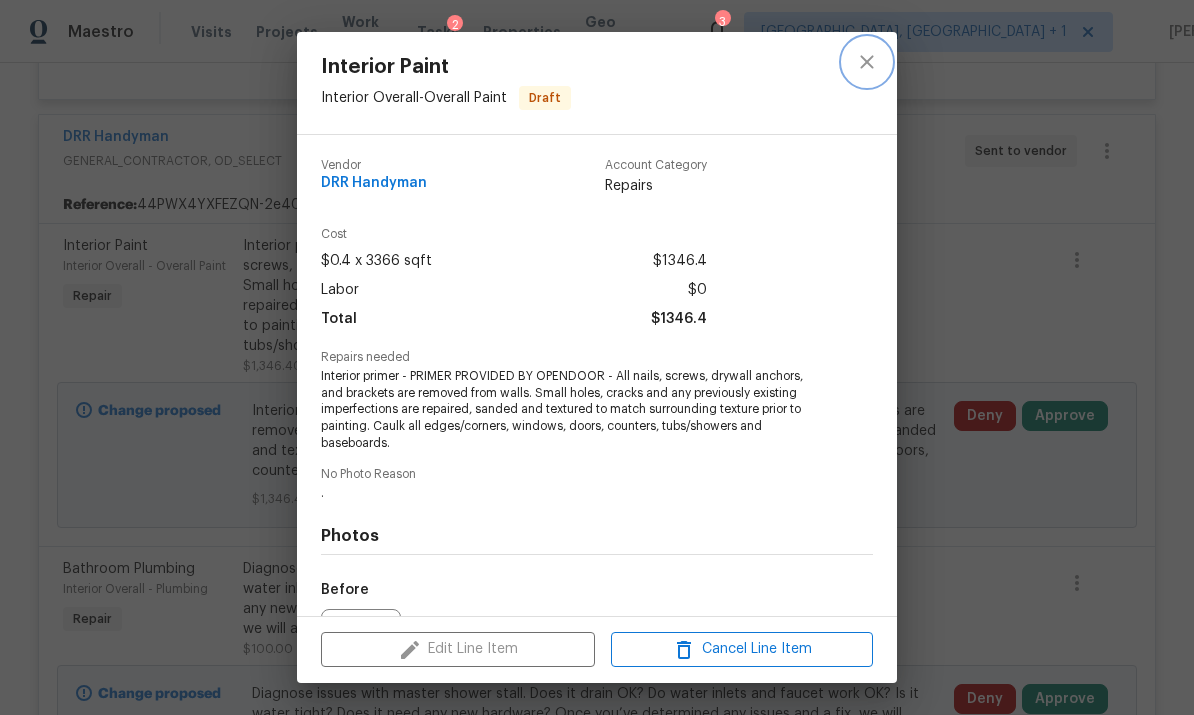 click 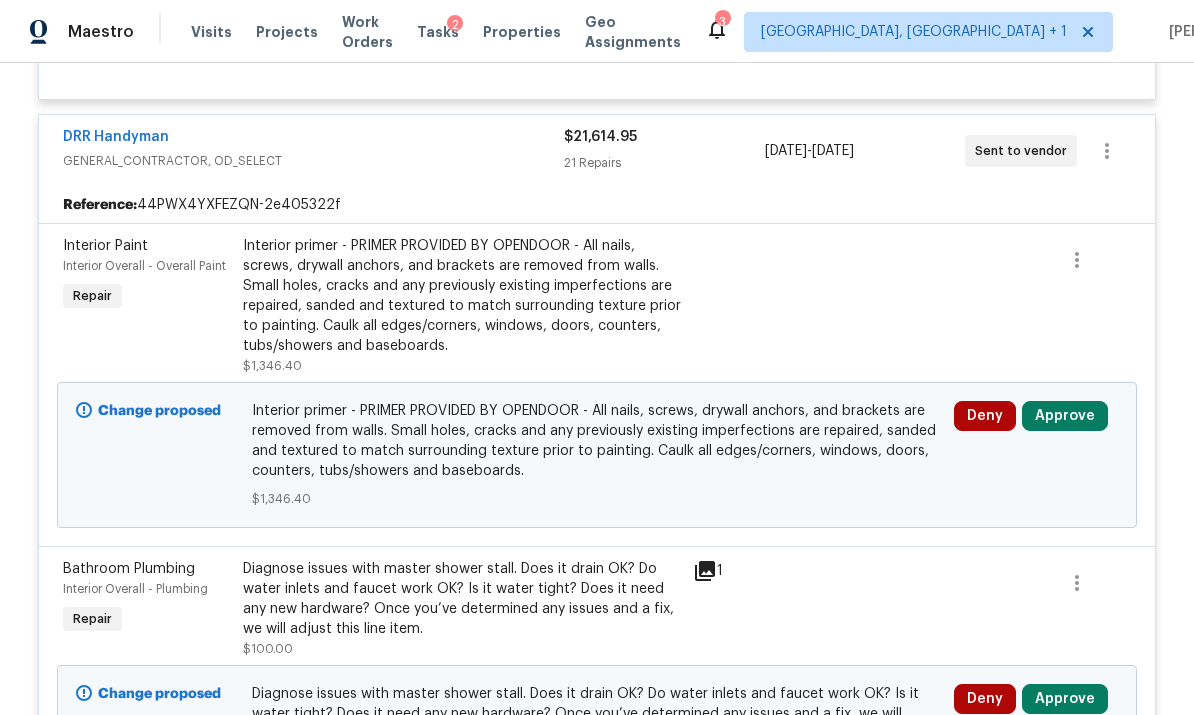 click on "Approve" at bounding box center [1065, 416] 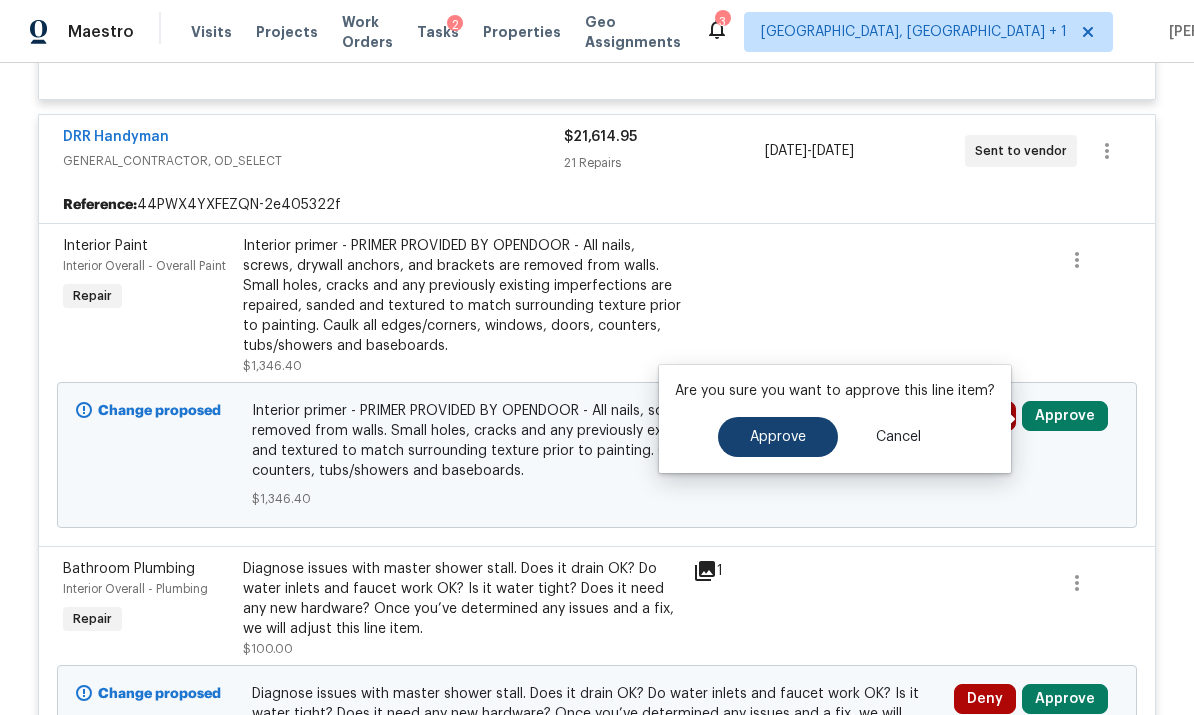 click on "Approve" at bounding box center [778, 437] 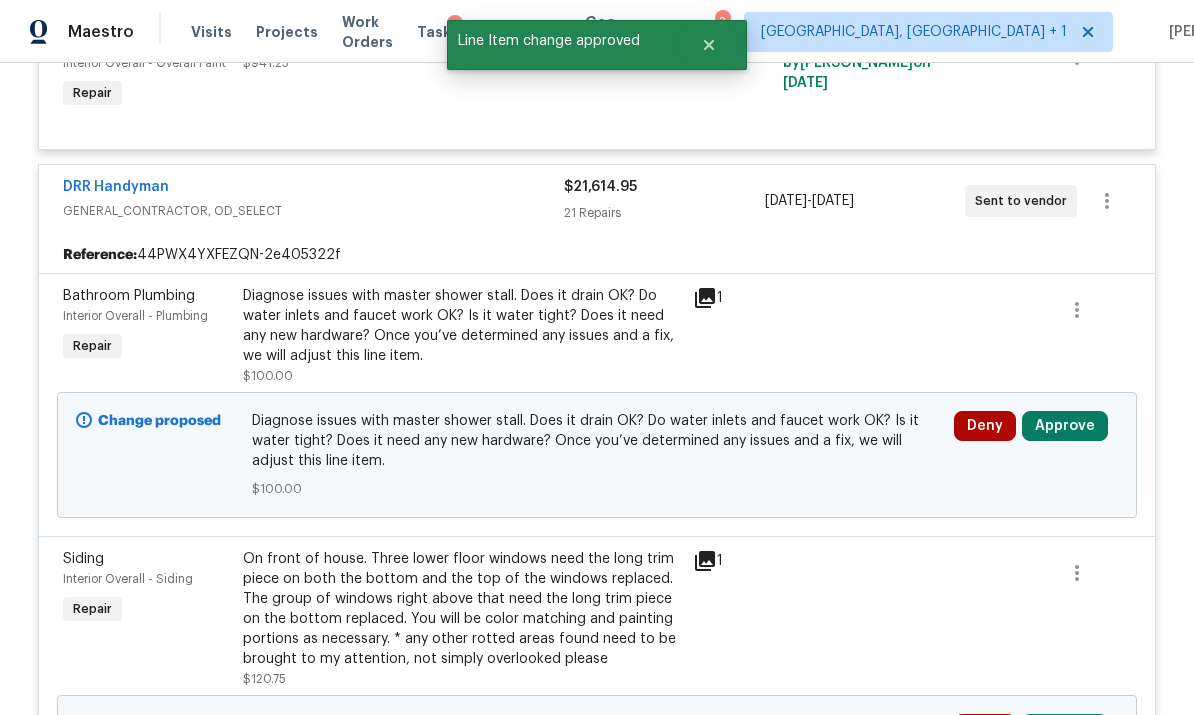 scroll, scrollTop: 683, scrollLeft: 0, axis: vertical 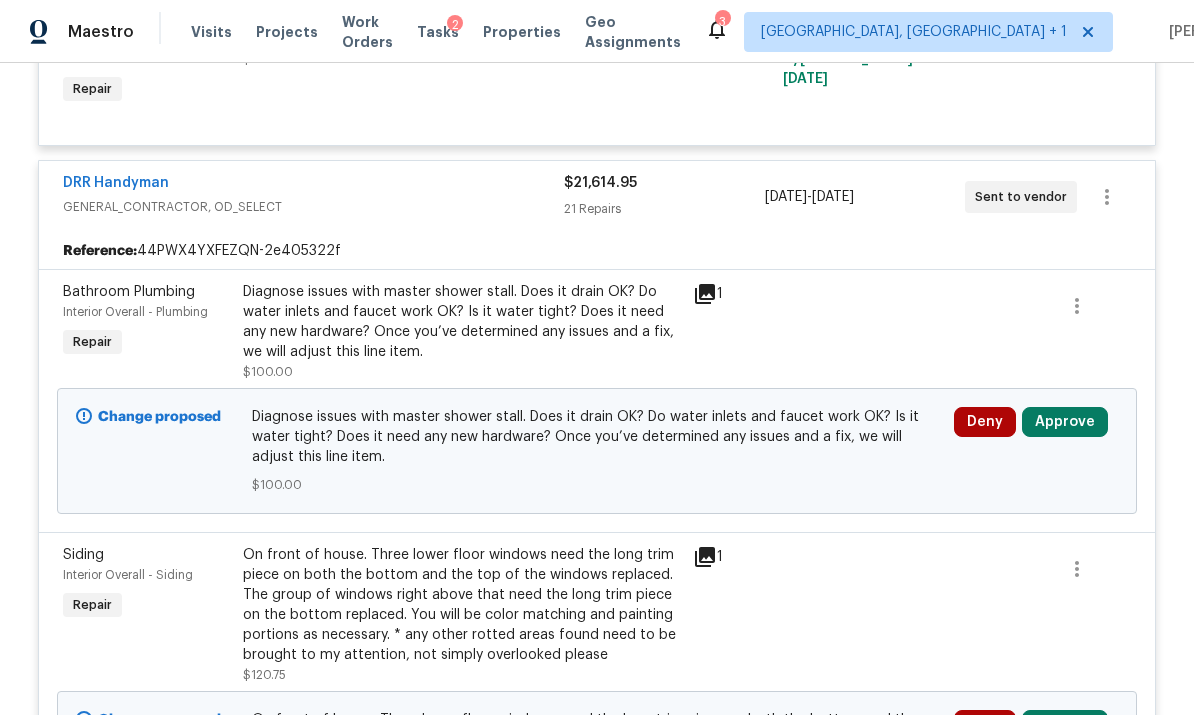 click on "Approve" at bounding box center (1065, 422) 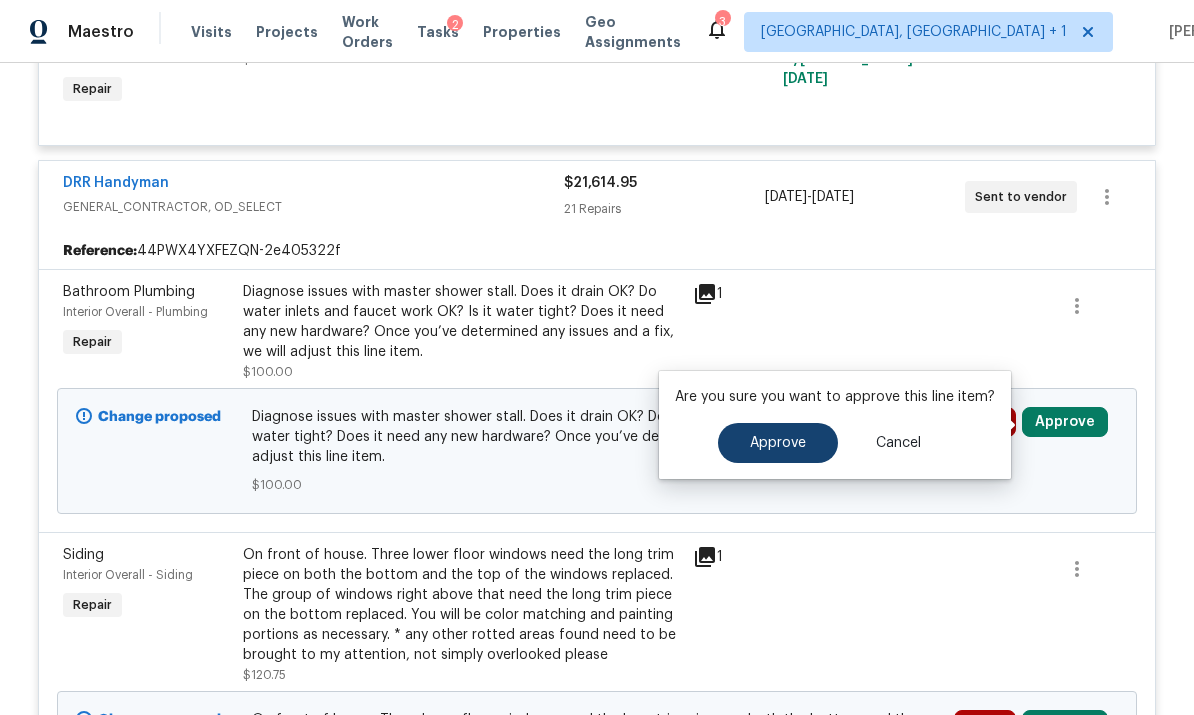click on "Approve" at bounding box center (778, 443) 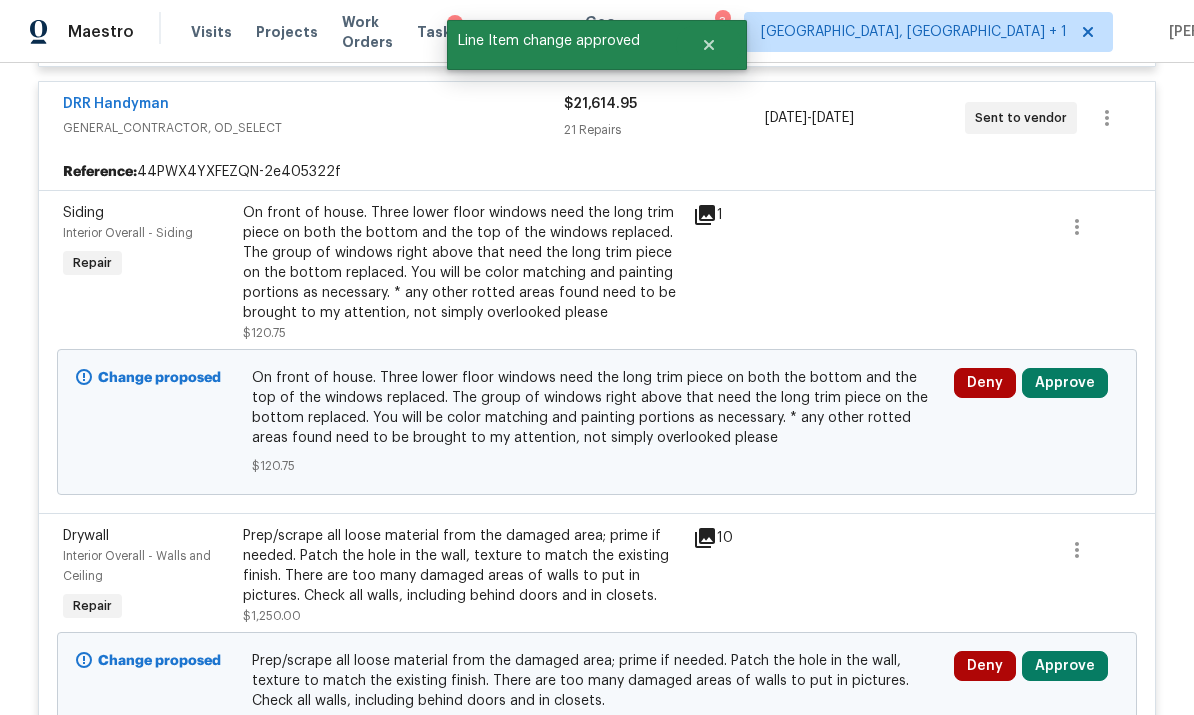 scroll, scrollTop: 765, scrollLeft: 0, axis: vertical 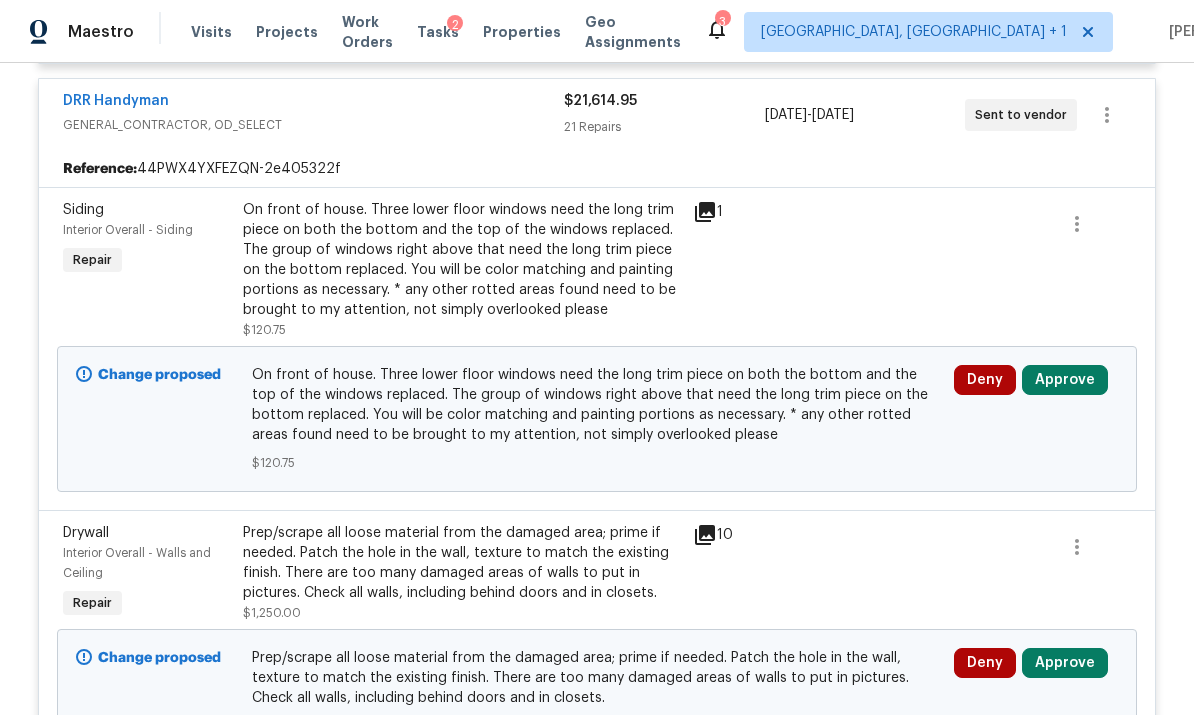 click on "Approve" at bounding box center (1065, 380) 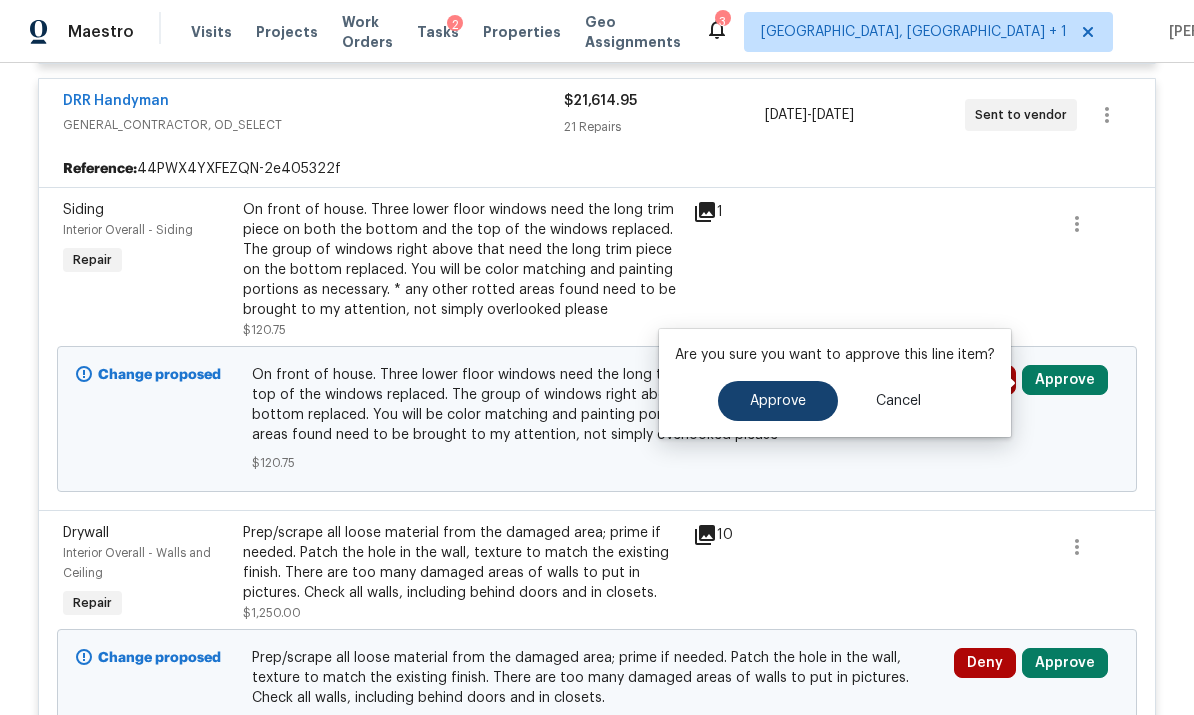 click on "Approve" at bounding box center [778, 401] 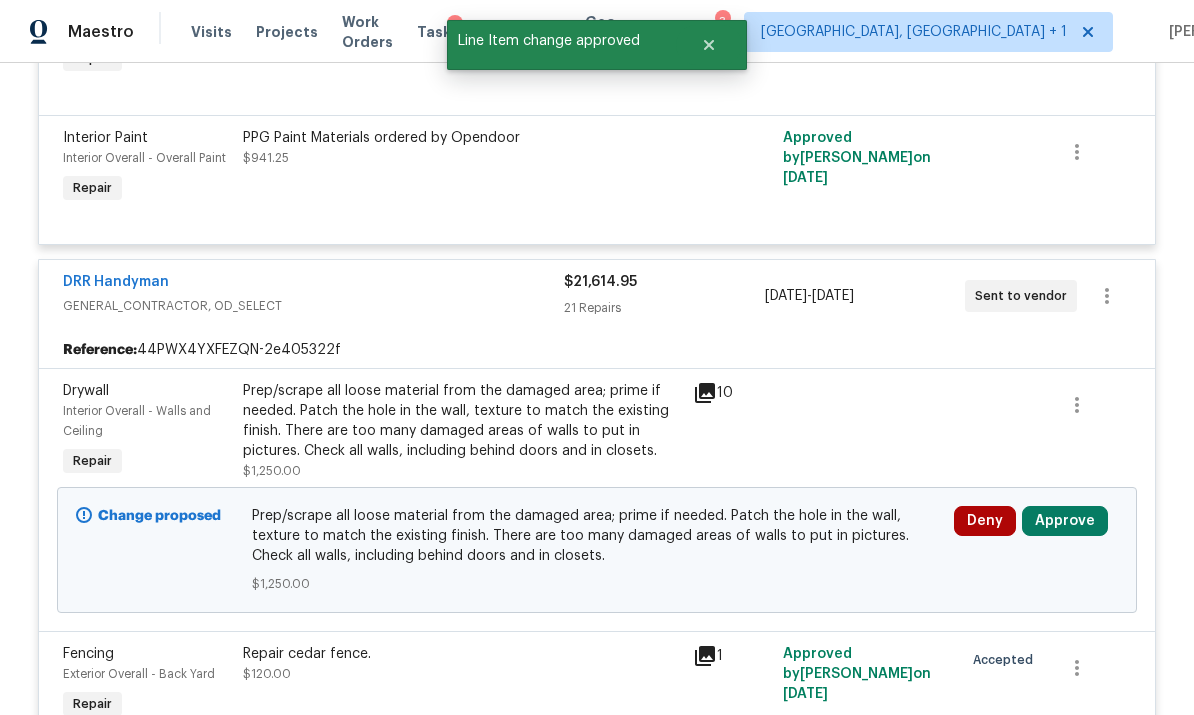 scroll, scrollTop: 588, scrollLeft: 0, axis: vertical 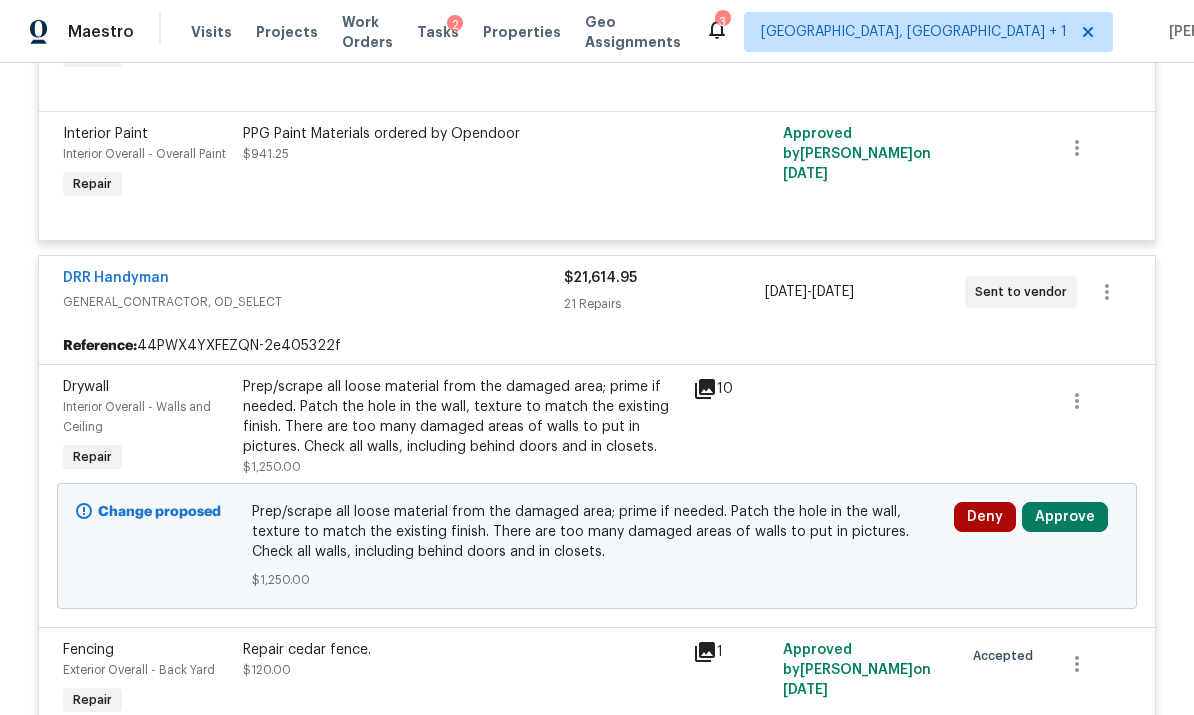 click on "Approve" at bounding box center [1065, 517] 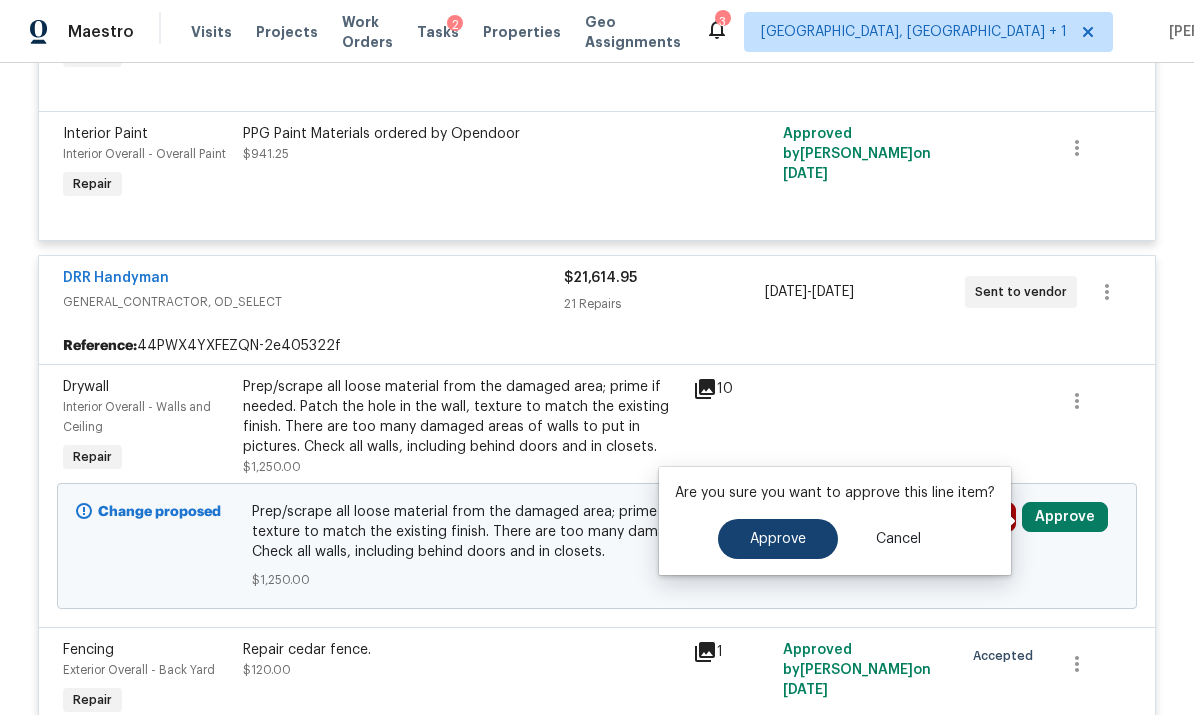 click on "Approve" at bounding box center (778, 539) 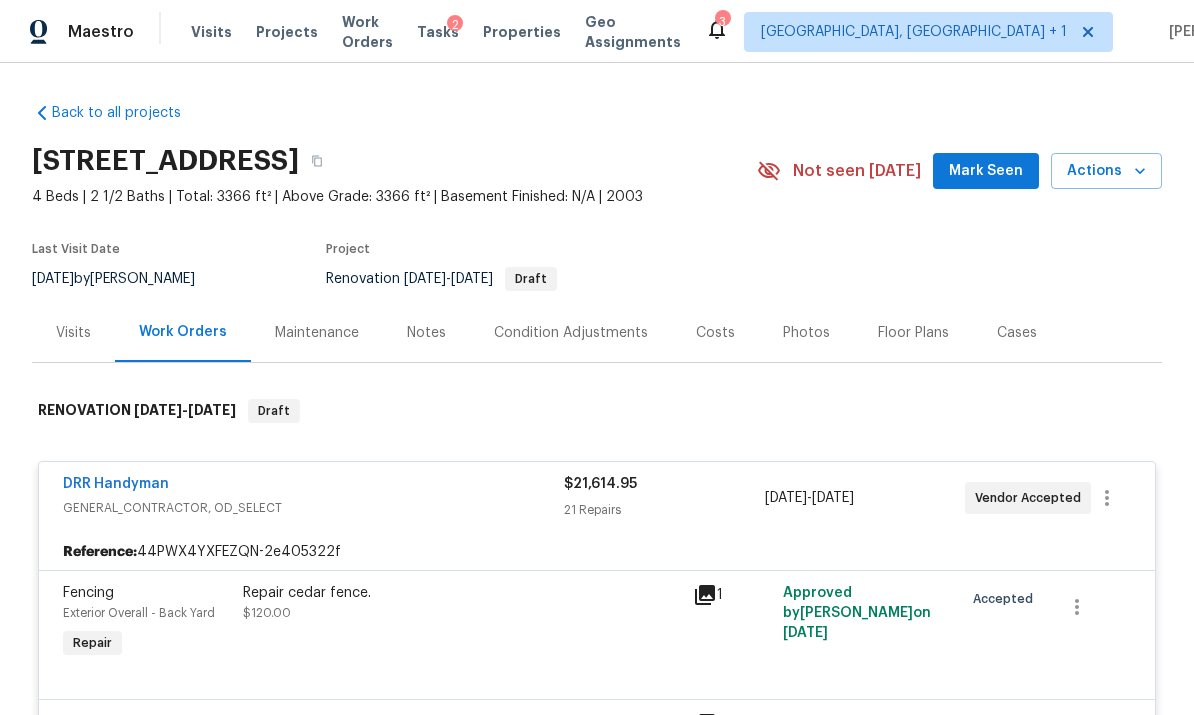 scroll, scrollTop: 0, scrollLeft: 0, axis: both 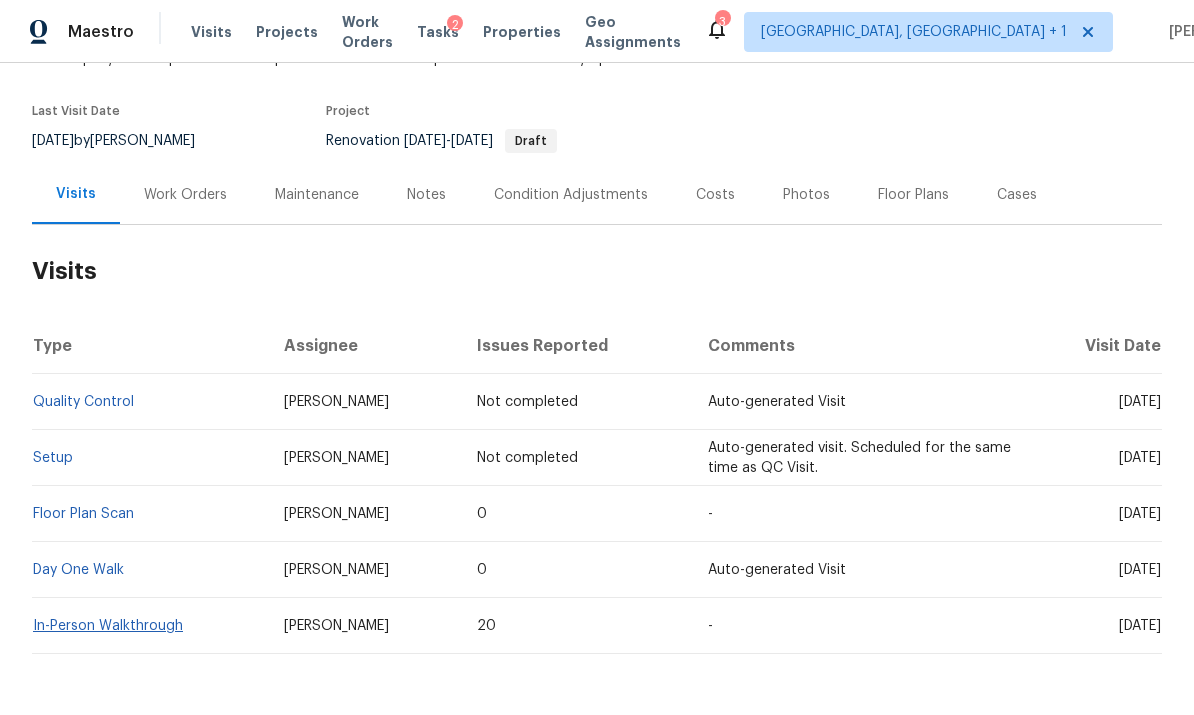 click on "In-Person Walkthrough" at bounding box center (108, 626) 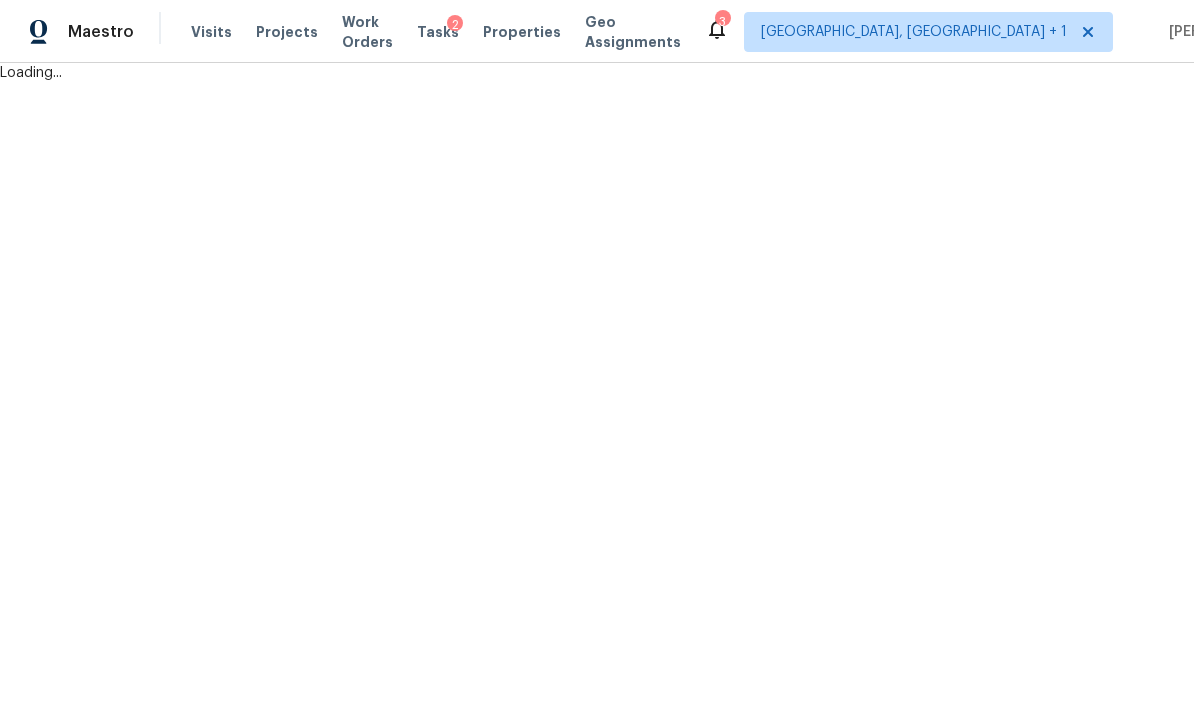 scroll, scrollTop: 0, scrollLeft: 0, axis: both 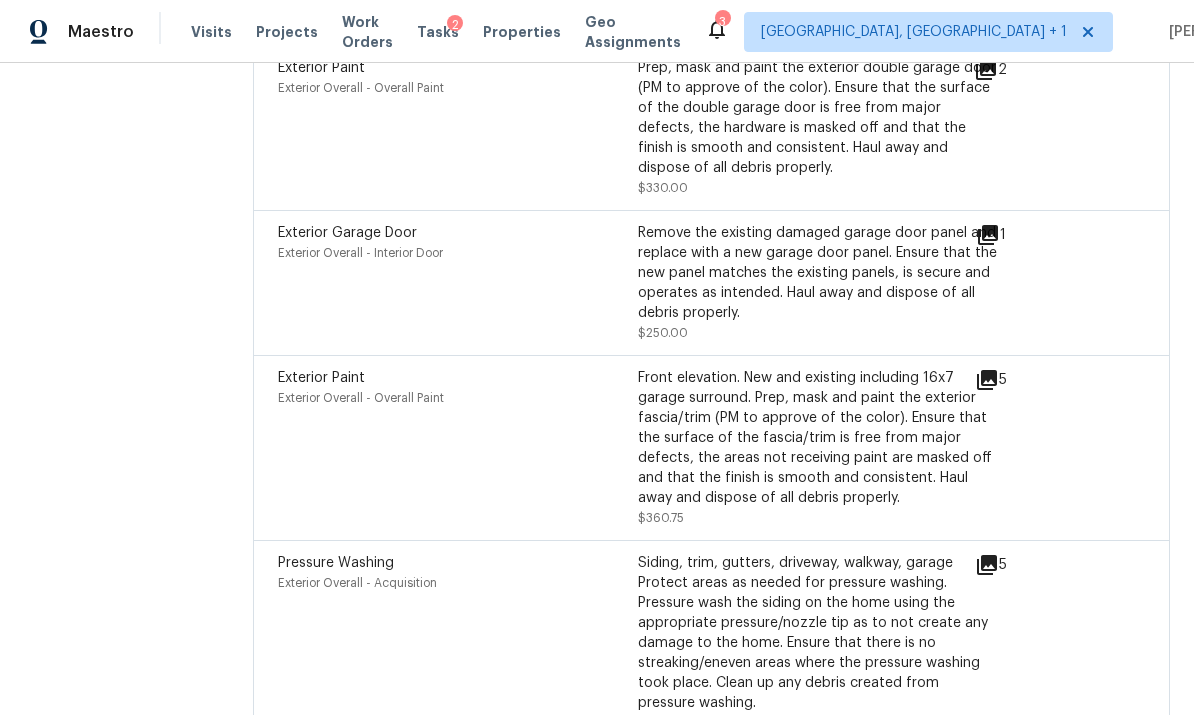 click 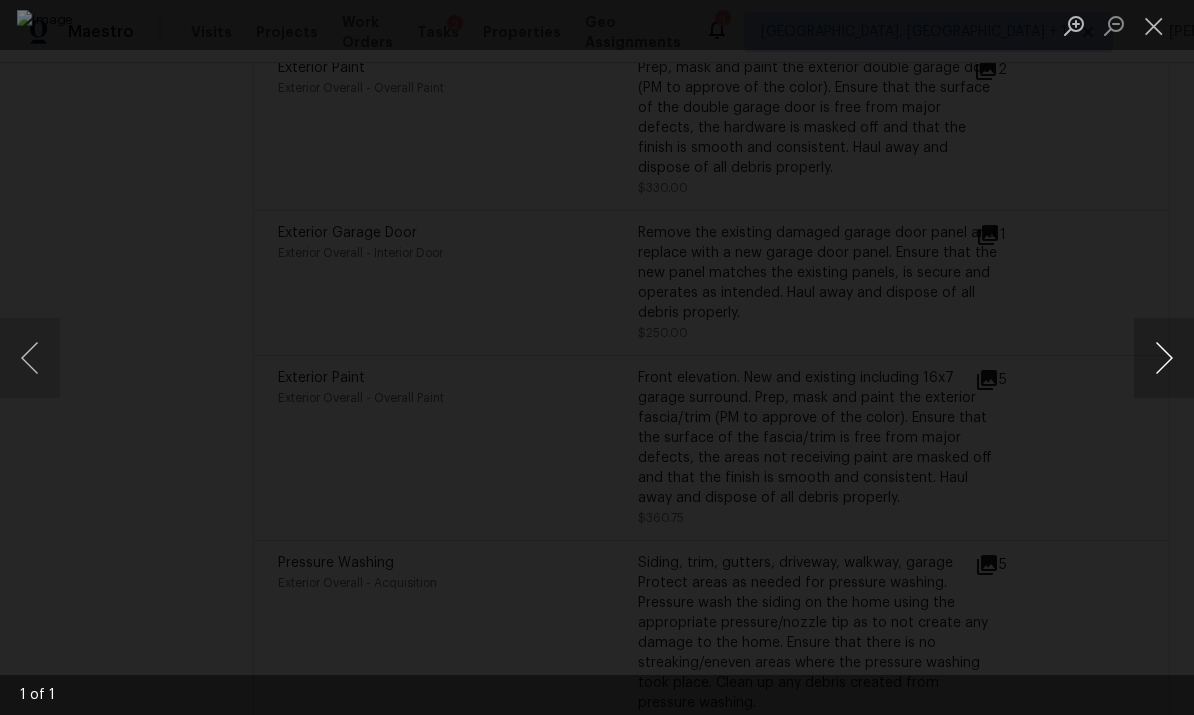 click at bounding box center (1164, 358) 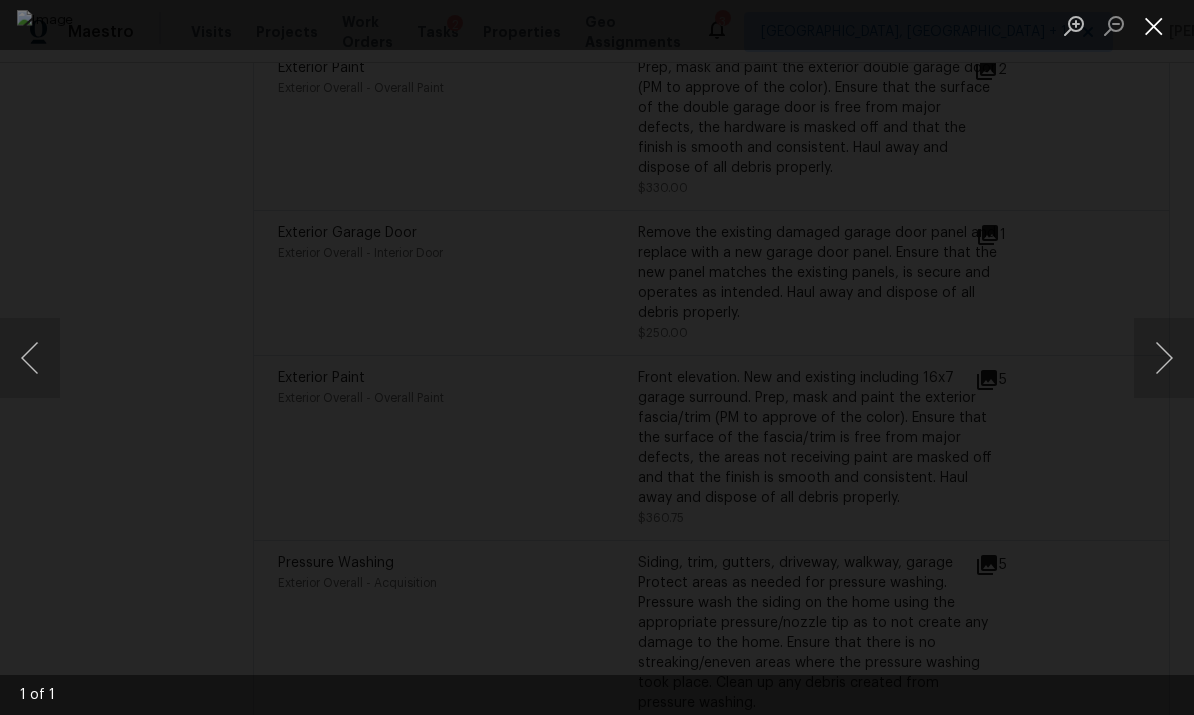 click at bounding box center [1154, 25] 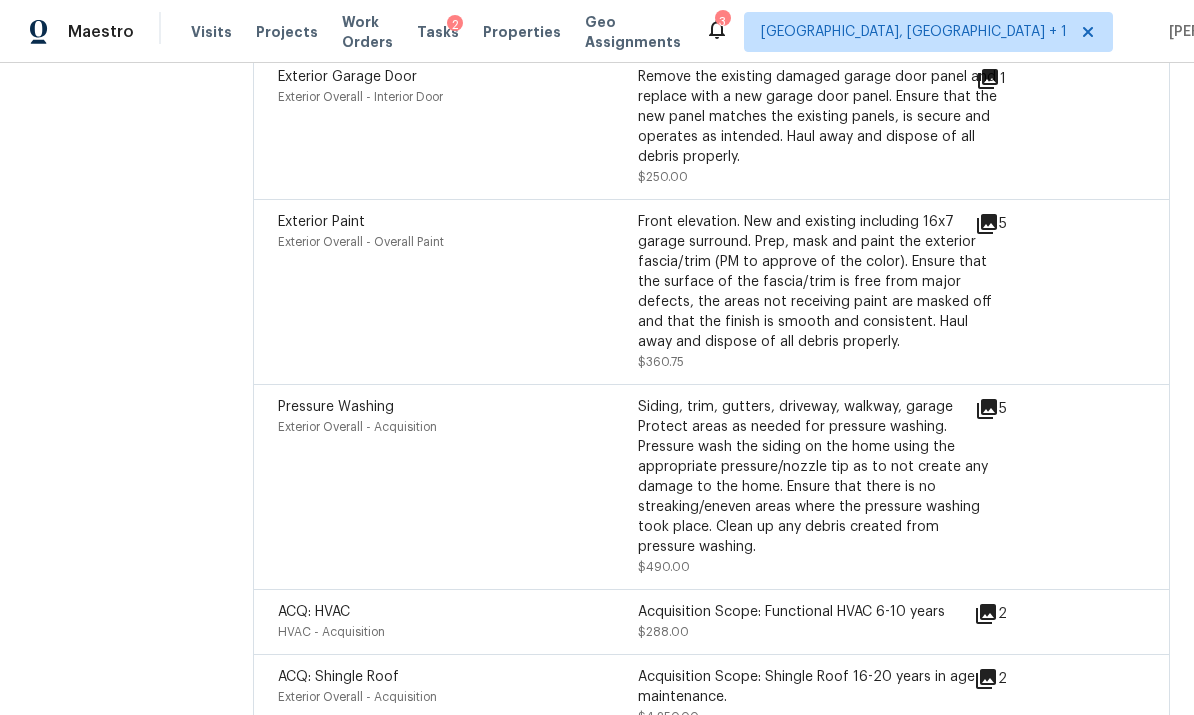 scroll, scrollTop: 7048, scrollLeft: 0, axis: vertical 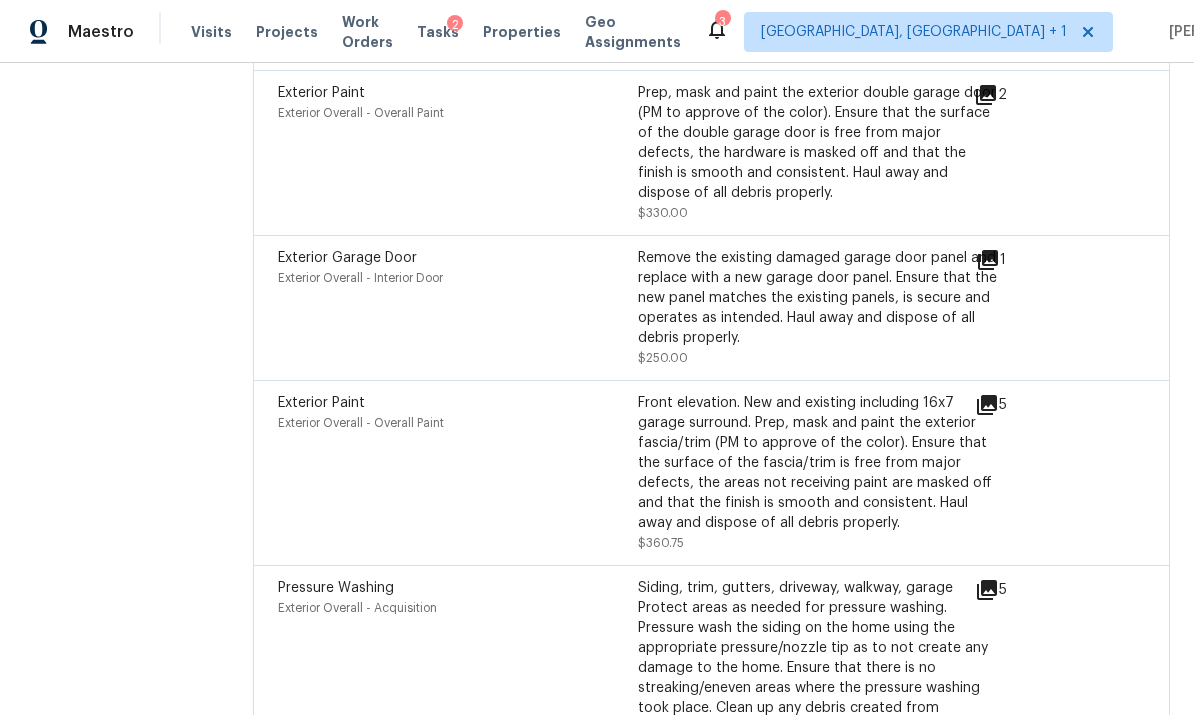 click 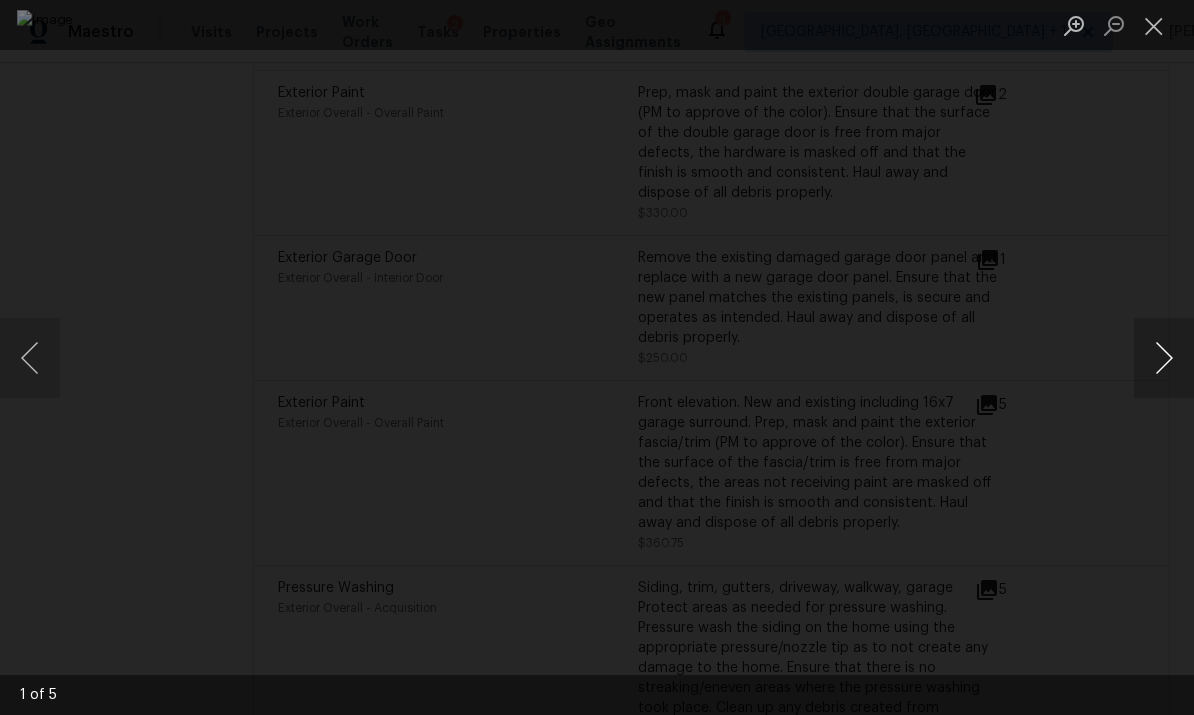 click at bounding box center (1164, 358) 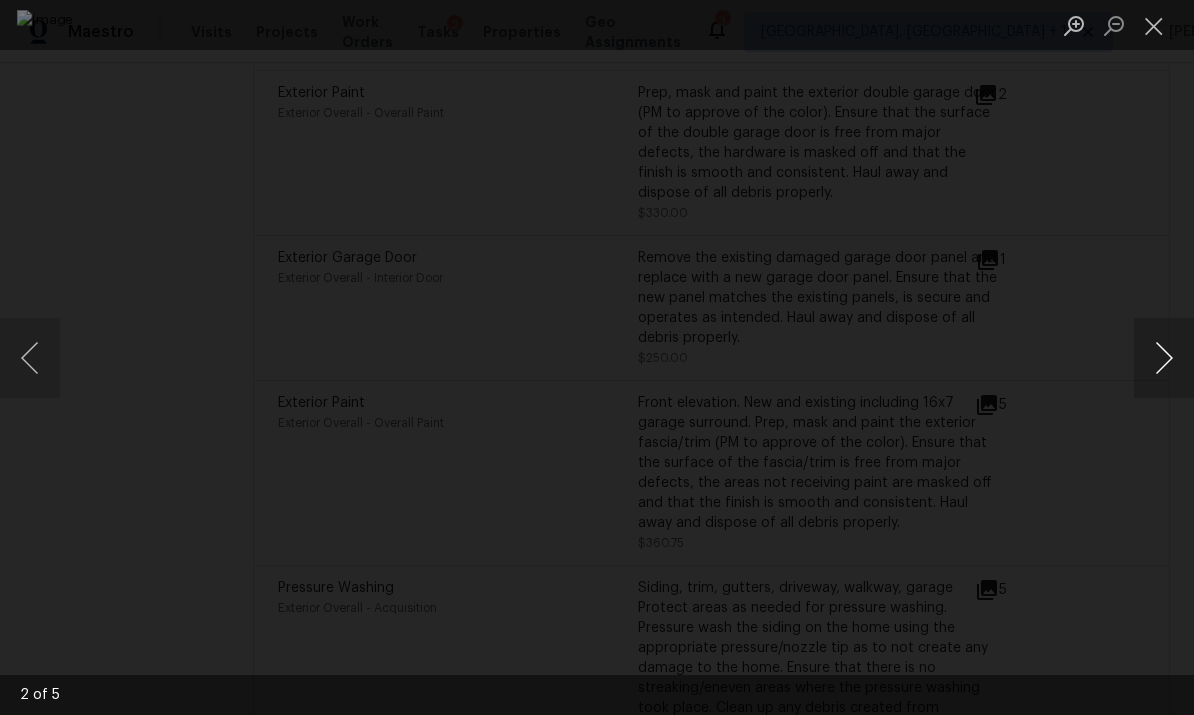 click at bounding box center [1164, 358] 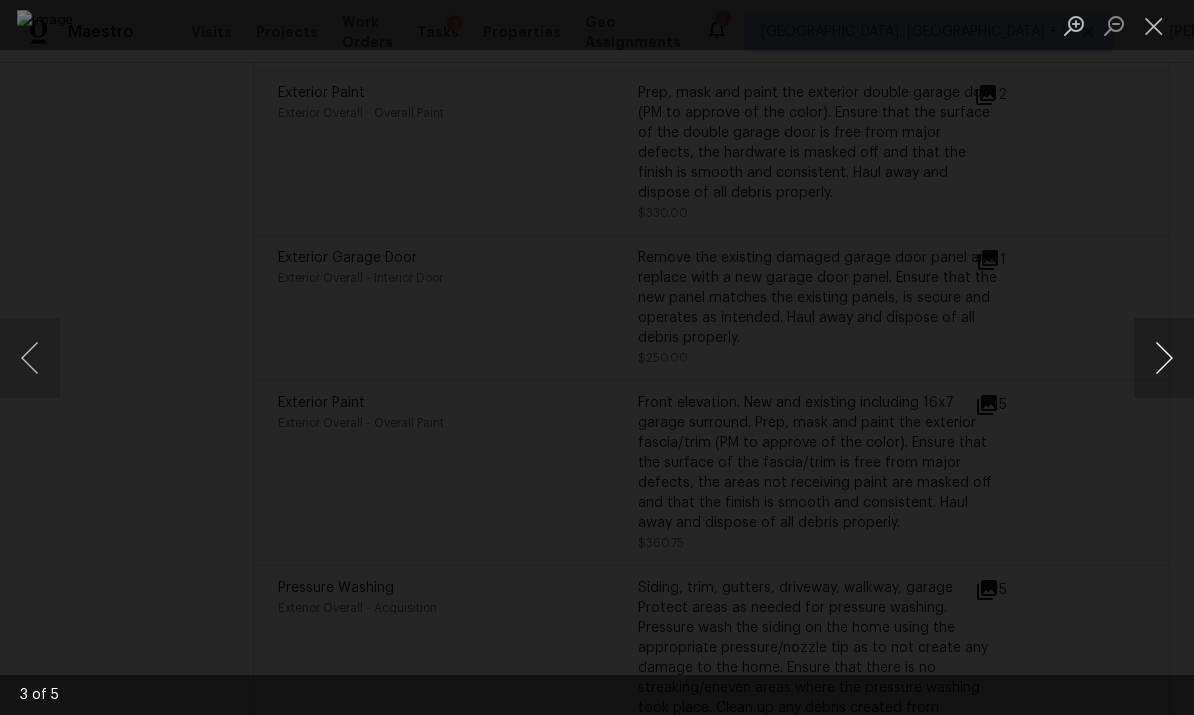 click at bounding box center [1164, 358] 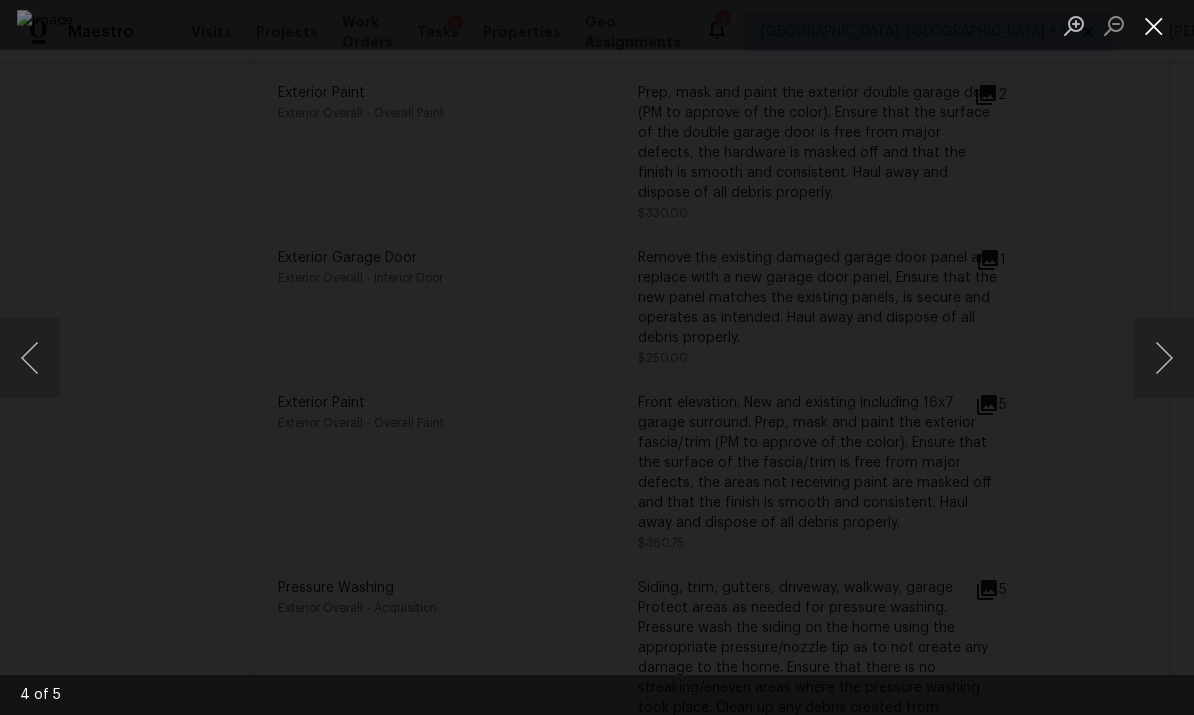 click at bounding box center [1154, 25] 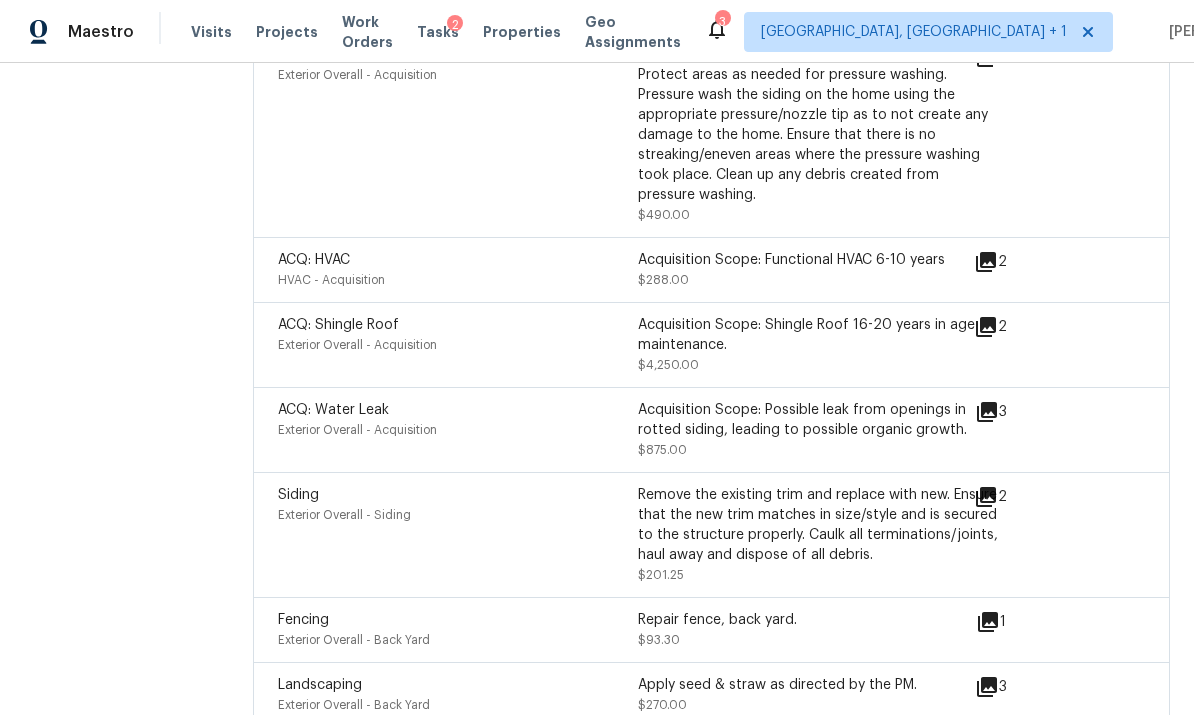 scroll, scrollTop: 7400, scrollLeft: 0, axis: vertical 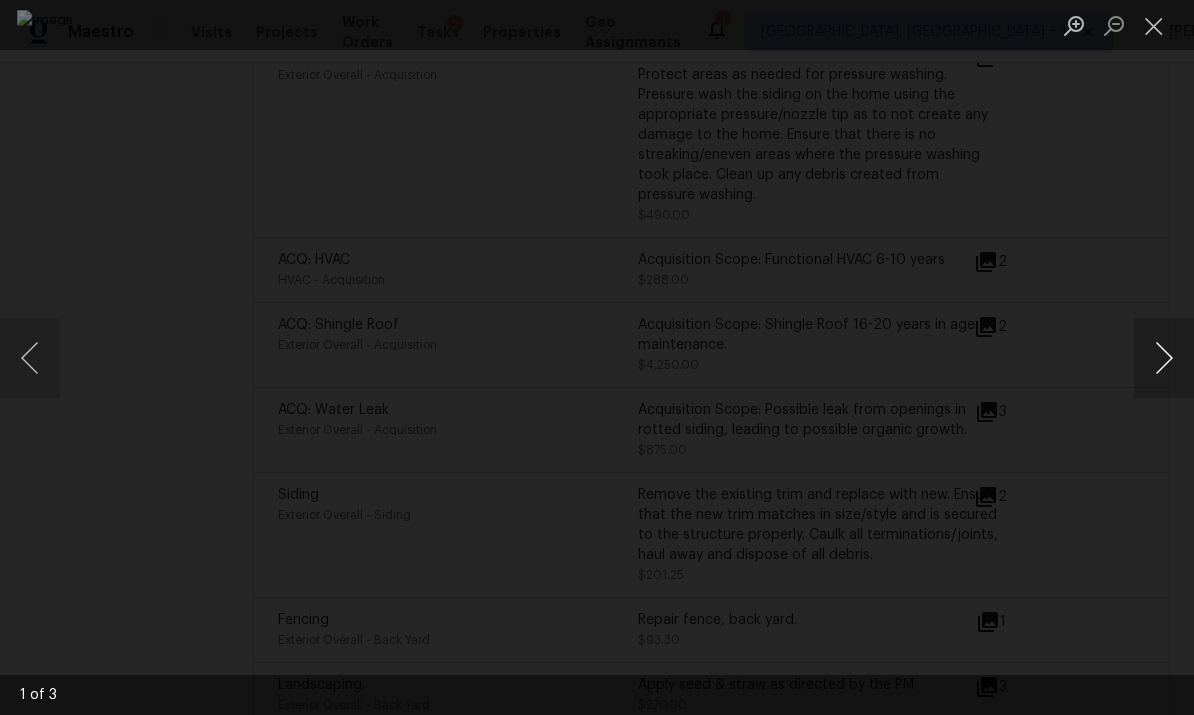 click at bounding box center (1164, 358) 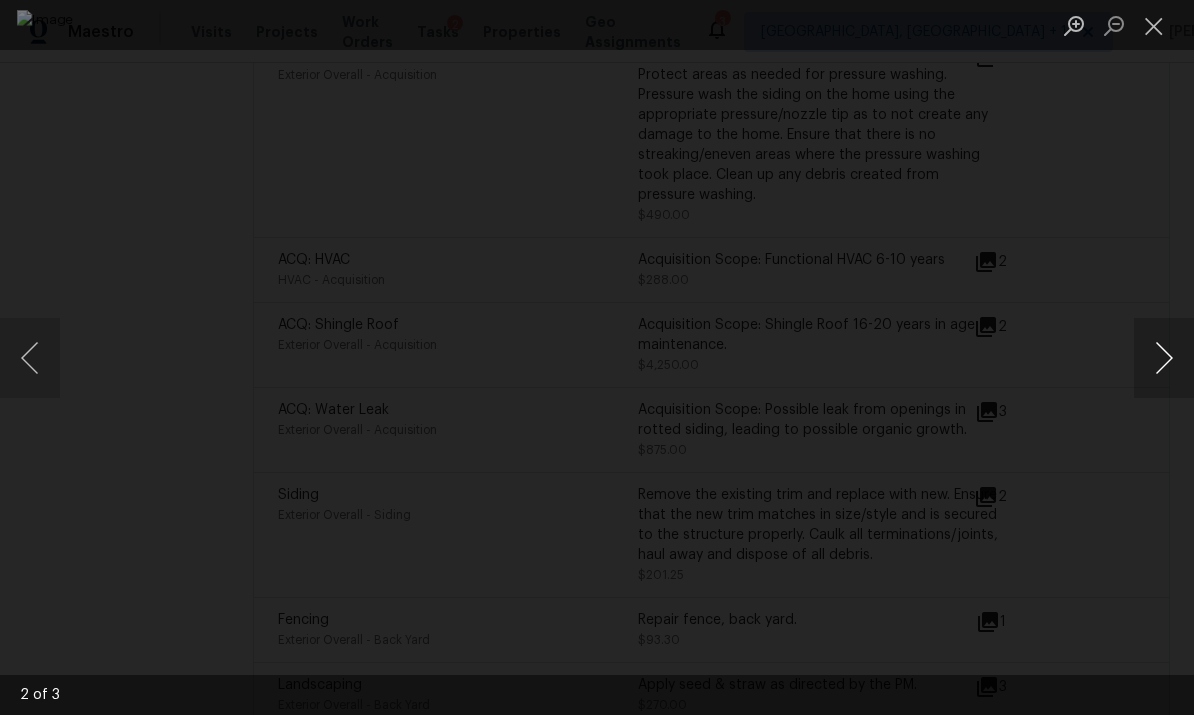 click at bounding box center [1164, 358] 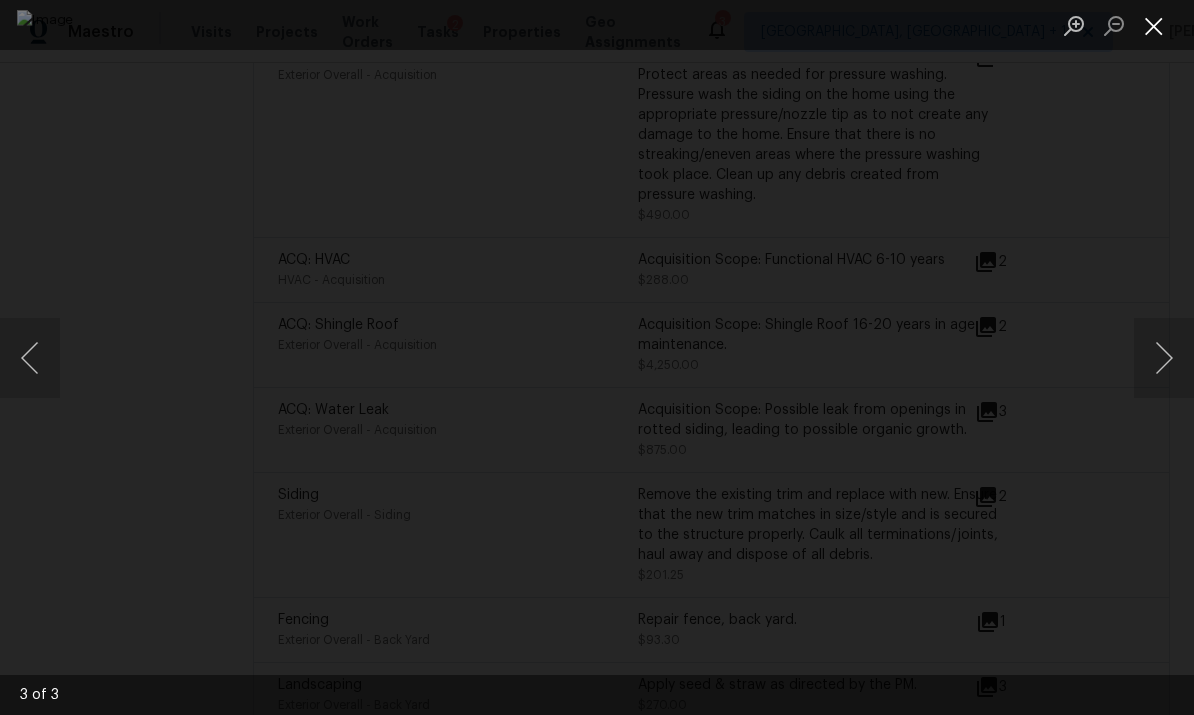 click at bounding box center (1154, 25) 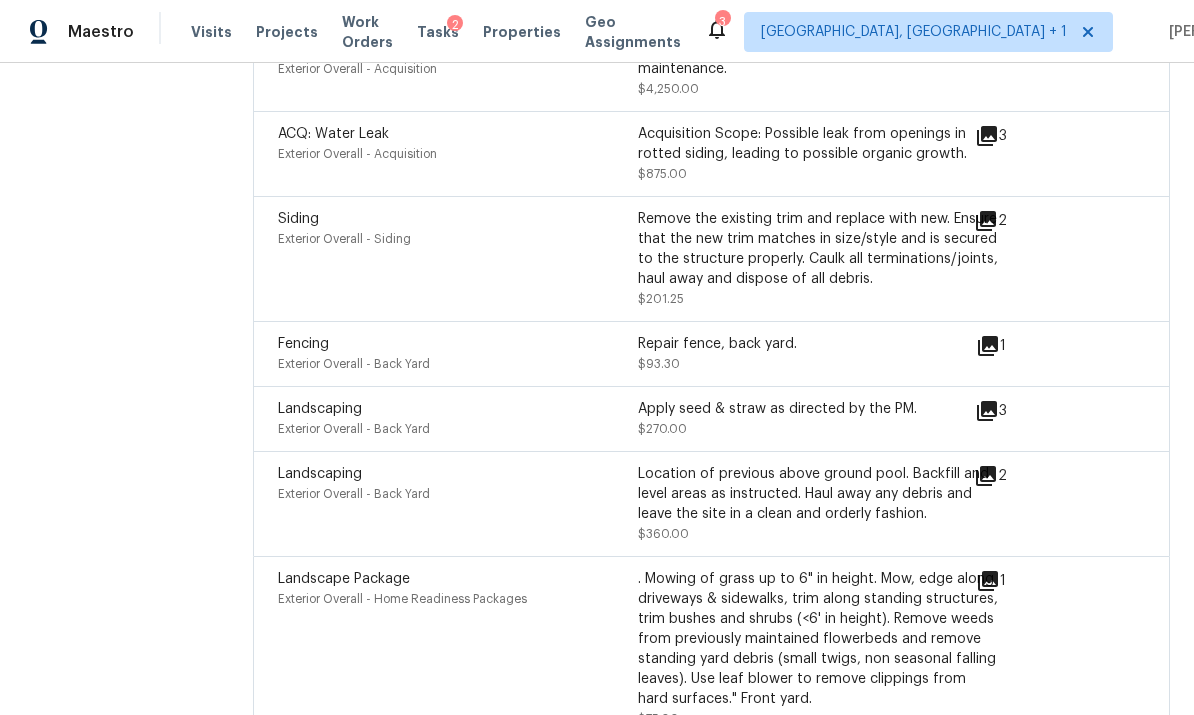 scroll, scrollTop: 7675, scrollLeft: 0, axis: vertical 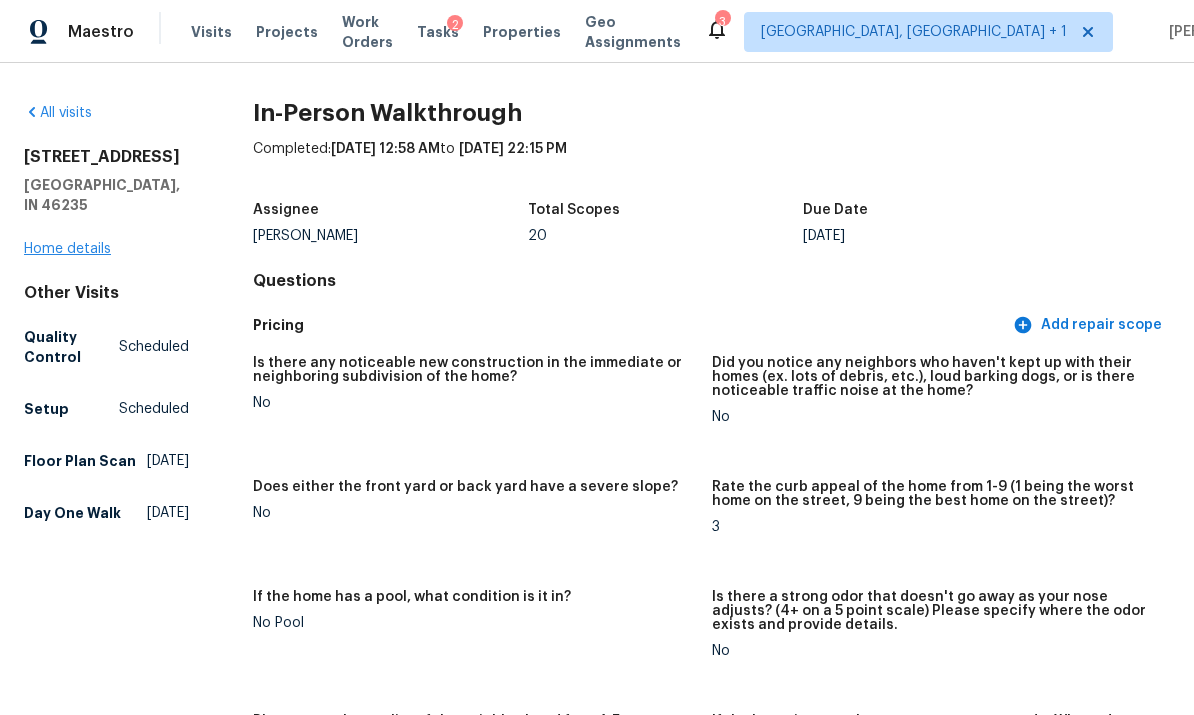 click on "Home details" at bounding box center (67, 249) 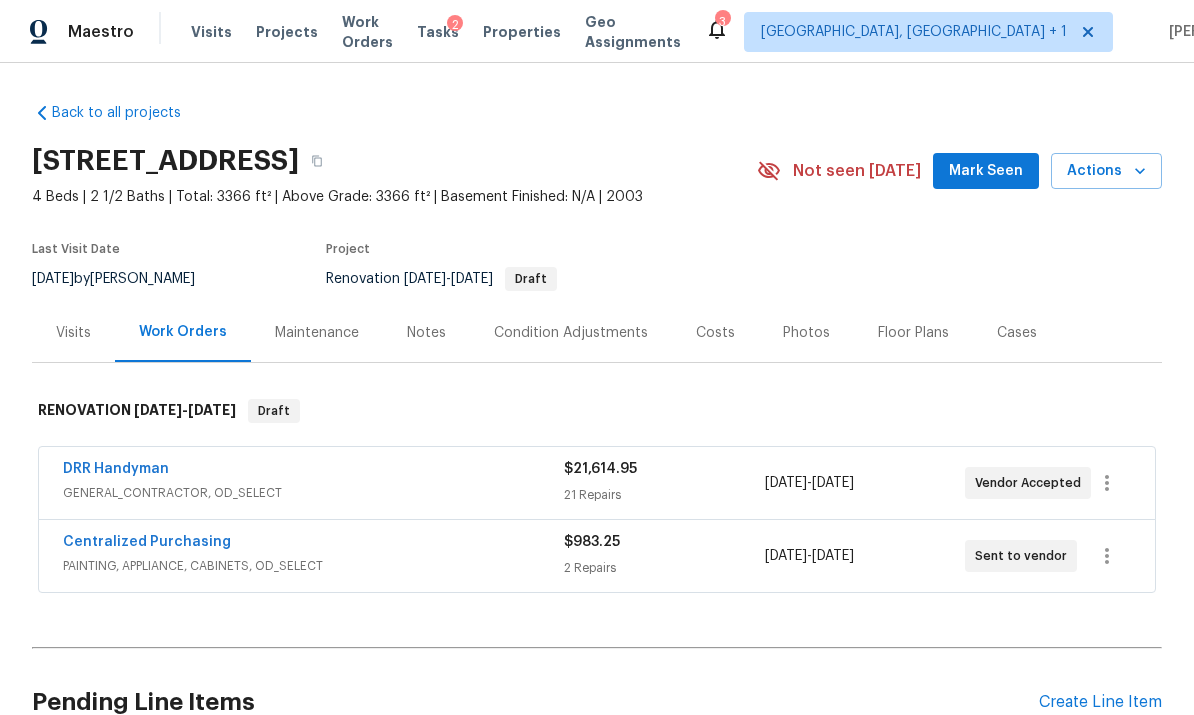 scroll, scrollTop: 0, scrollLeft: 0, axis: both 